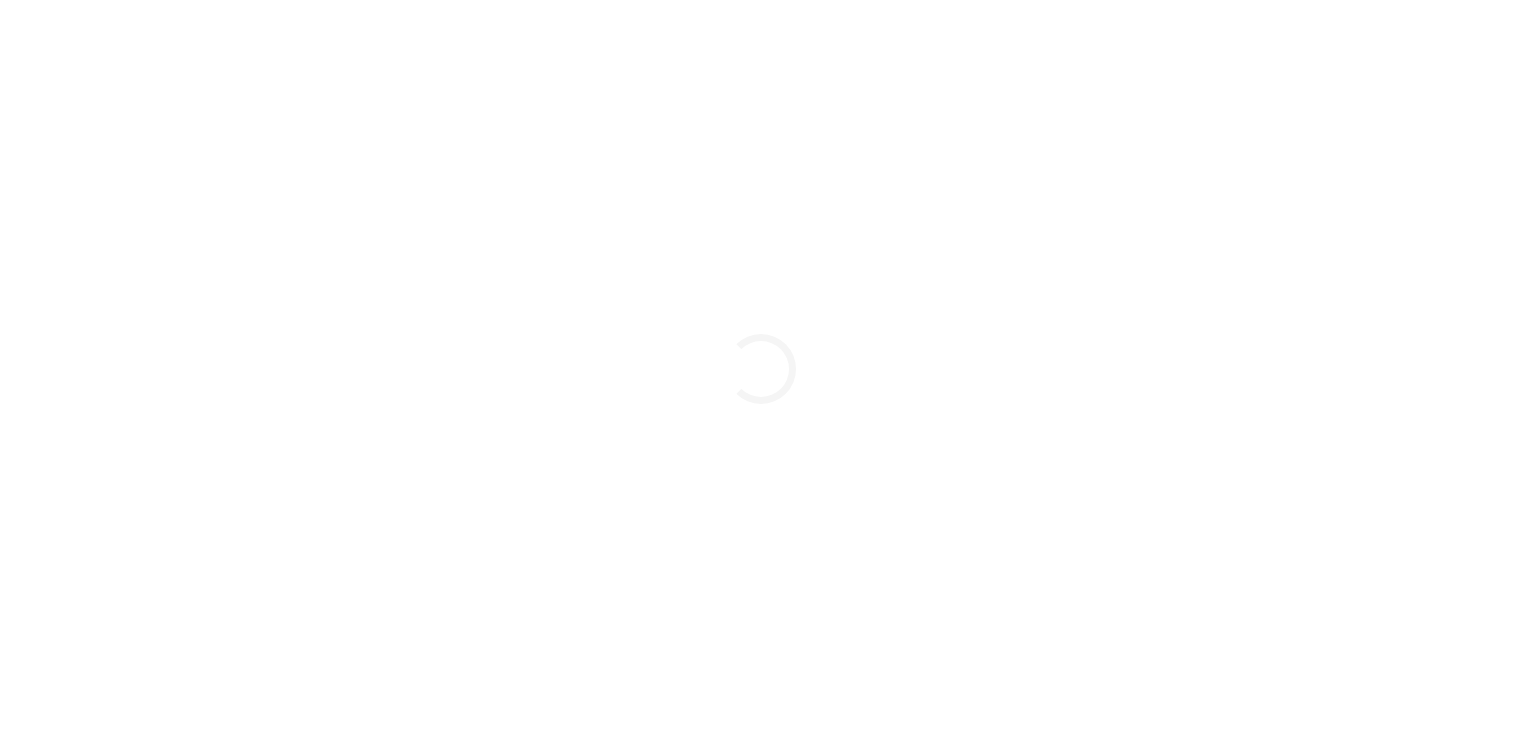 scroll, scrollTop: 0, scrollLeft: 0, axis: both 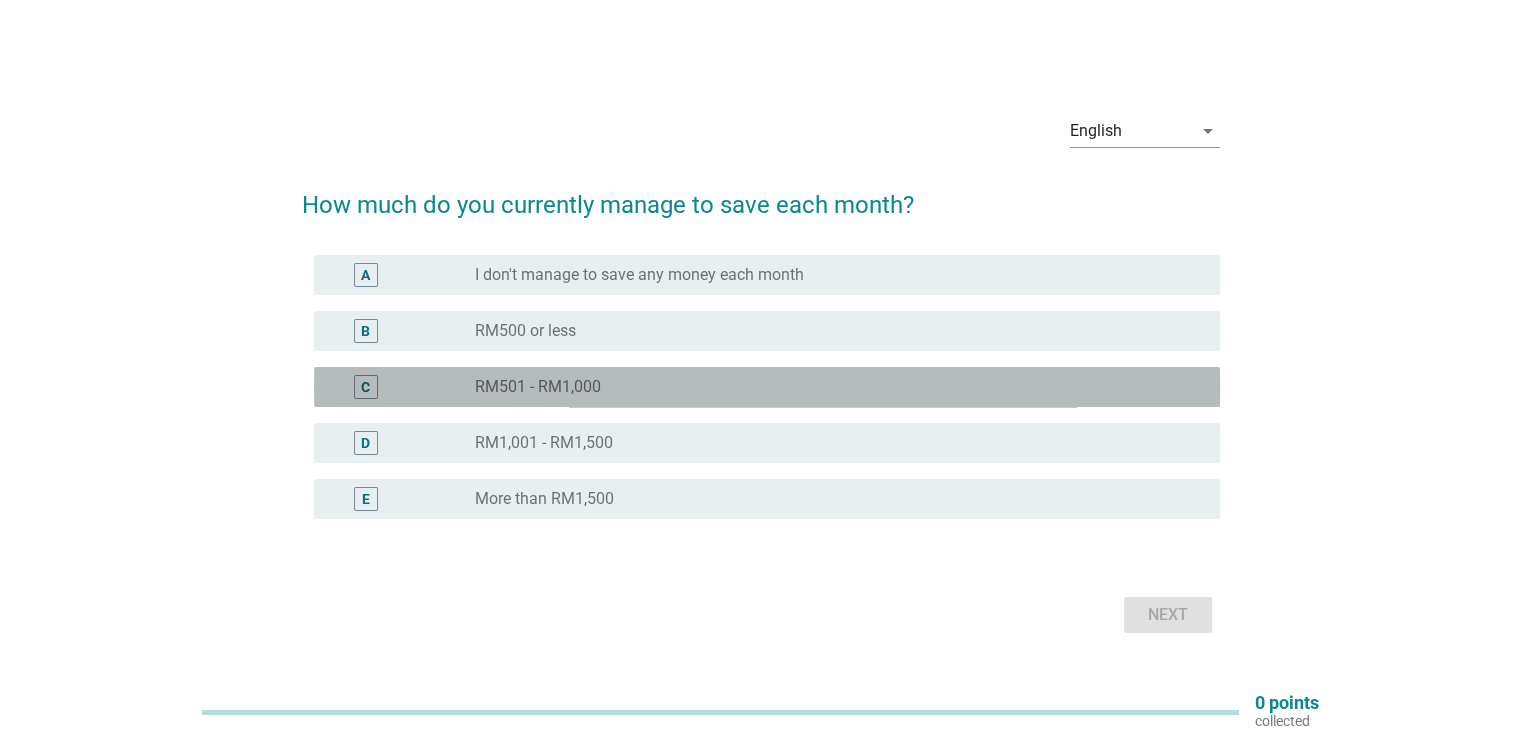 click on "C     radio_button_unchecked RM501 - RM1,000" at bounding box center (767, 387) 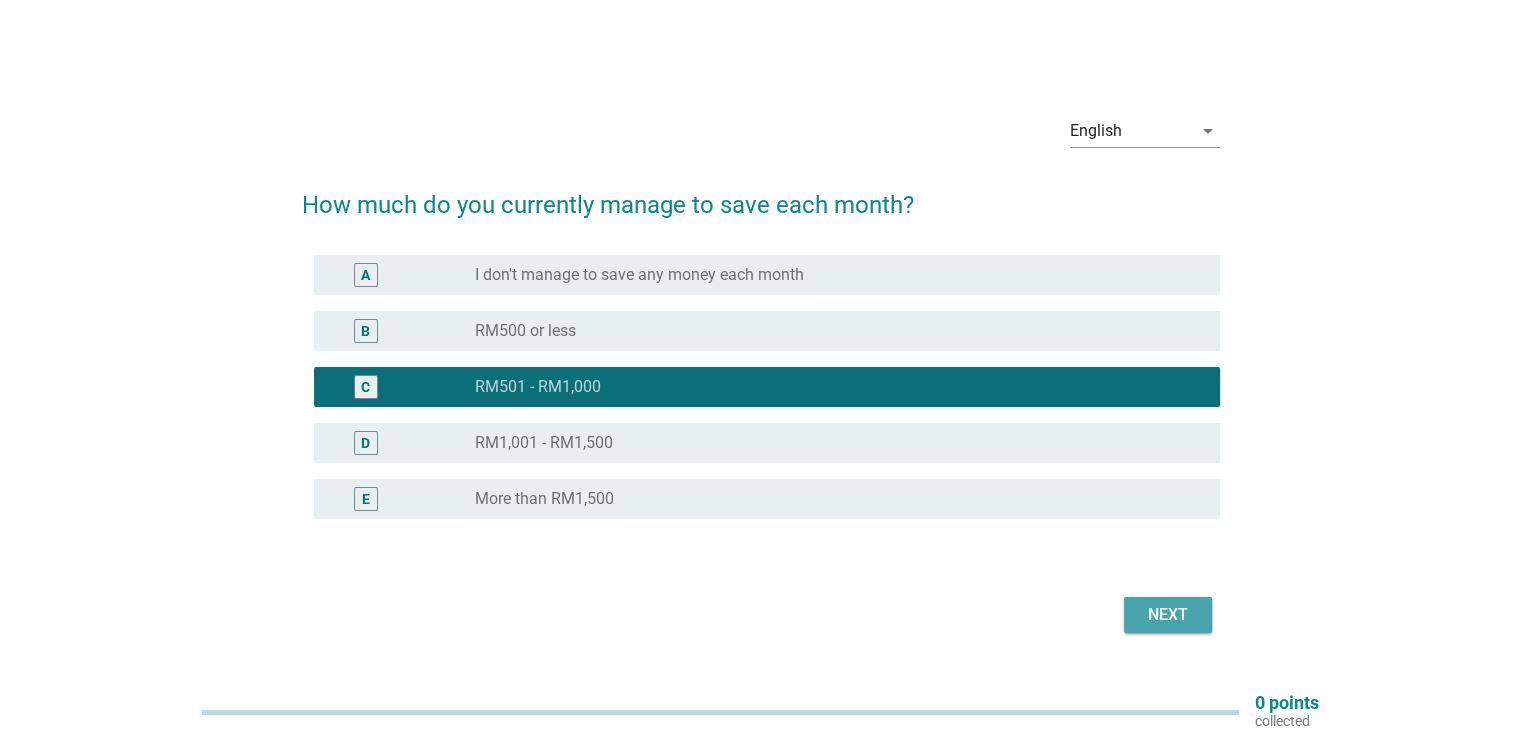 click on "Next" at bounding box center (1168, 615) 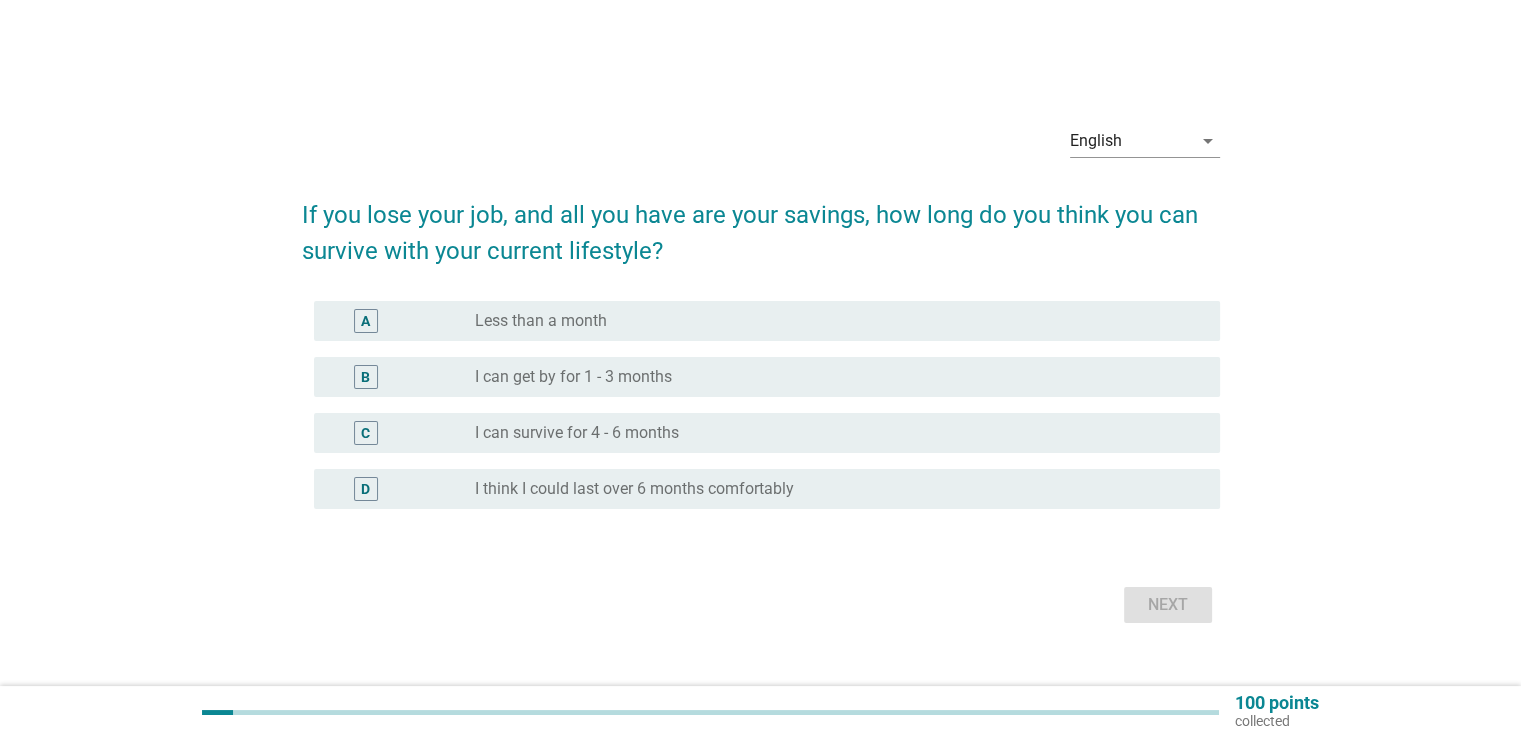 click on "I can get by for 1 - 3 months" at bounding box center (573, 377) 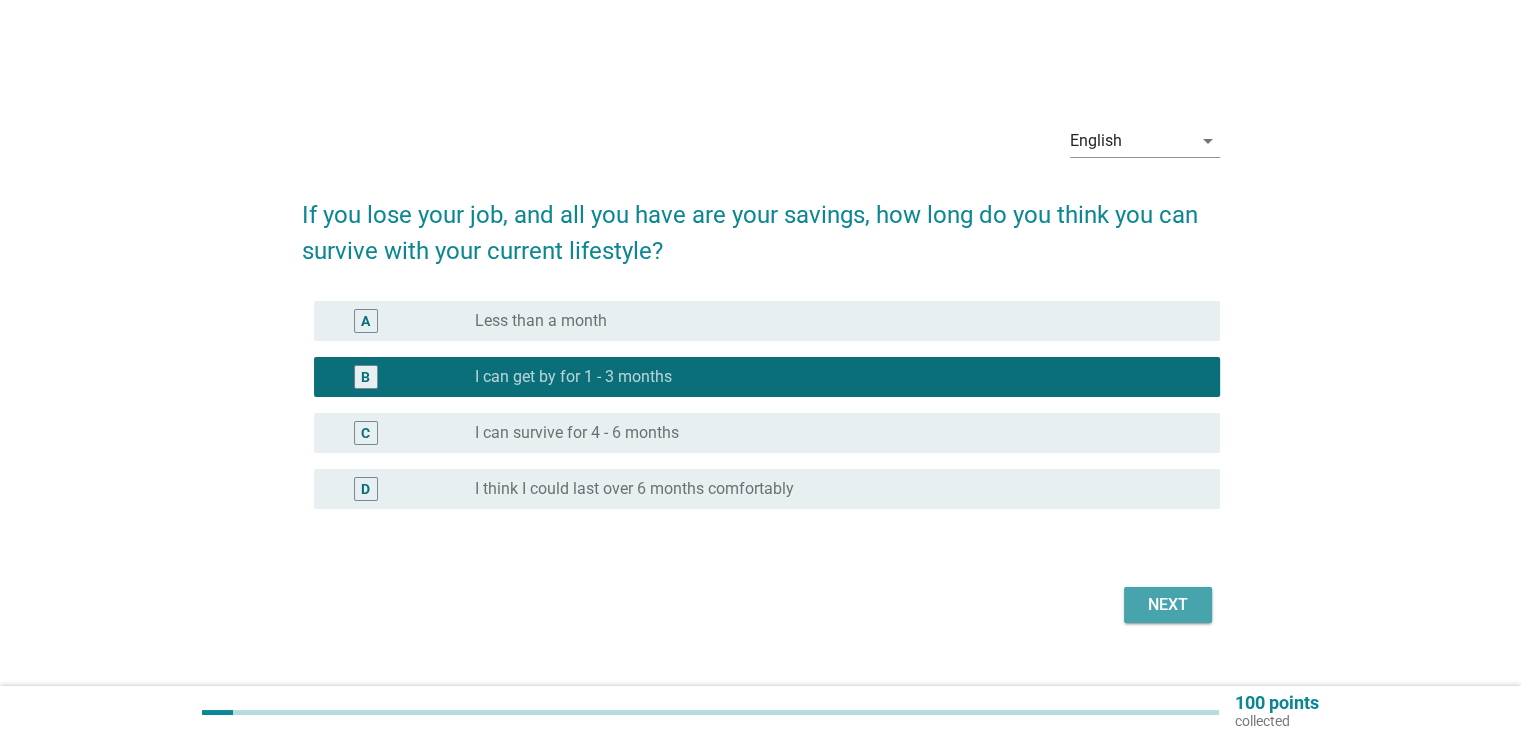 click on "Next" at bounding box center [1168, 605] 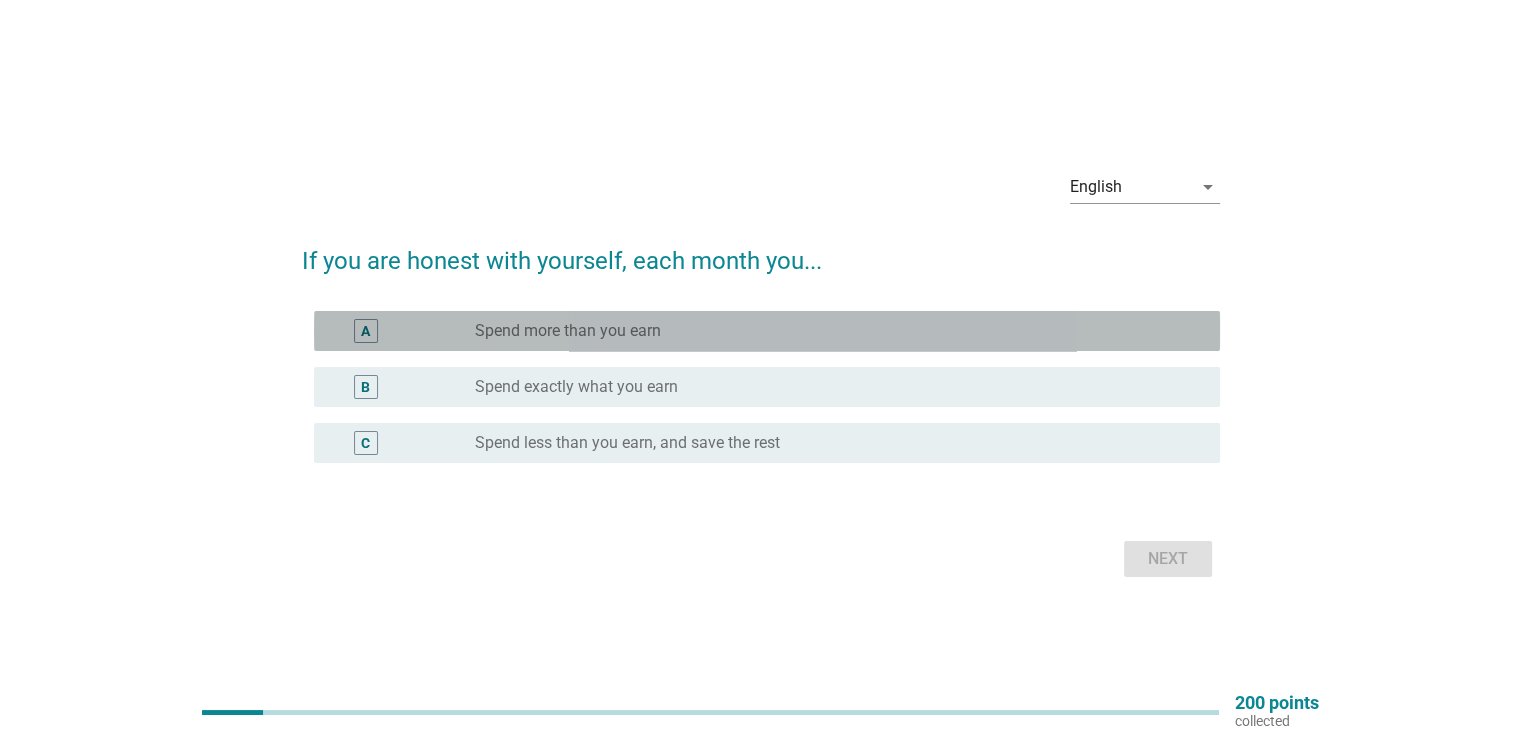 click on "radio_button_unchecked Spend more than you earn" at bounding box center (839, 331) 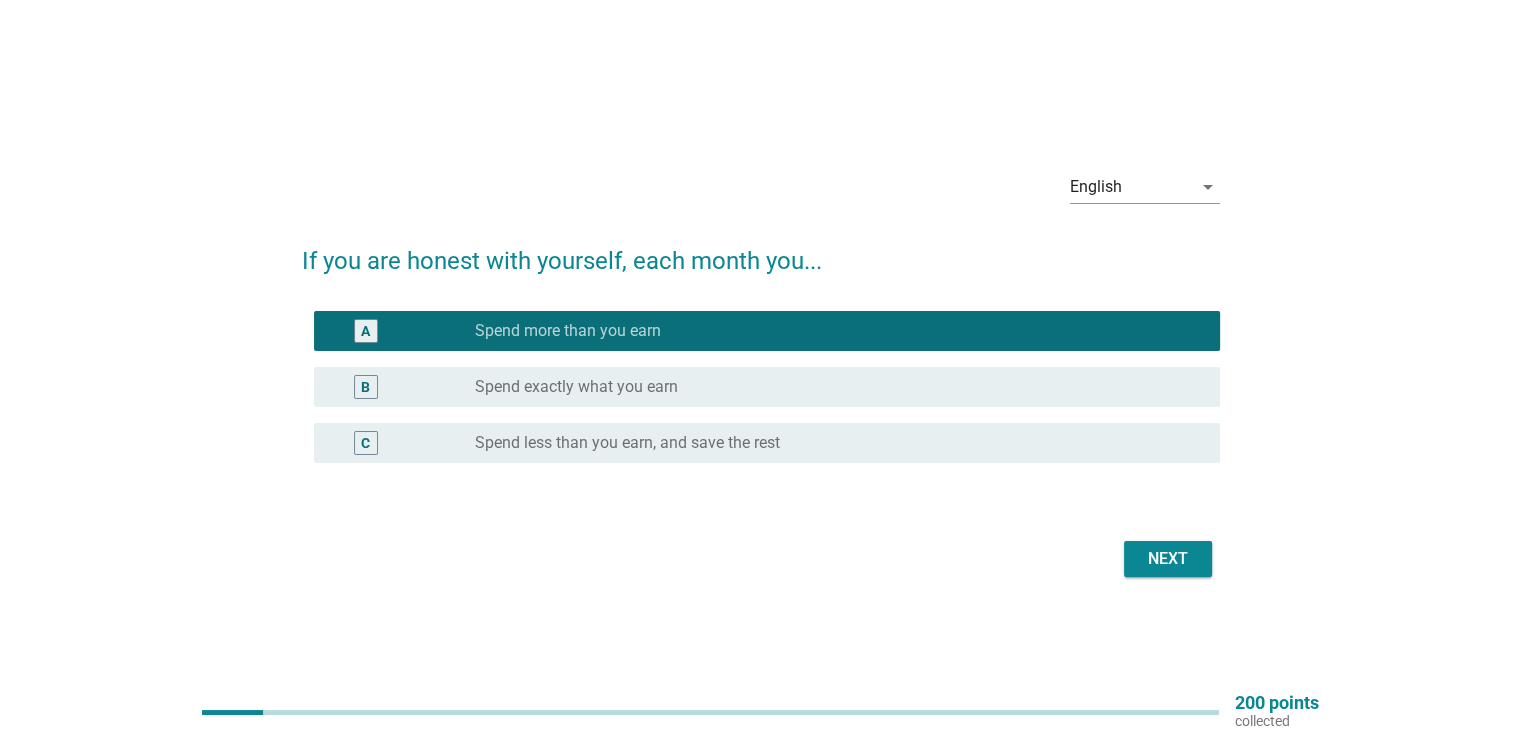 click on "B     radio_button_unchecked Spend exactly what you earn" at bounding box center (767, 387) 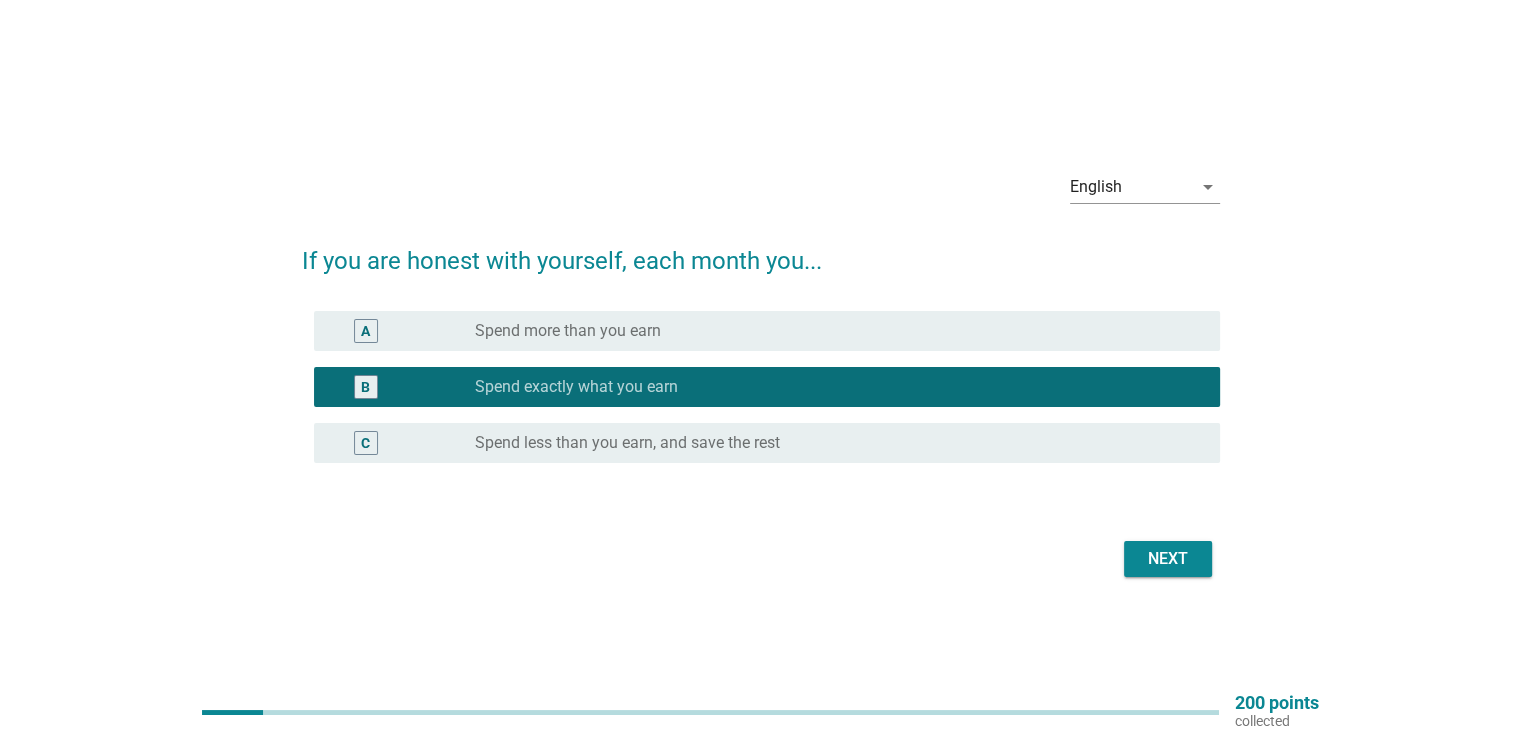 click on "Spend less than you earn, and save the rest" at bounding box center (627, 443) 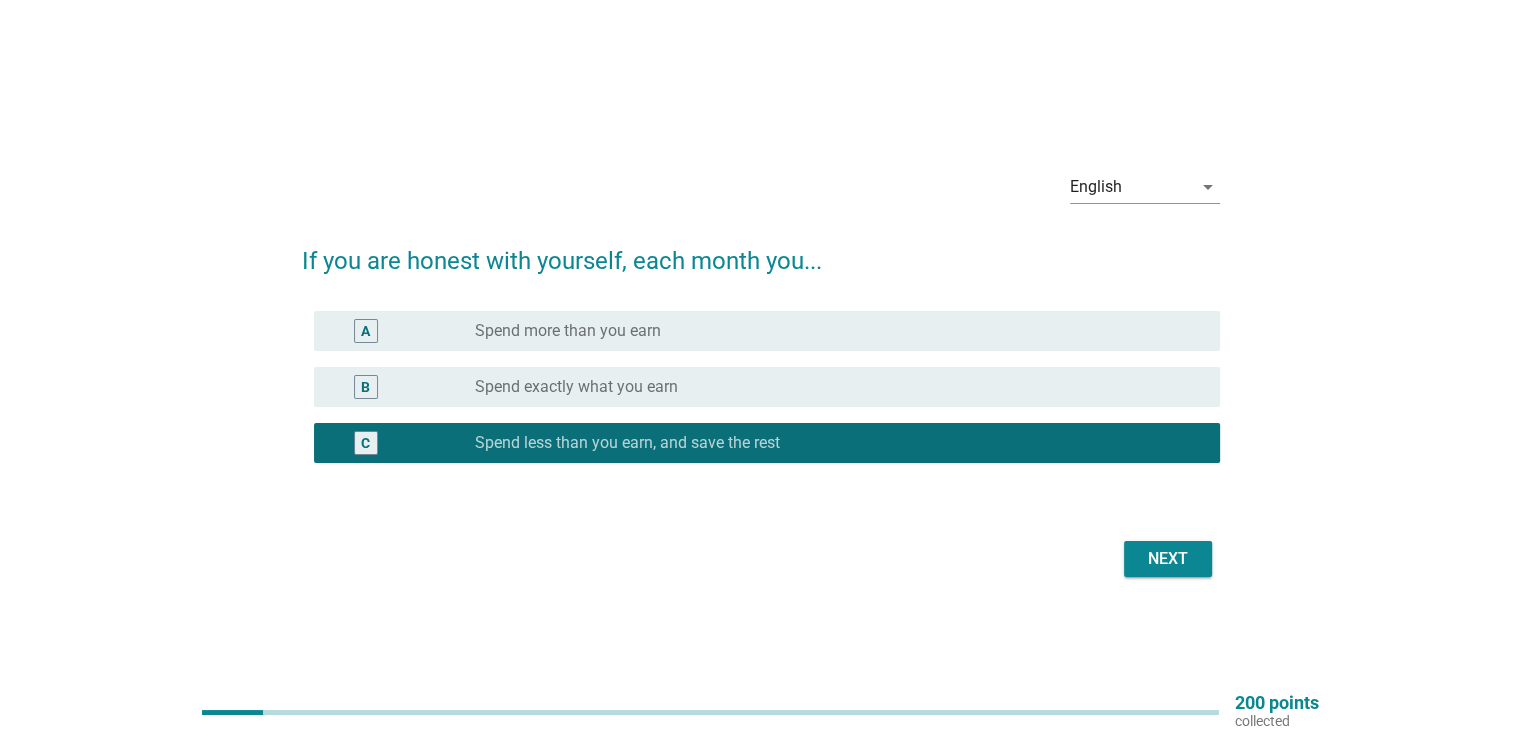 click on "Next" at bounding box center [1168, 559] 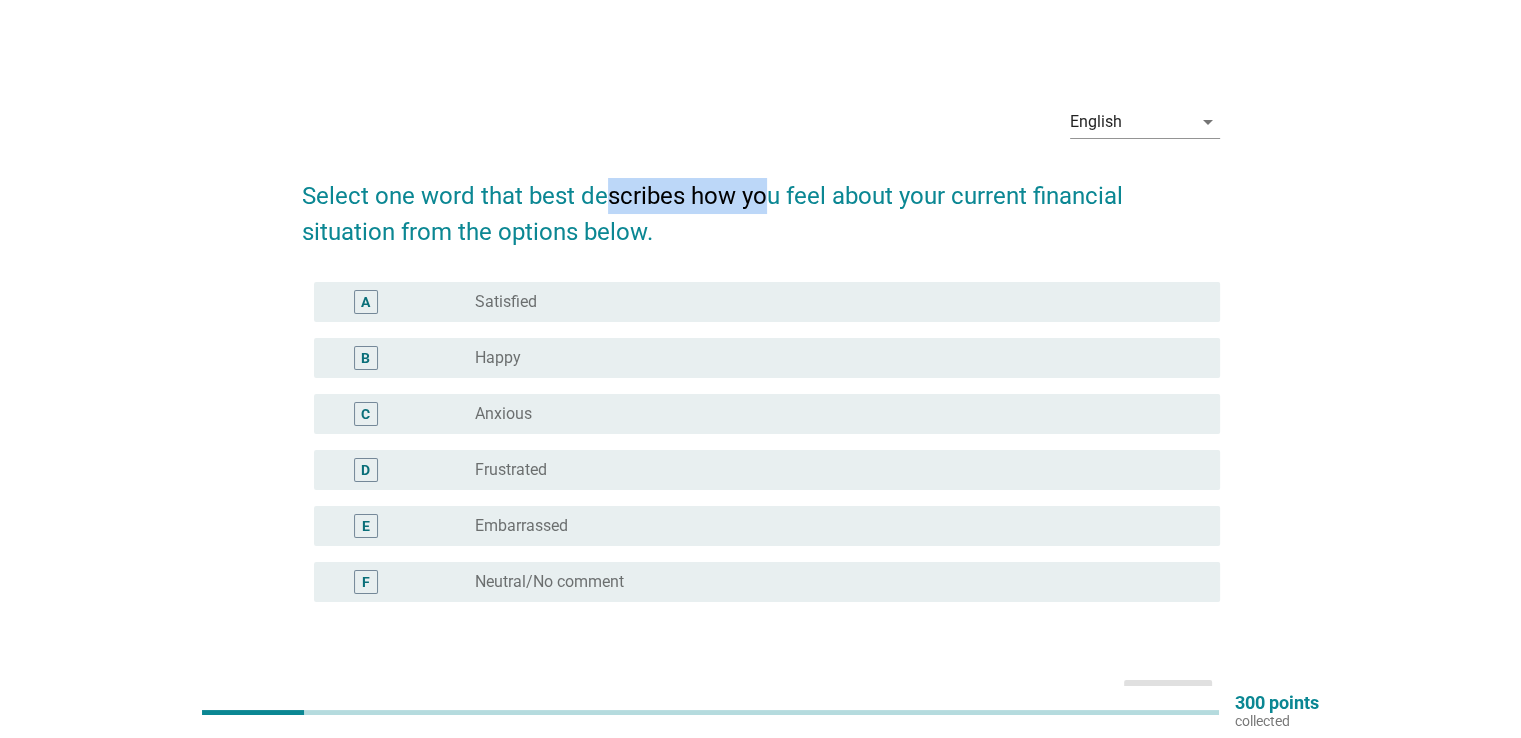 drag, startPoint x: 601, startPoint y: 185, endPoint x: 767, endPoint y: 208, distance: 167.5858 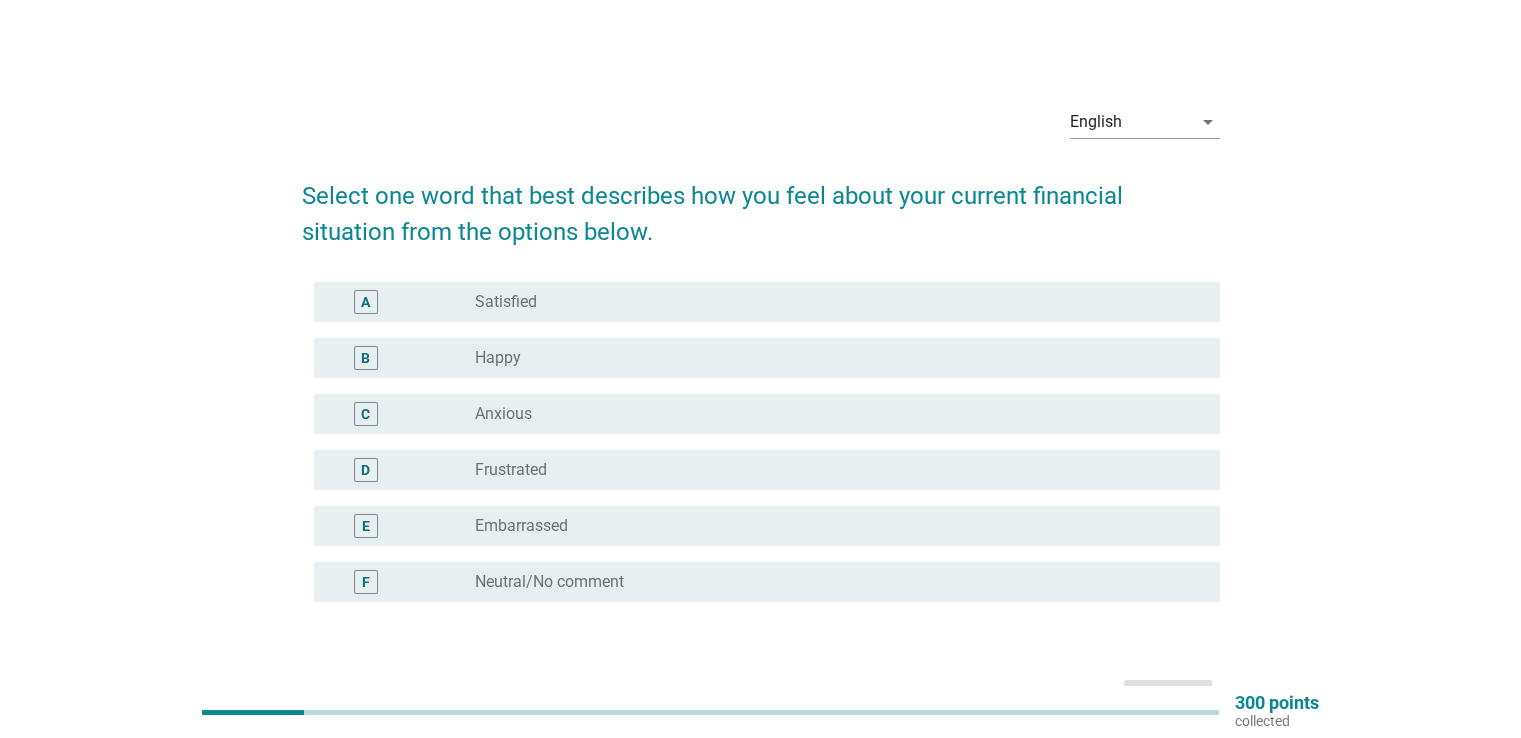 click on "Select one word that best describes how you feel about your current financial situation from the options below." at bounding box center [761, 204] 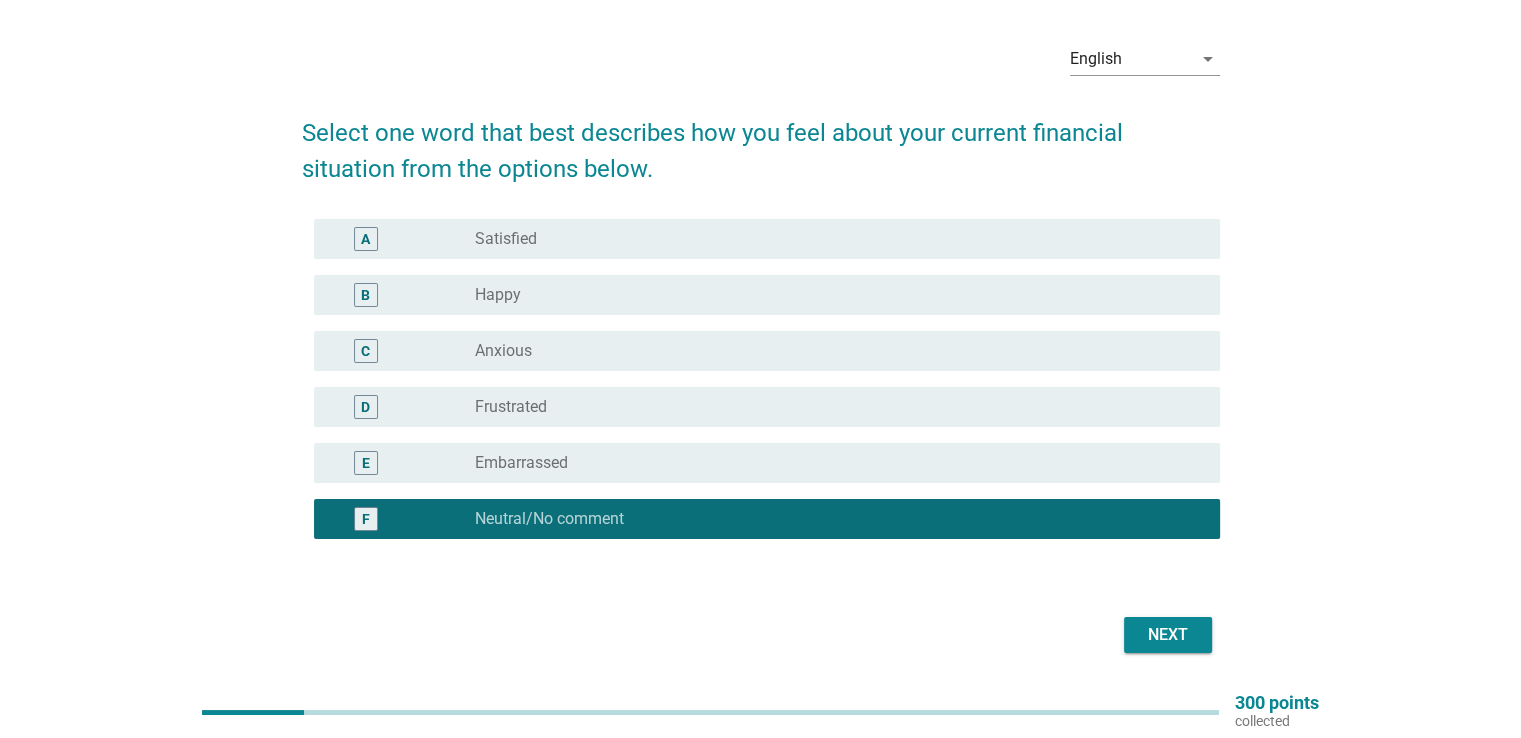 scroll, scrollTop: 126, scrollLeft: 0, axis: vertical 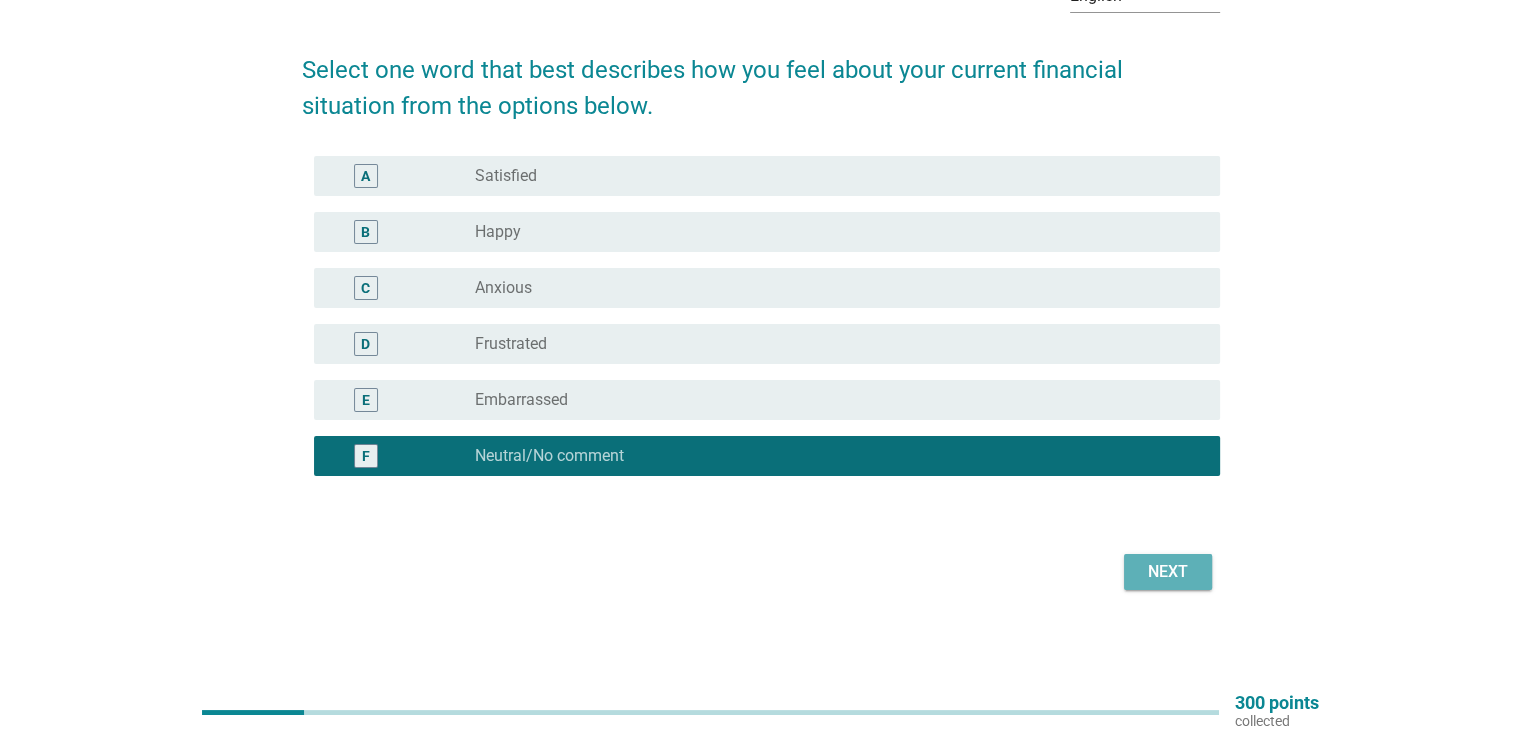 click on "Next" at bounding box center [1168, 572] 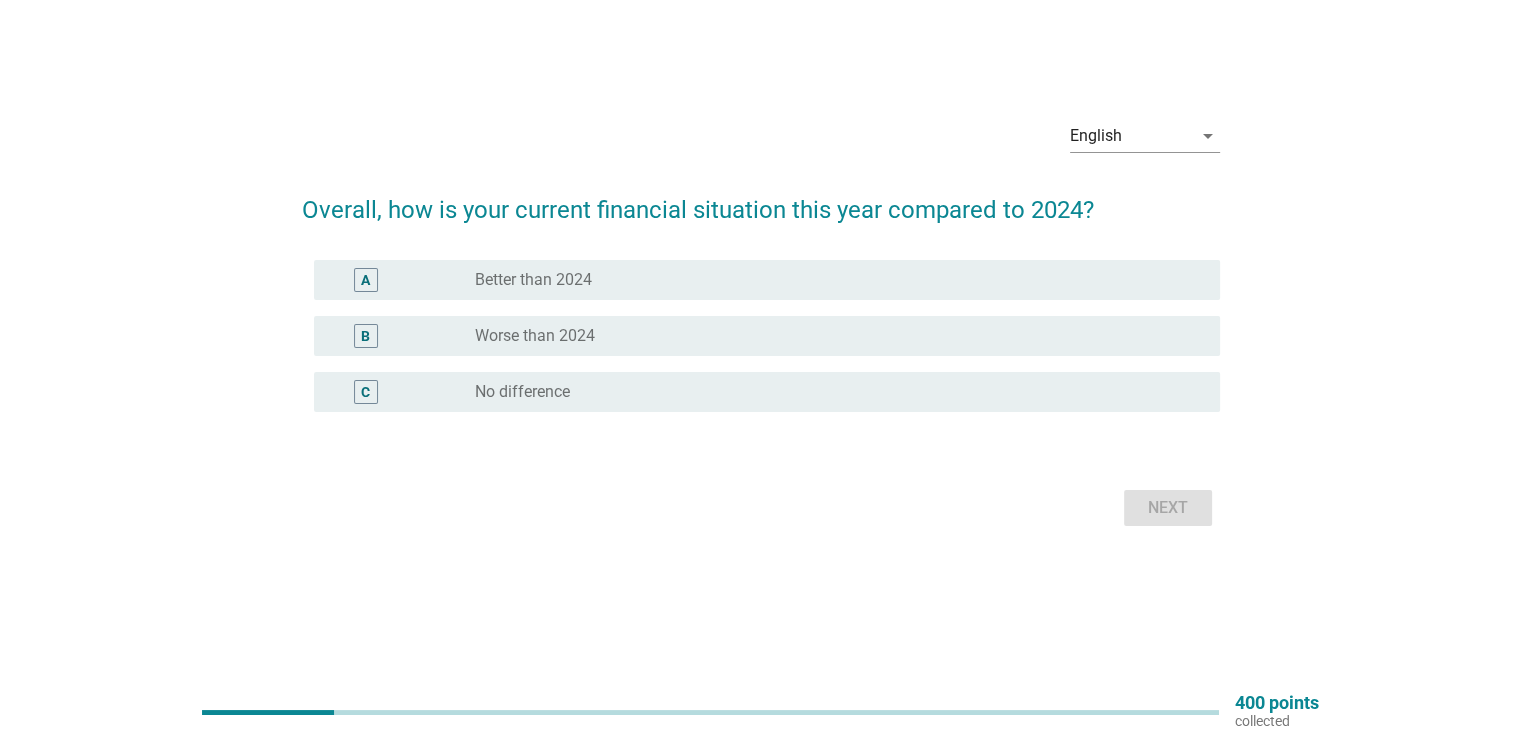 scroll, scrollTop: 52, scrollLeft: 0, axis: vertical 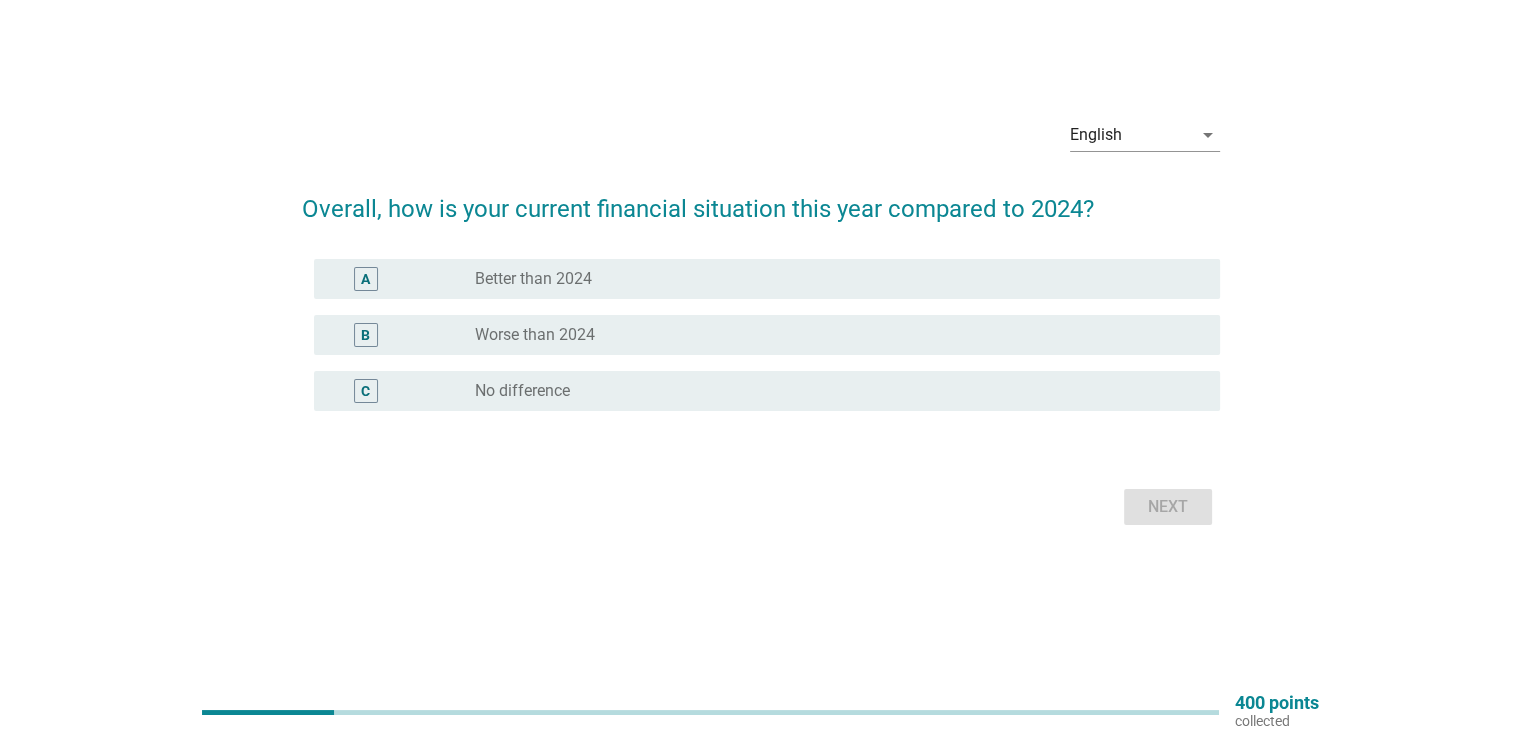 click on "radio_button_unchecked Better than 2024" at bounding box center (831, 279) 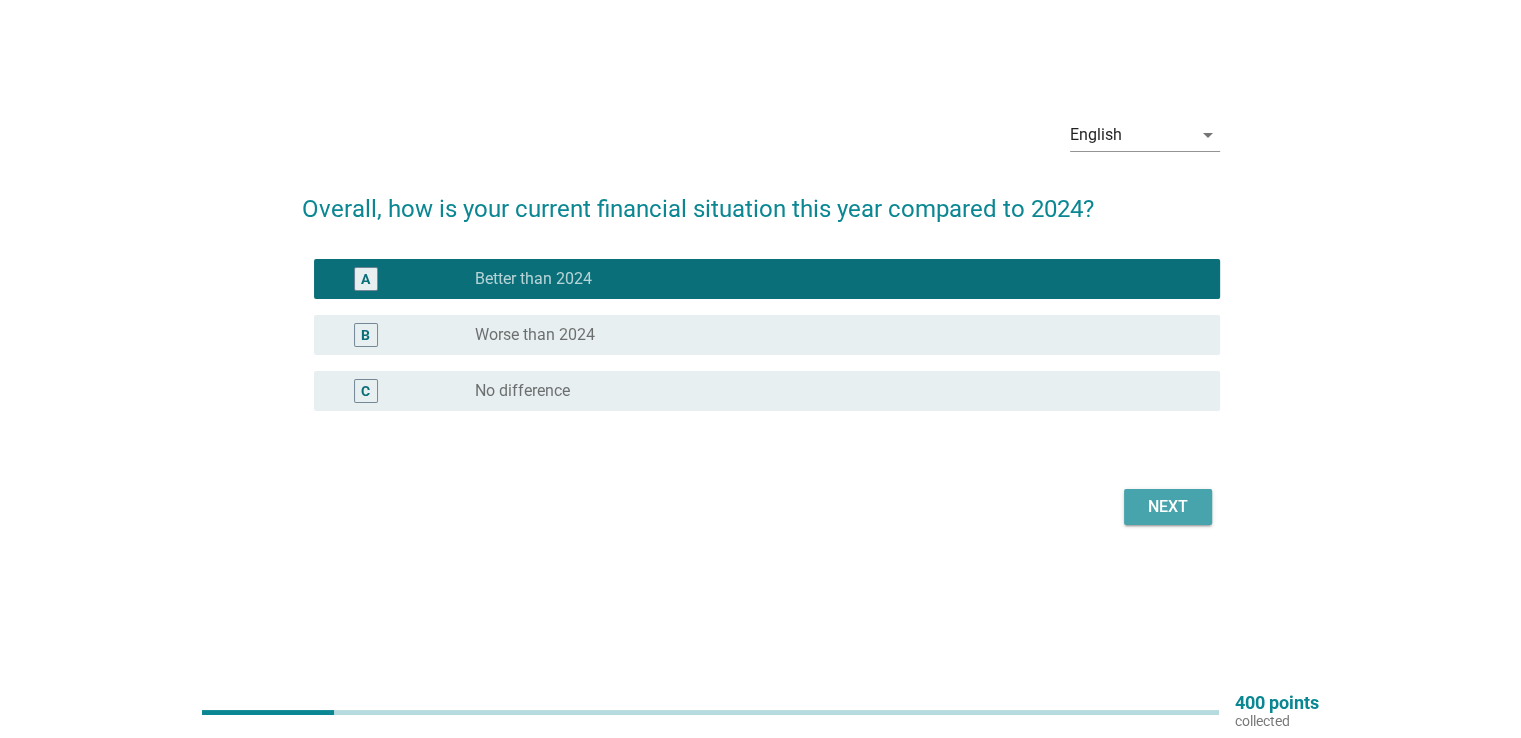 click on "Next" at bounding box center [1168, 507] 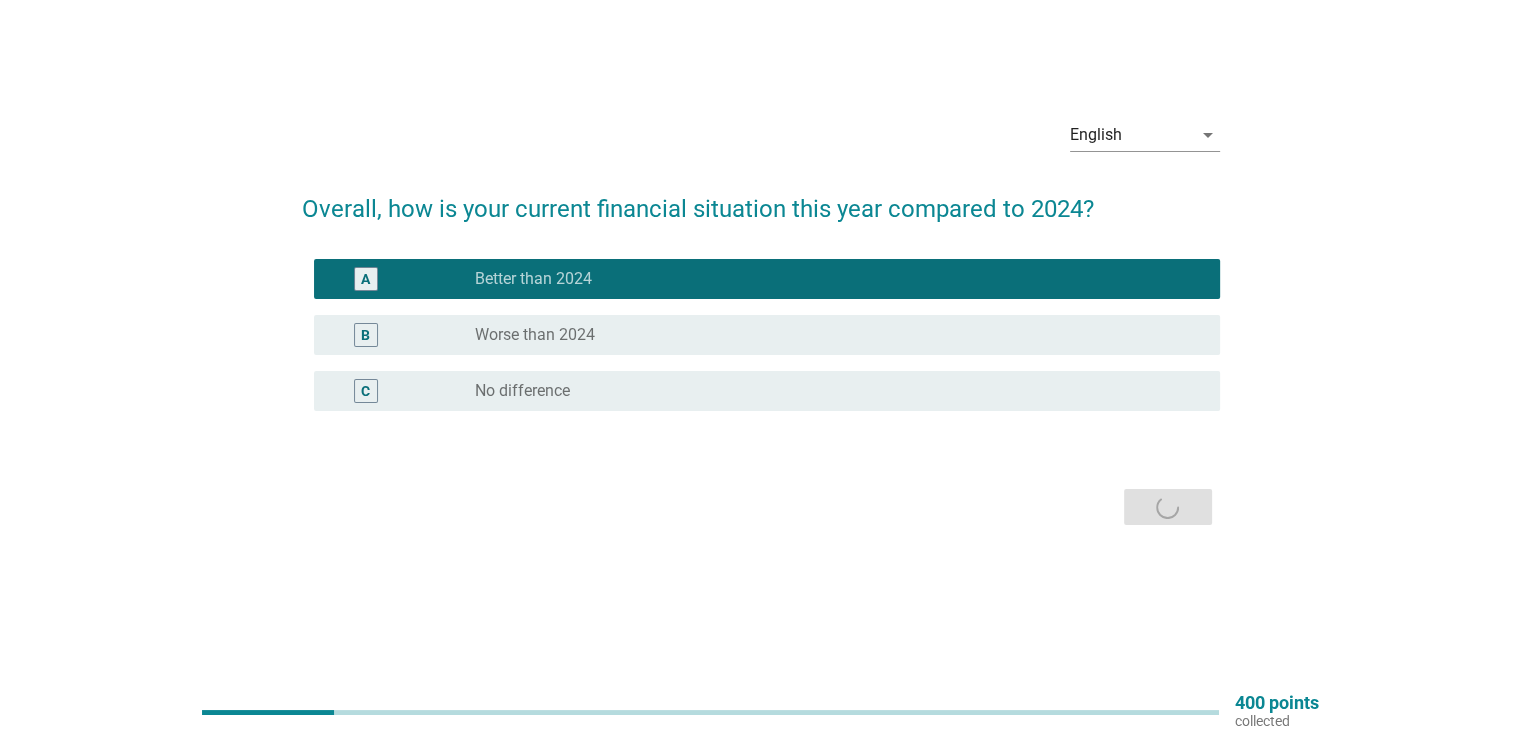 scroll, scrollTop: 0, scrollLeft: 0, axis: both 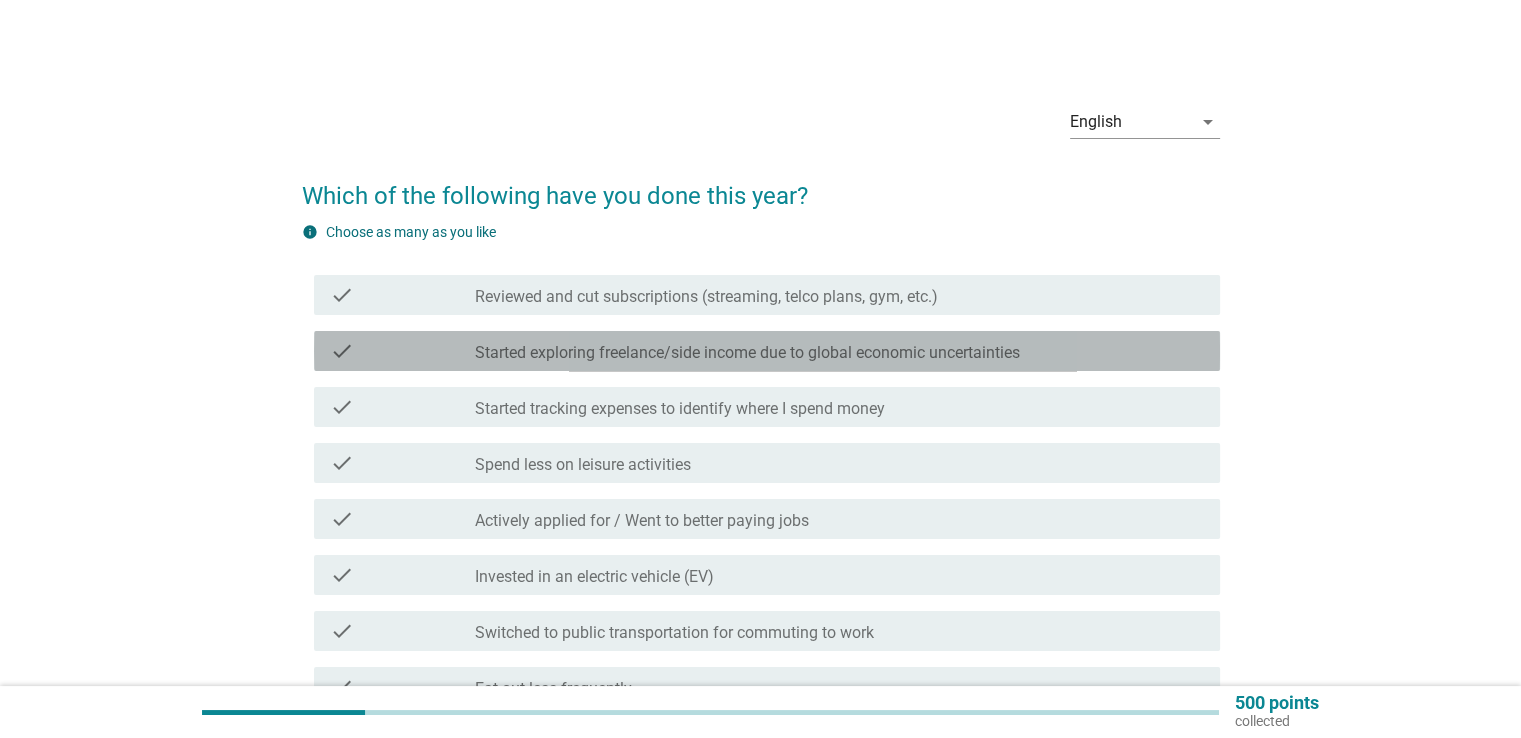 click on "check     check_box_outline_blank Started exploring freelance/side income due to global economic uncertainties" at bounding box center (767, 351) 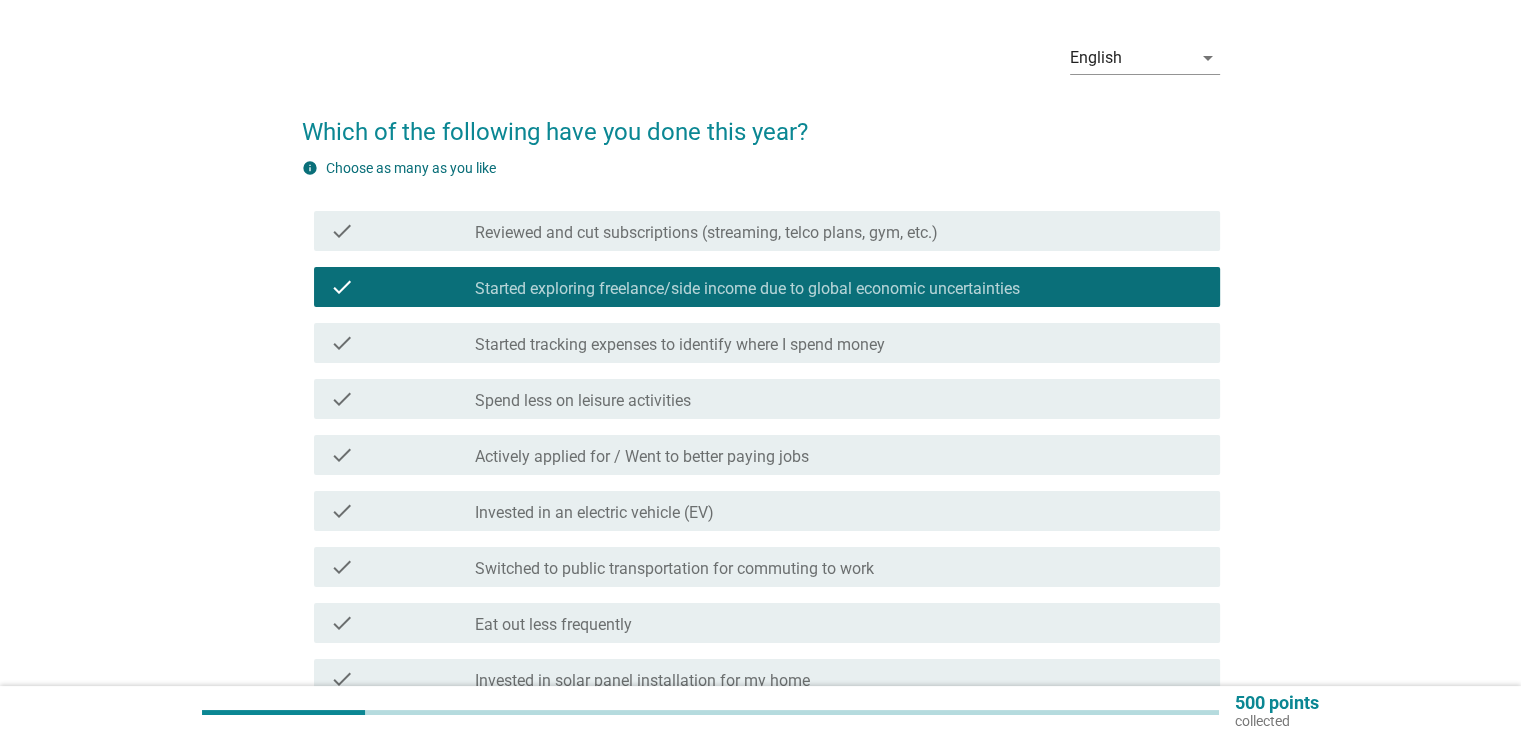 scroll, scrollTop: 100, scrollLeft: 0, axis: vertical 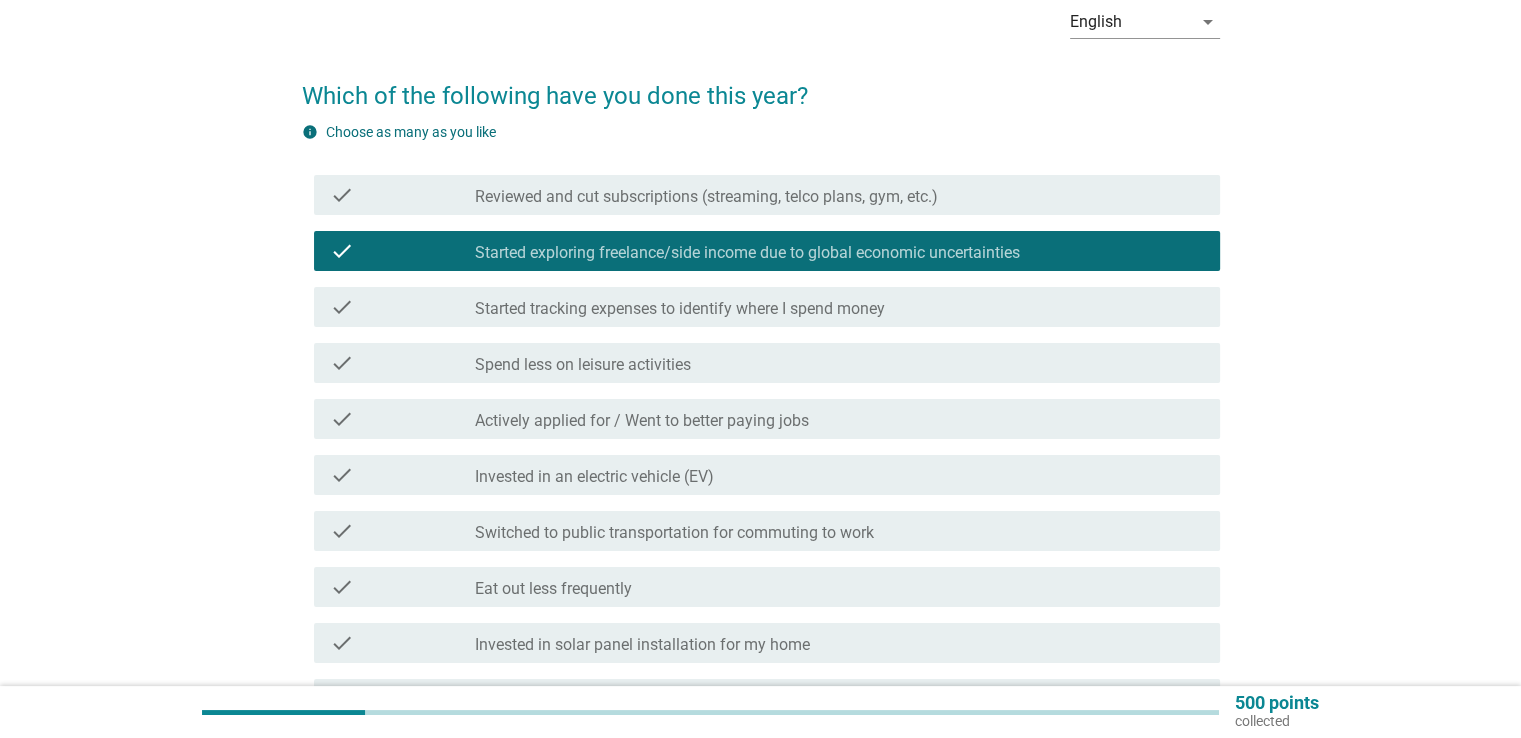 click on "check_box_outline_blank Started tracking expenses to identify where I spend money" at bounding box center [839, 307] 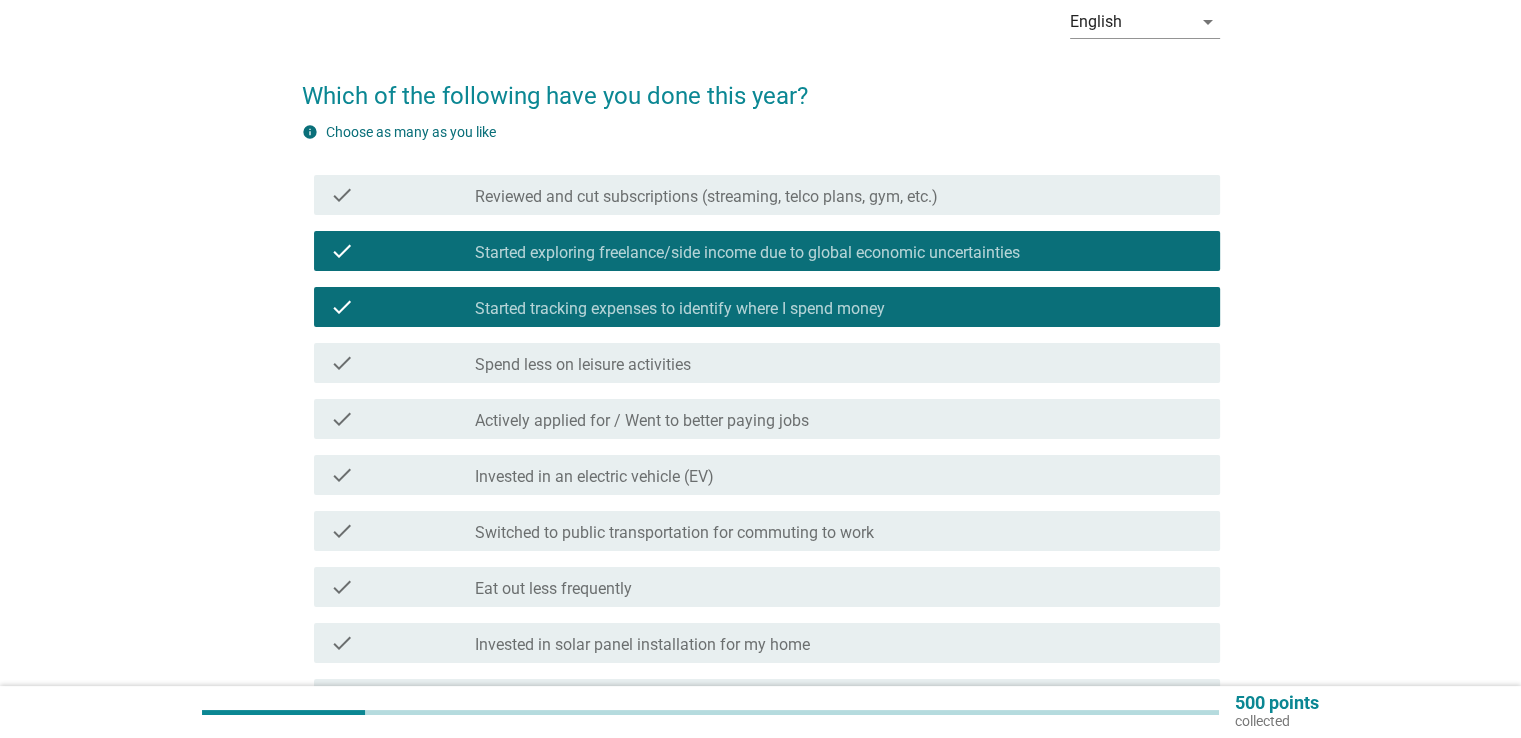 click on "check_box_outline_blank Spend less on leisure activities" at bounding box center (839, 363) 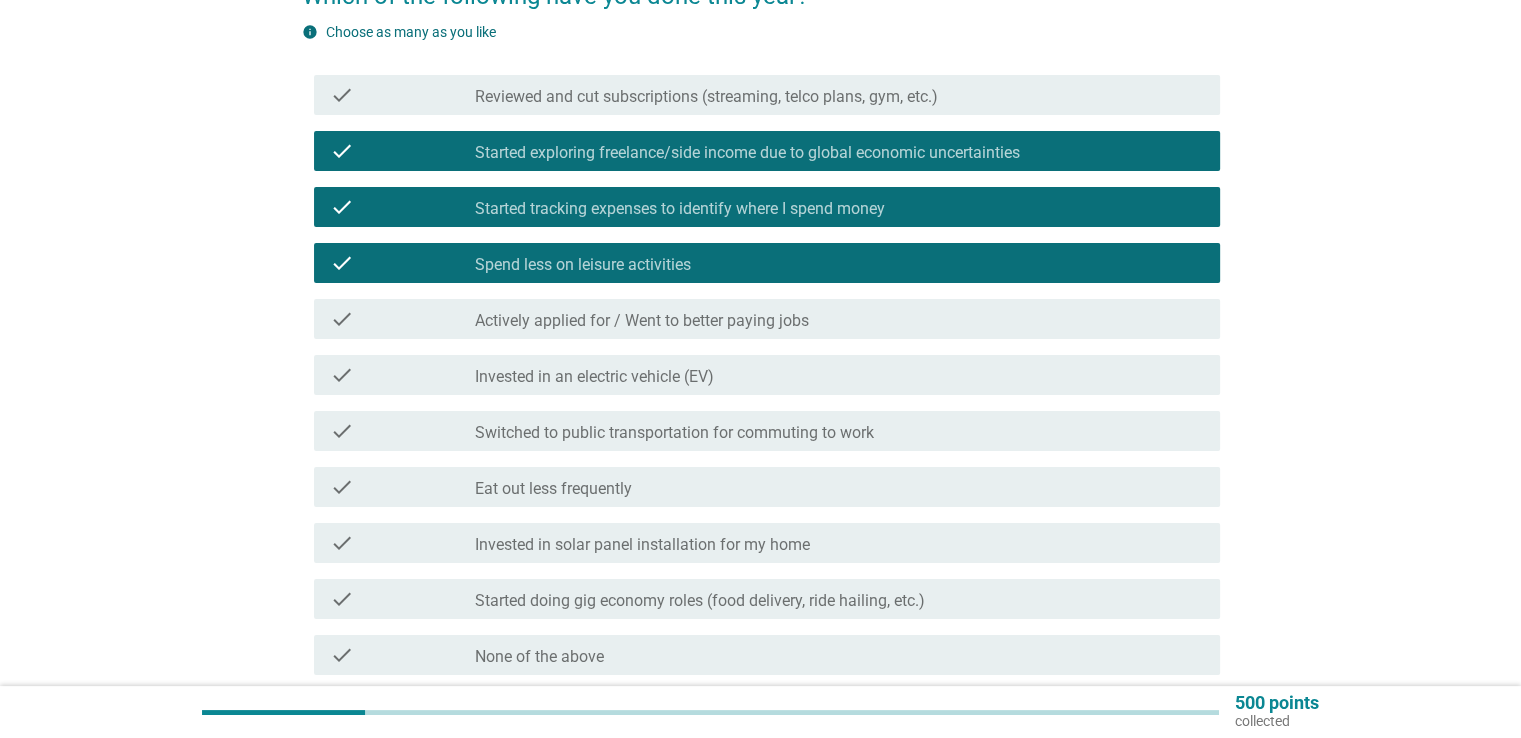 scroll, scrollTop: 300, scrollLeft: 0, axis: vertical 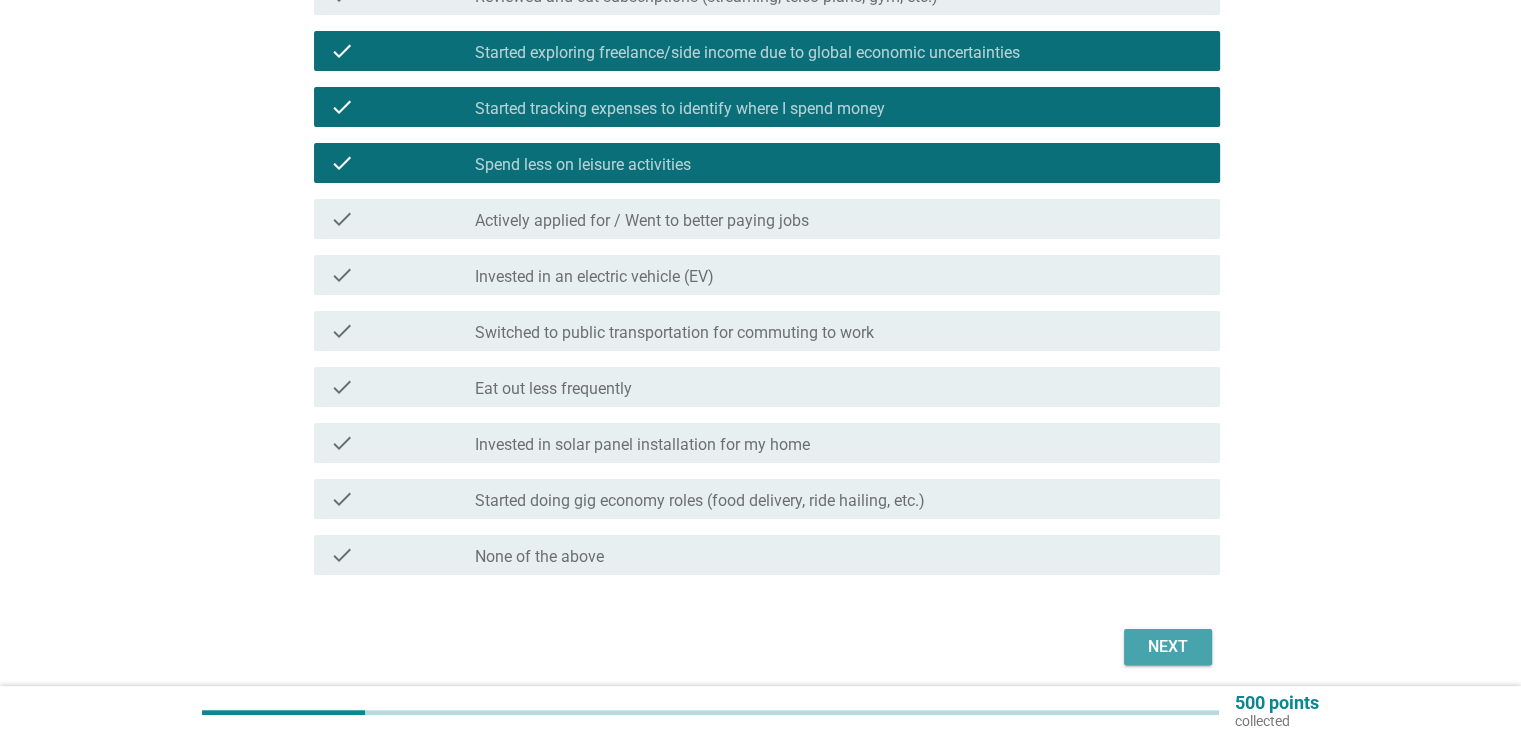 click on "Next" at bounding box center [1168, 647] 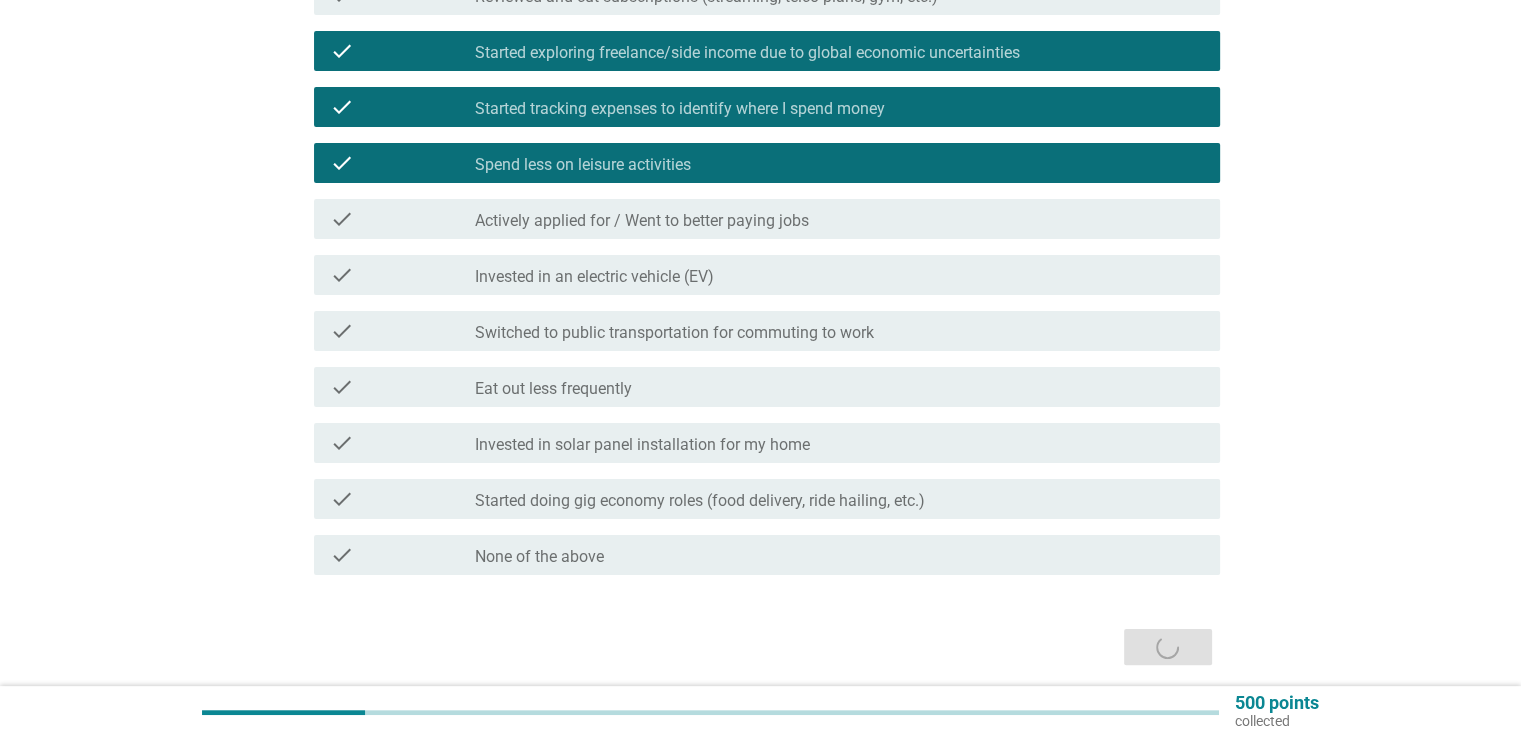 scroll, scrollTop: 0, scrollLeft: 0, axis: both 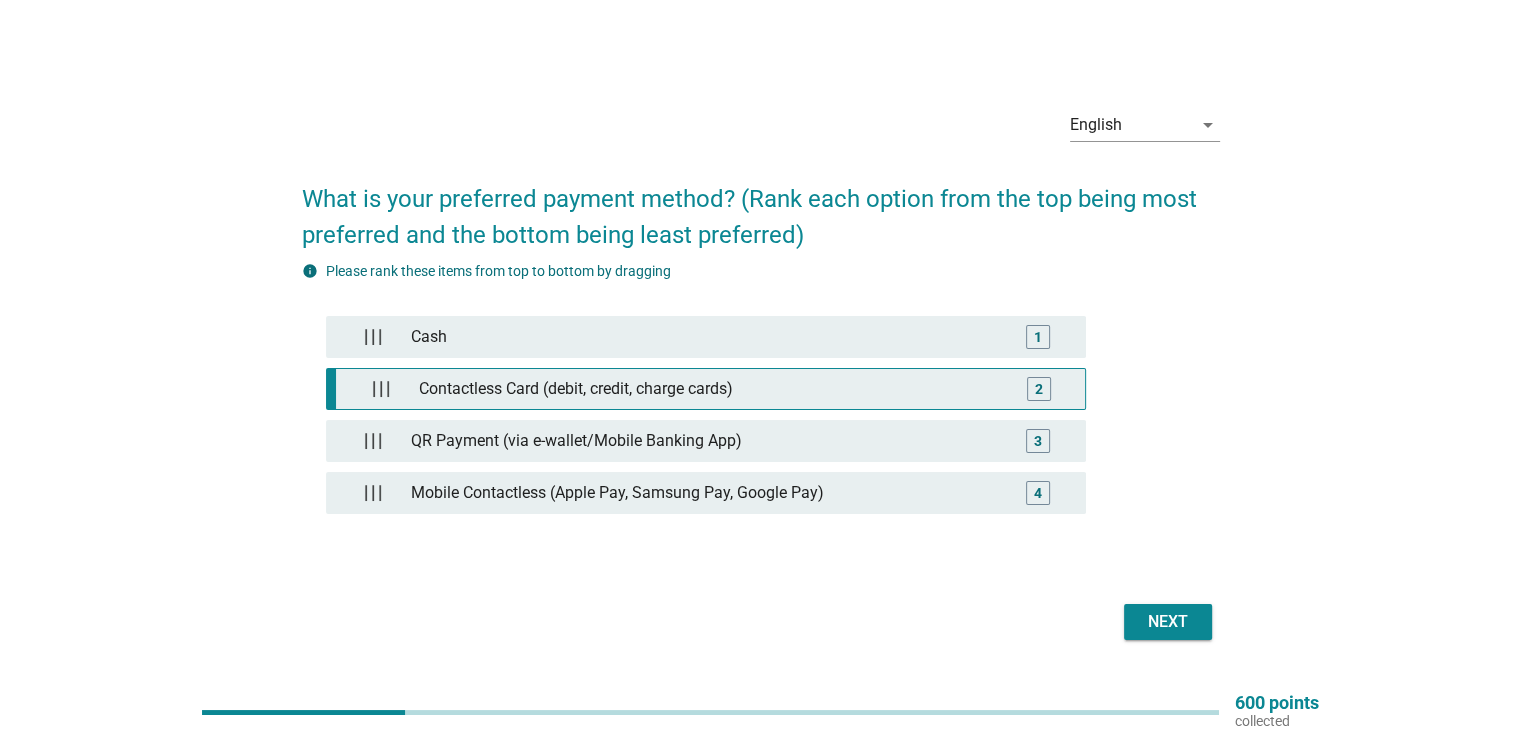 type 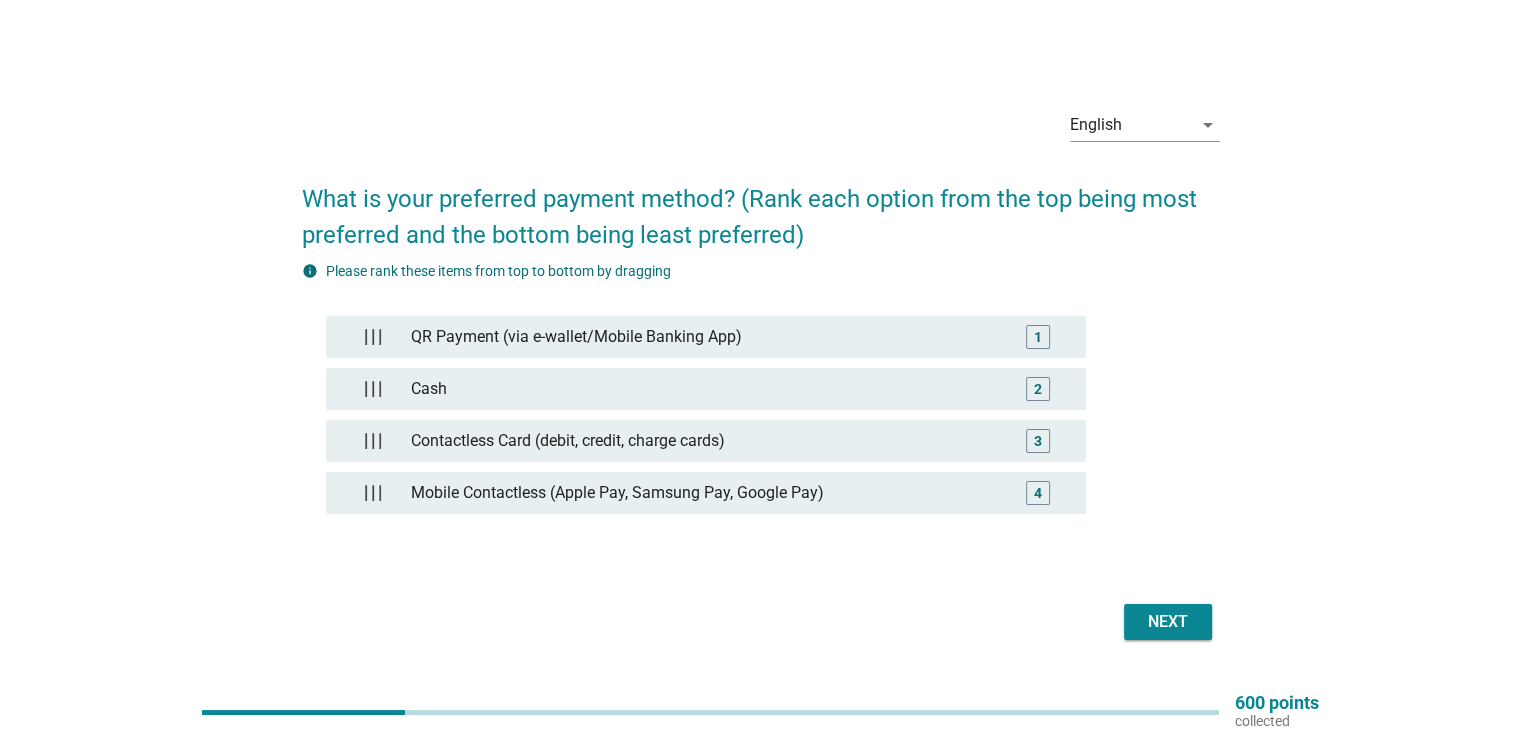 click on "Next" at bounding box center [761, 622] 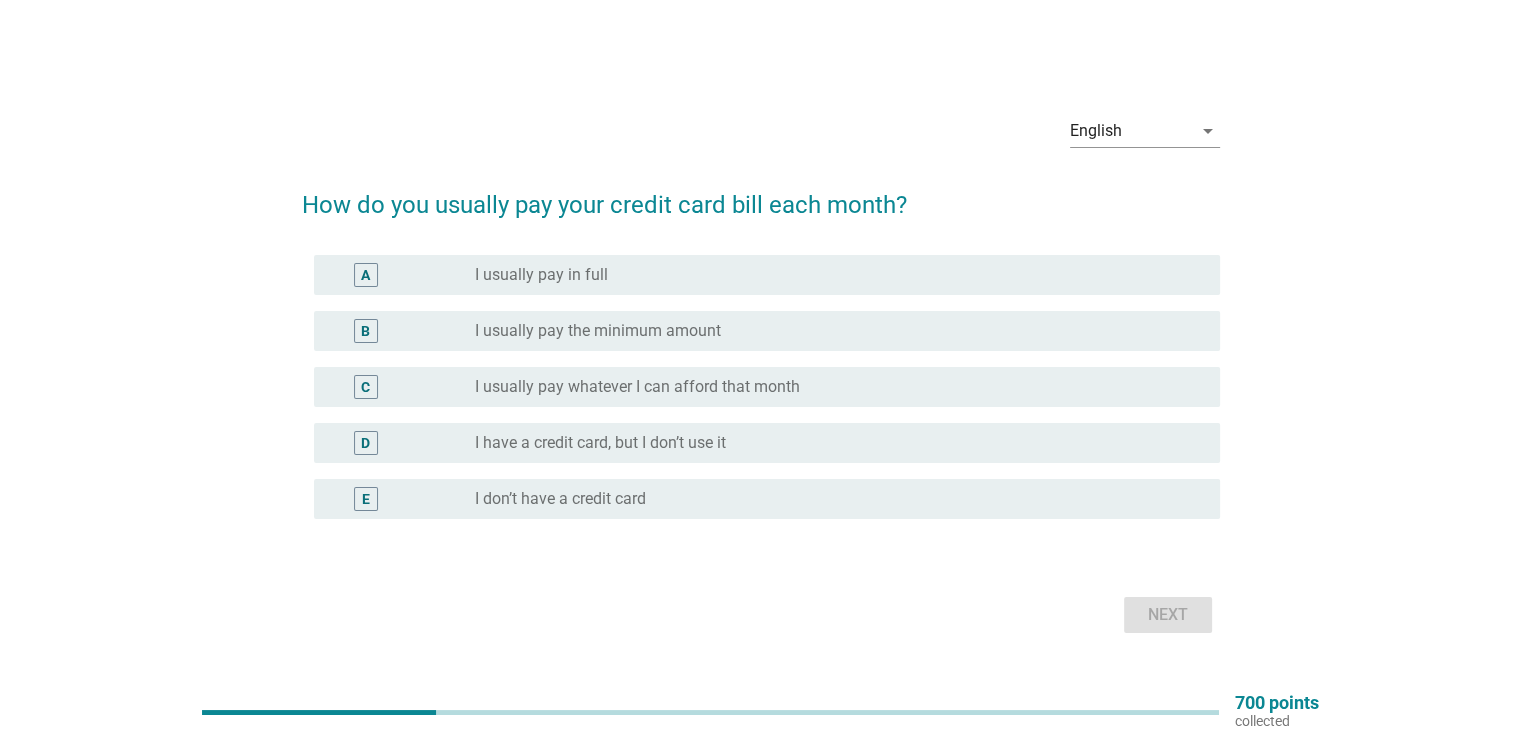 click on "E     radio_button_unchecked I don’t have a credit card" at bounding box center [761, 499] 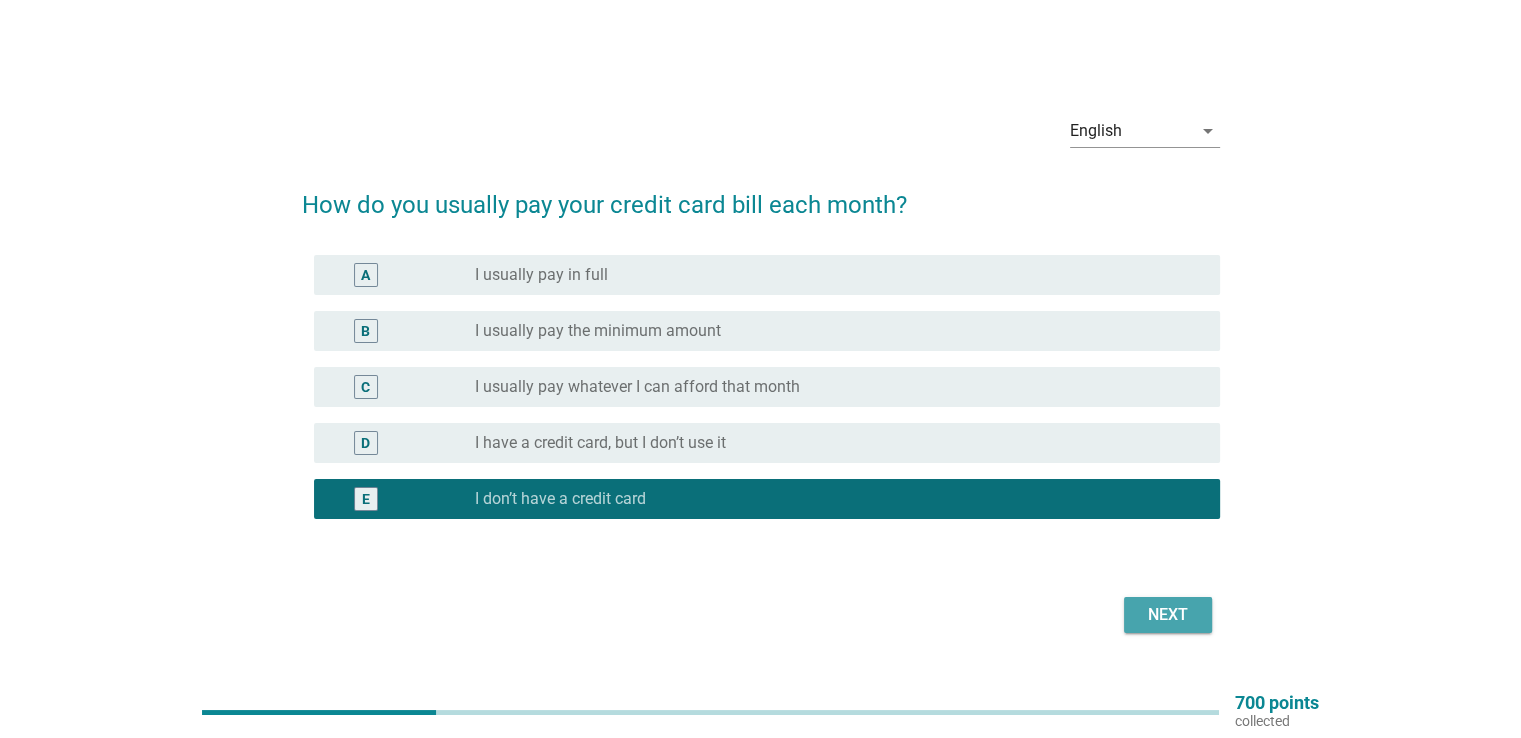click on "Next" at bounding box center [1168, 615] 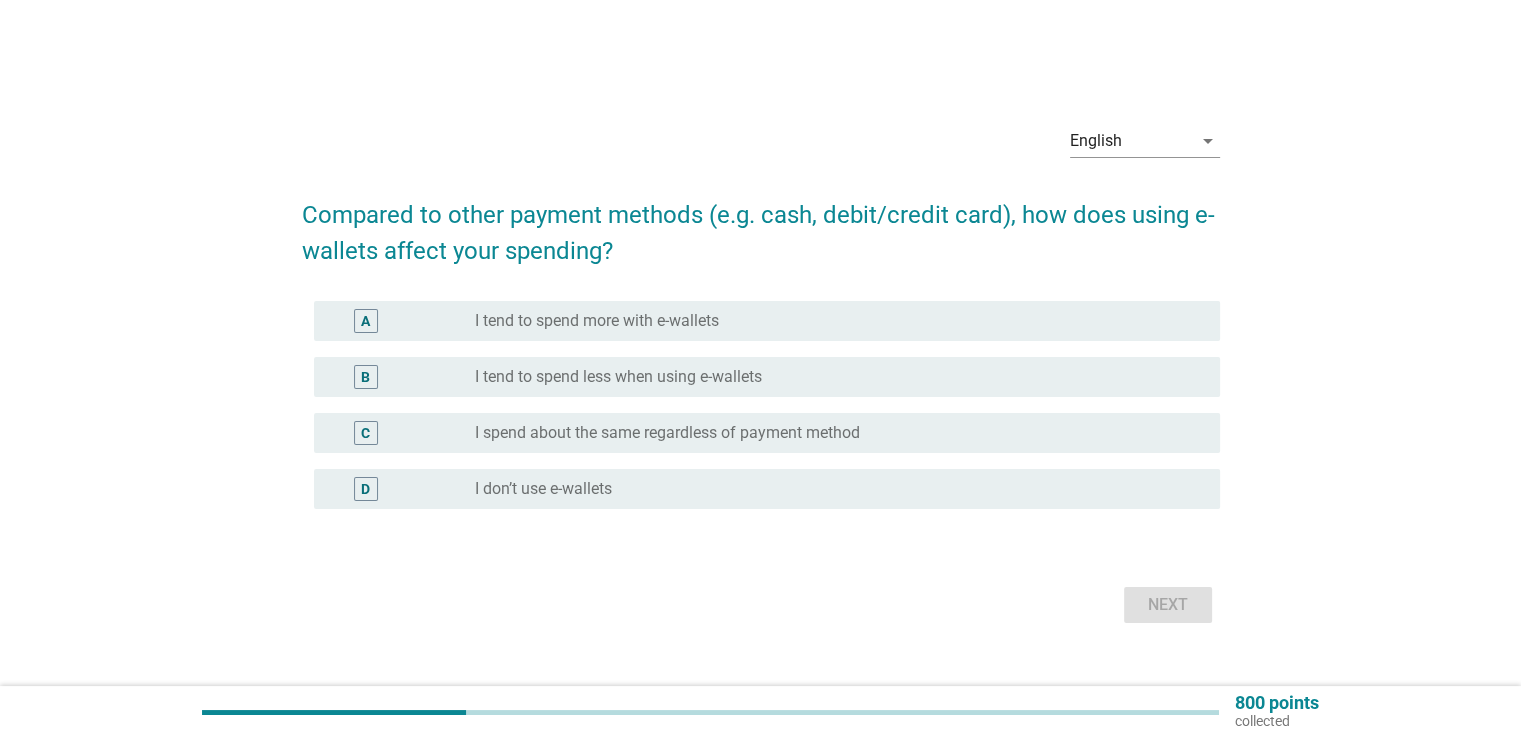 click on "I tend to spend more with e-wallets" at bounding box center (597, 321) 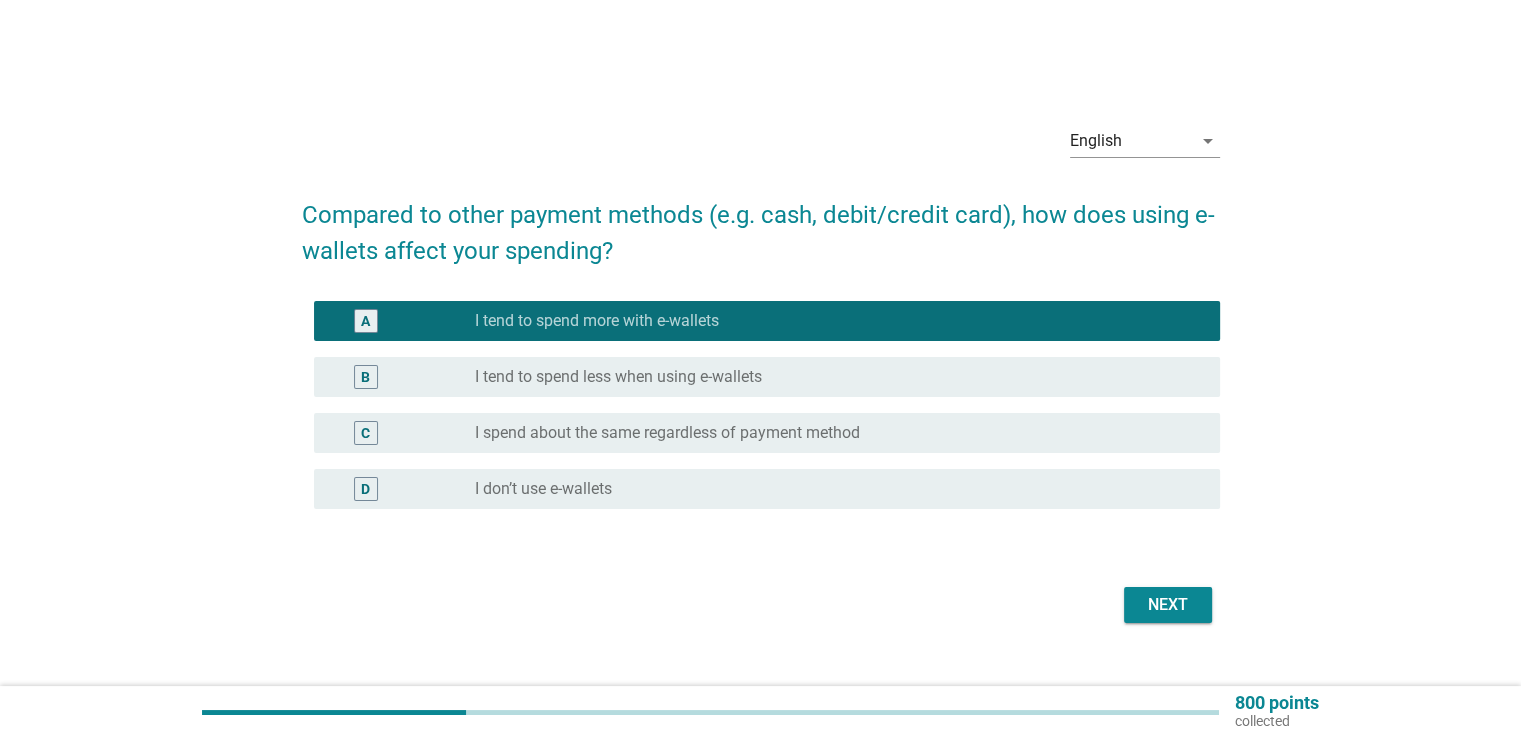 click on "radio_button_unchecked I spend about the same regardless of payment method" at bounding box center [831, 433] 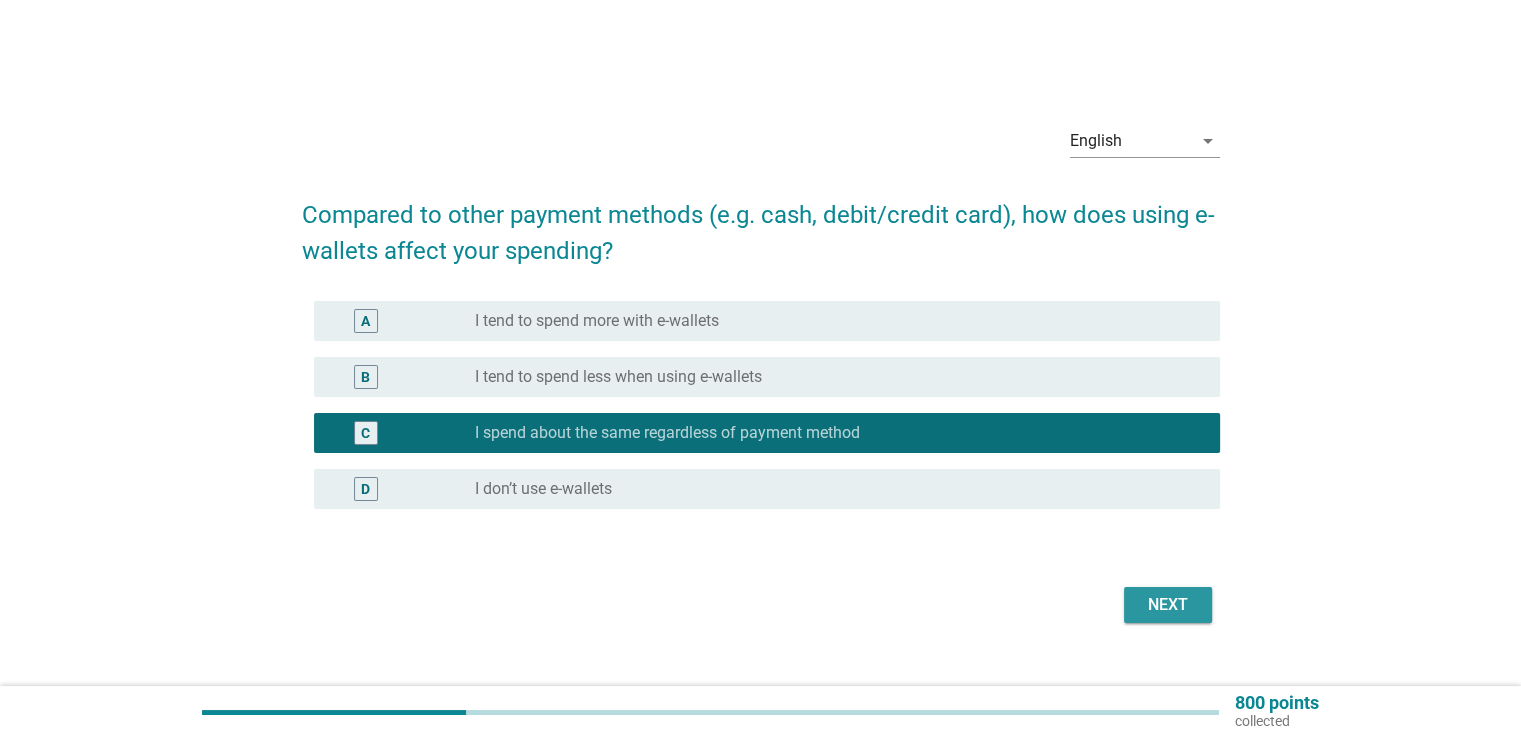 click on "Next" at bounding box center [1168, 605] 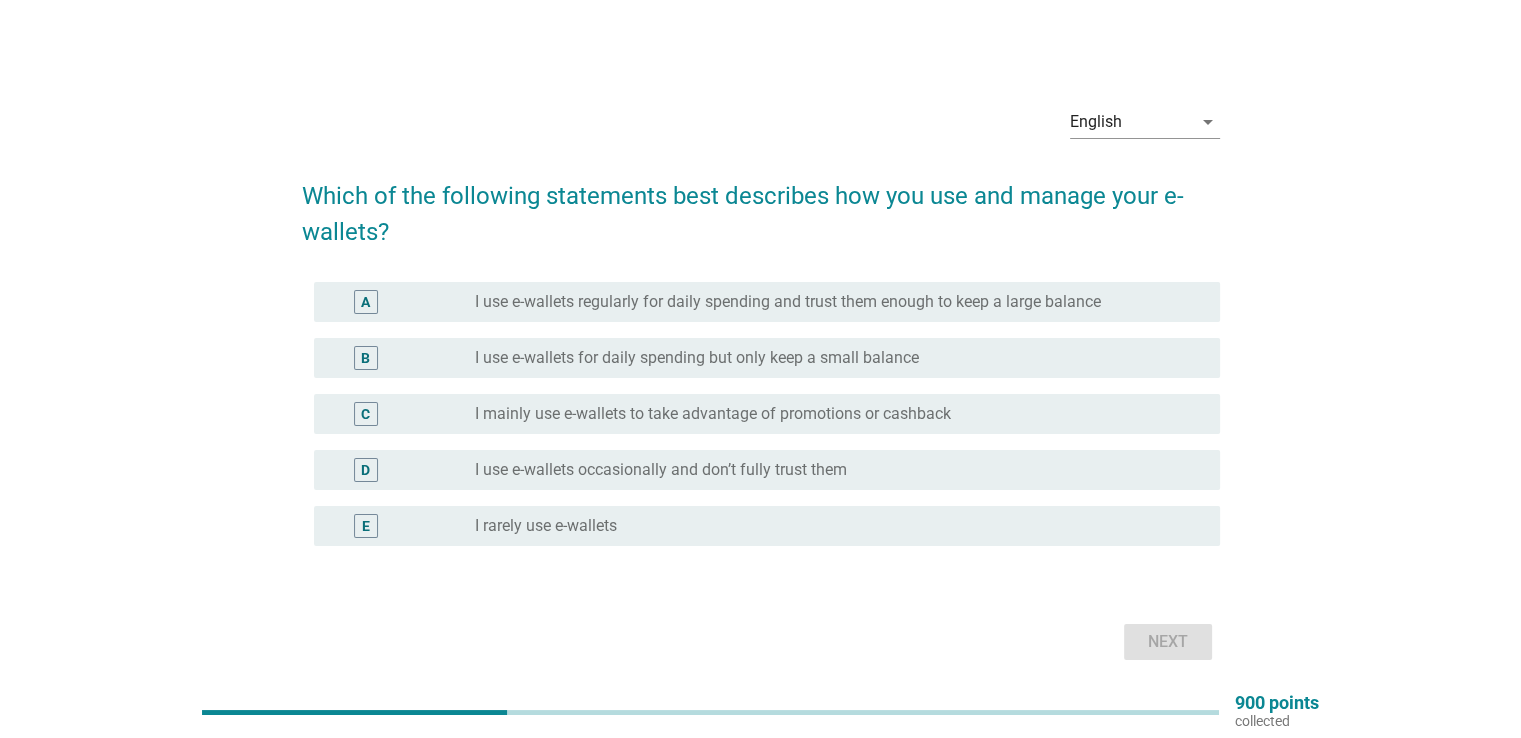 click on "I use e-wallets for daily spending but only keep a small balance" at bounding box center (697, 358) 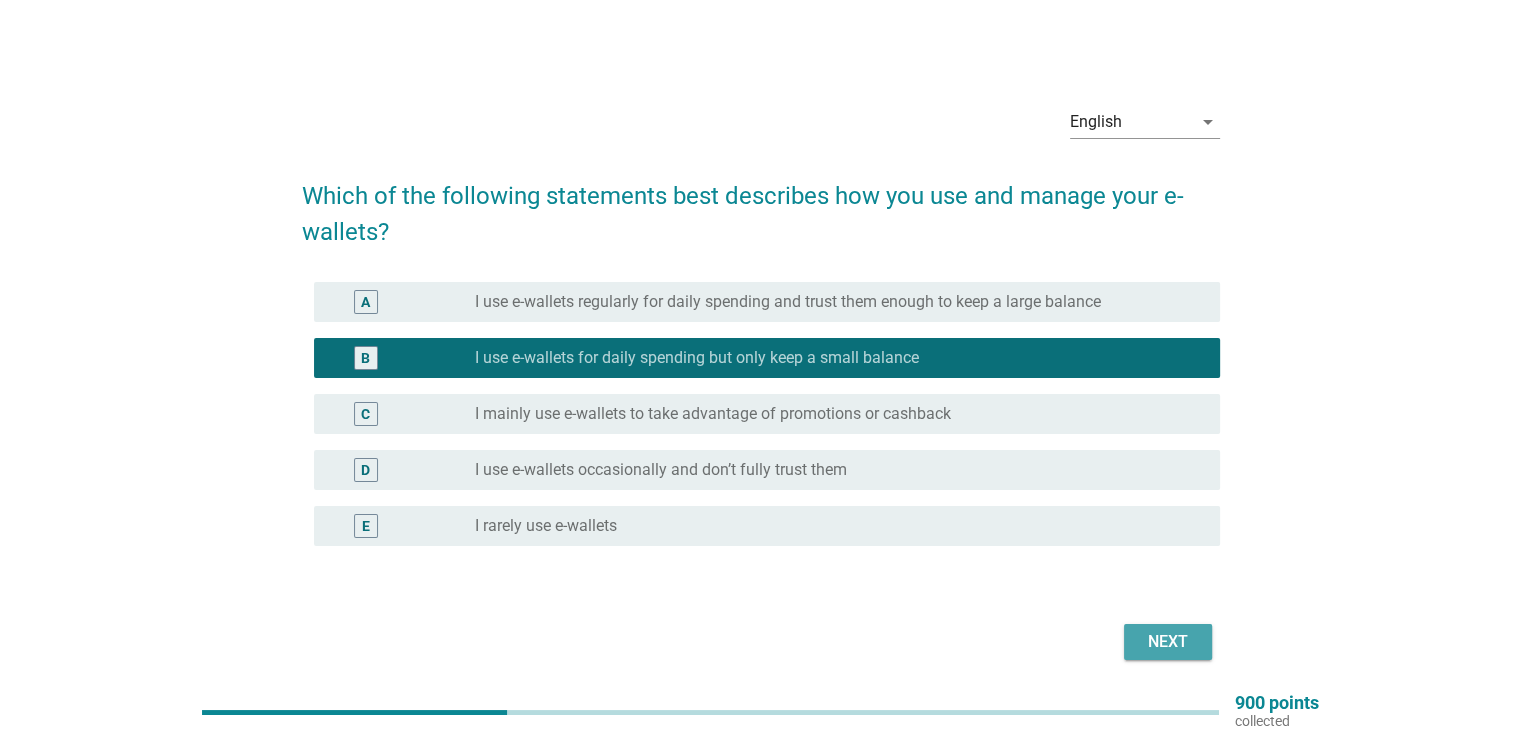click on "Next" at bounding box center (1168, 642) 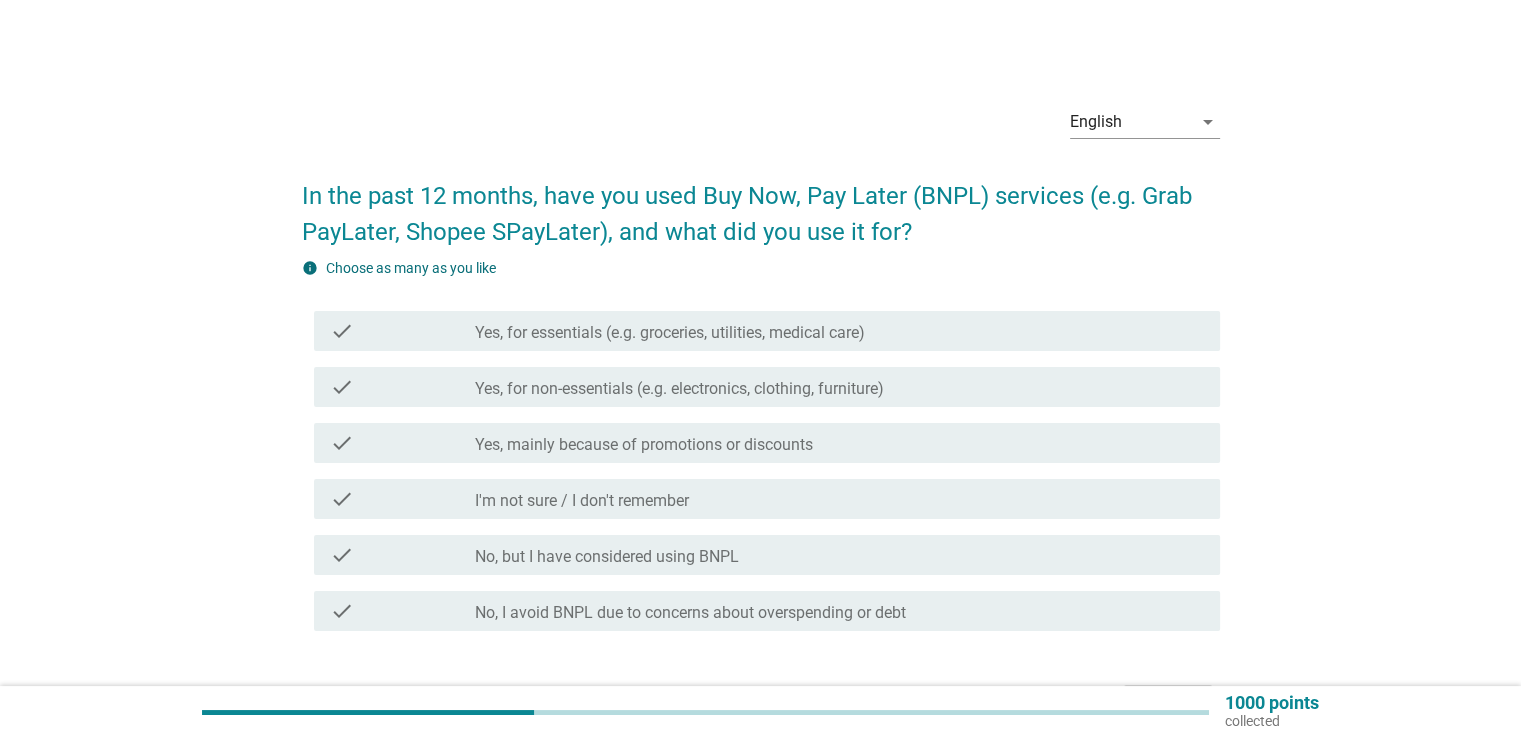 click on "check_box_outline_blank Yes, for non-essentials (e.g. electronics, clothing, furniture)" at bounding box center (839, 387) 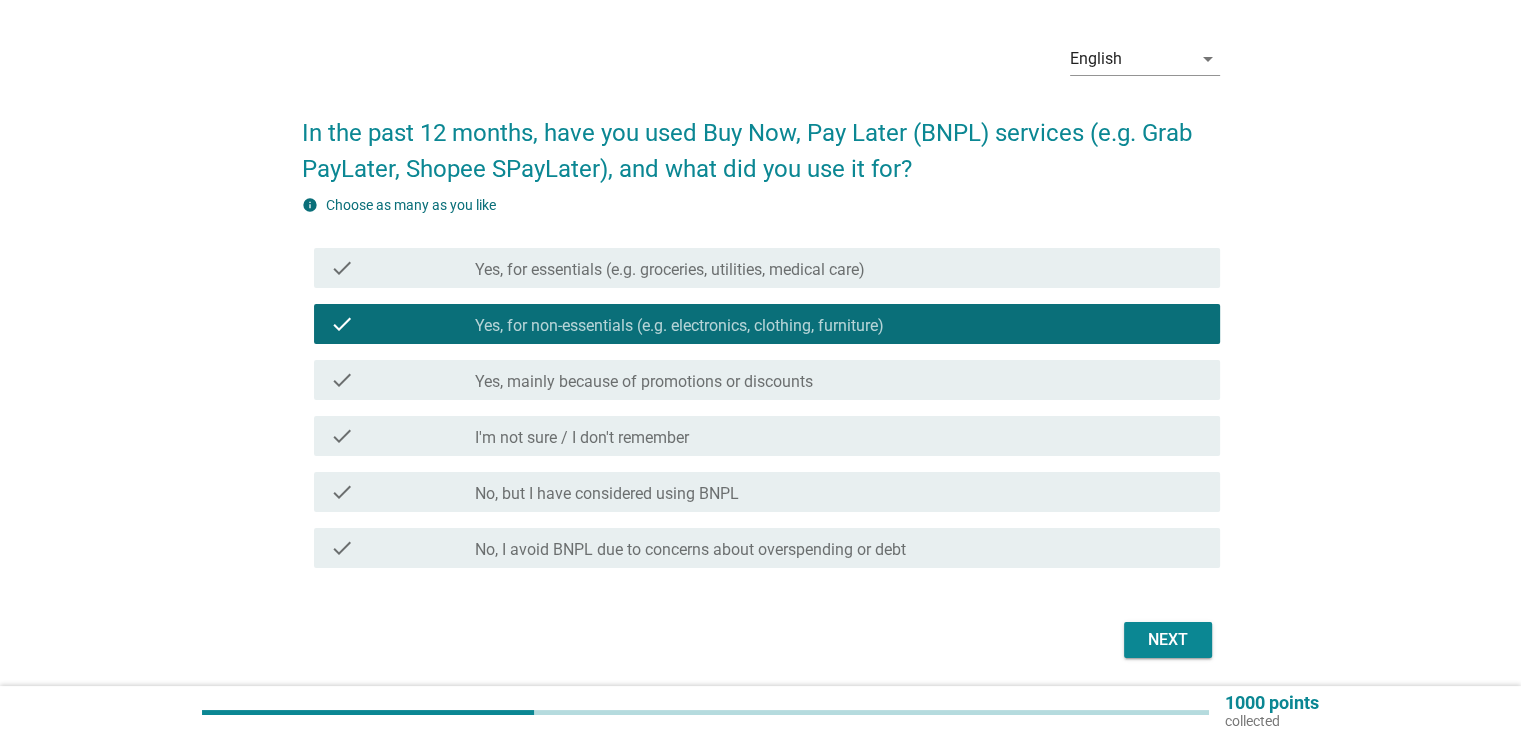 scroll, scrollTop: 131, scrollLeft: 0, axis: vertical 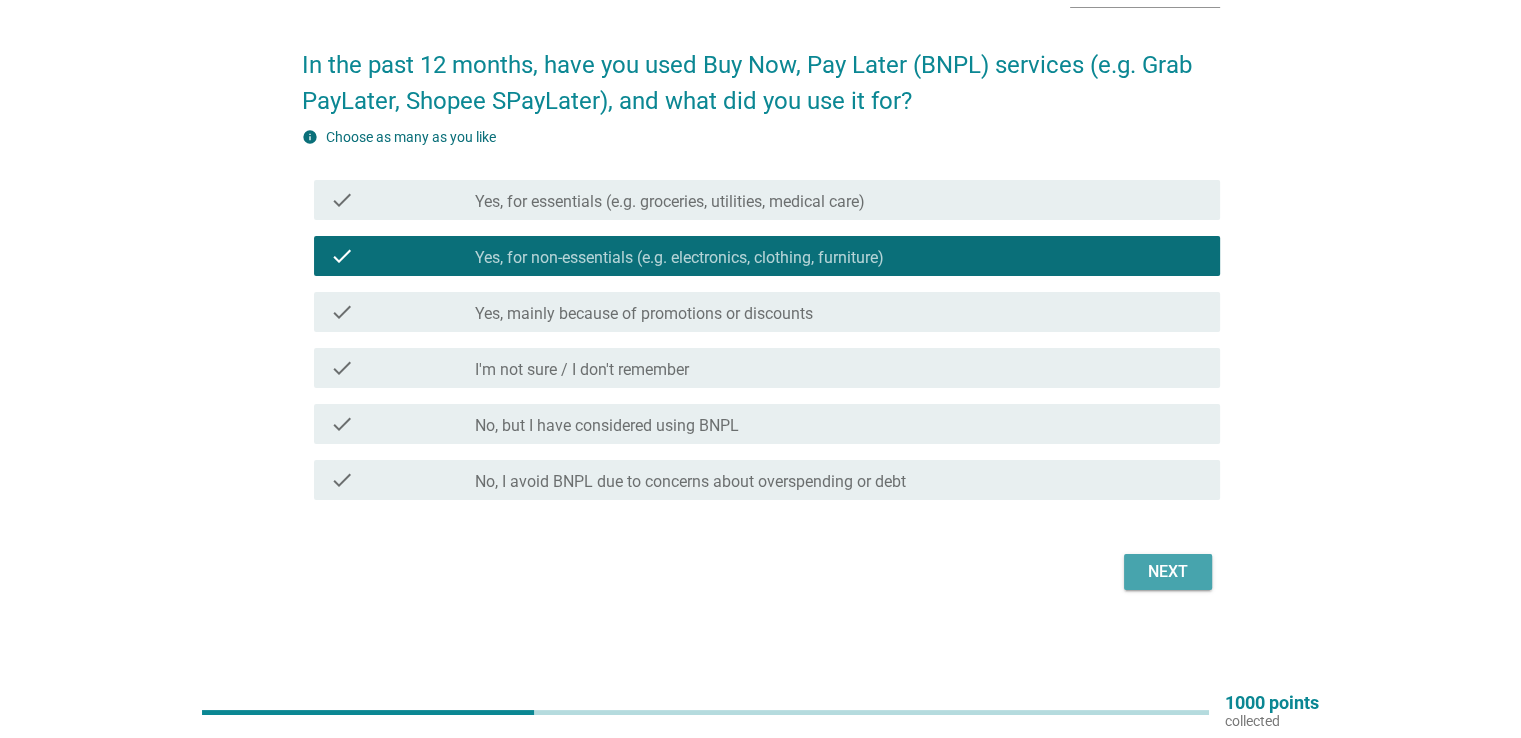 click on "Next" at bounding box center (1168, 572) 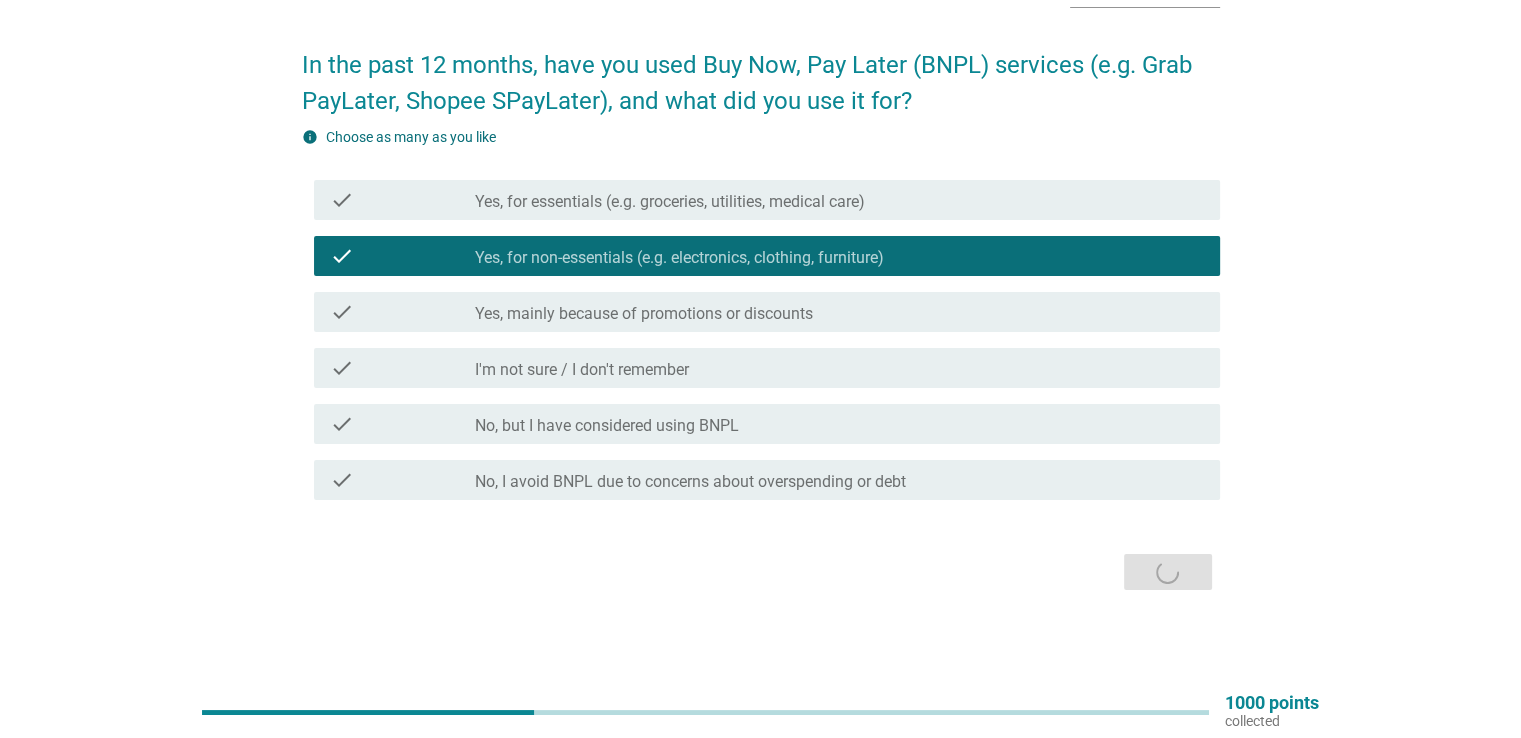 scroll, scrollTop: 0, scrollLeft: 0, axis: both 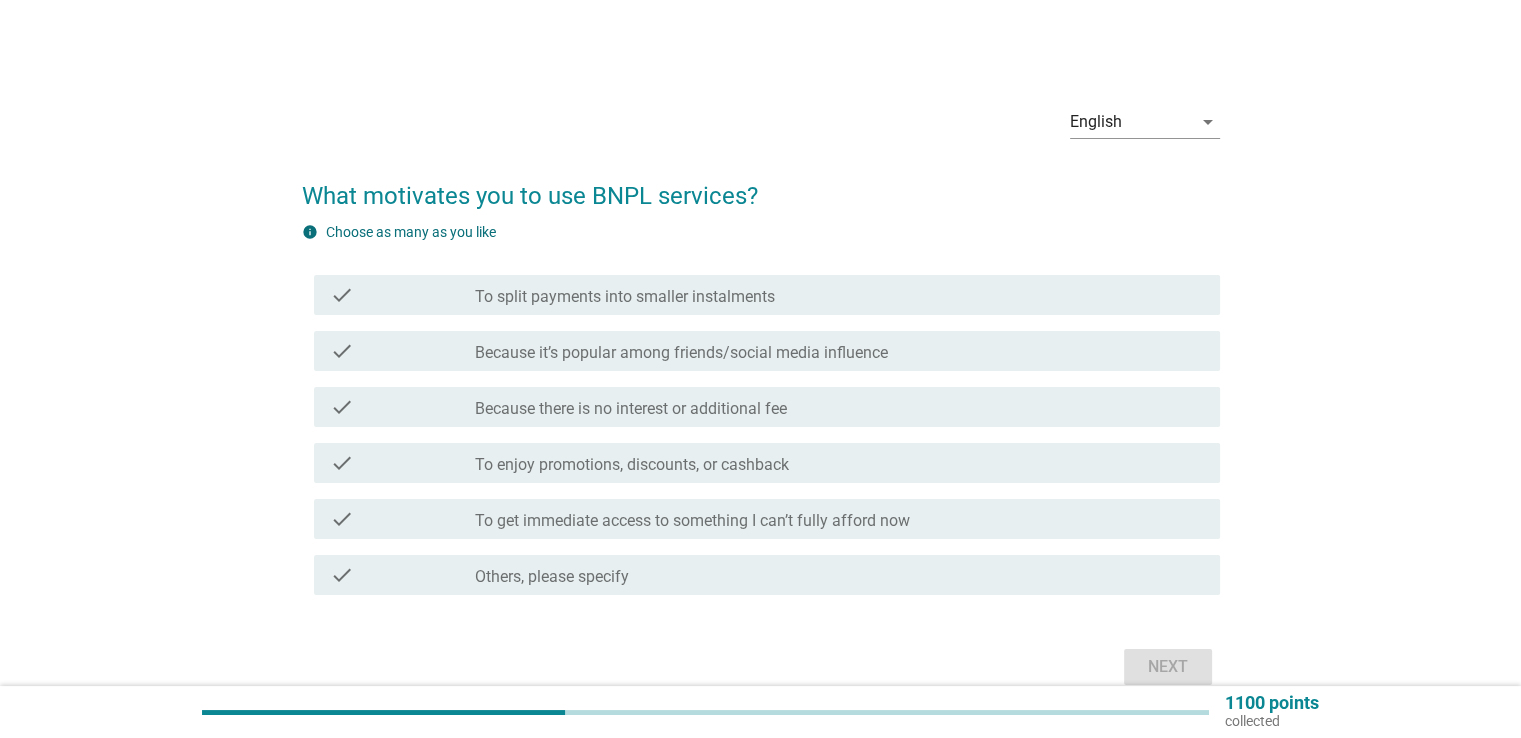 click on "To split payments into smaller instalments" at bounding box center [625, 297] 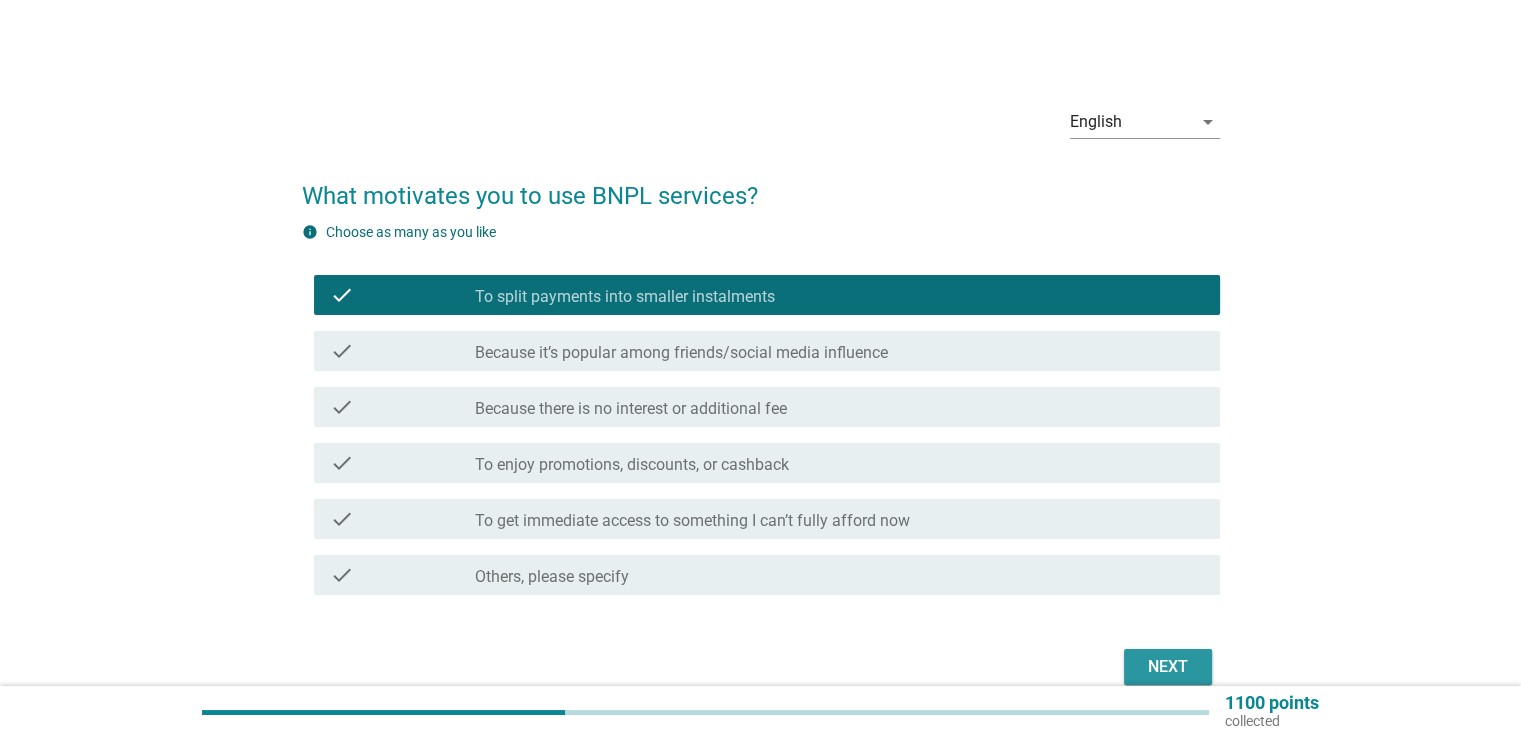 click on "Next" at bounding box center [1168, 667] 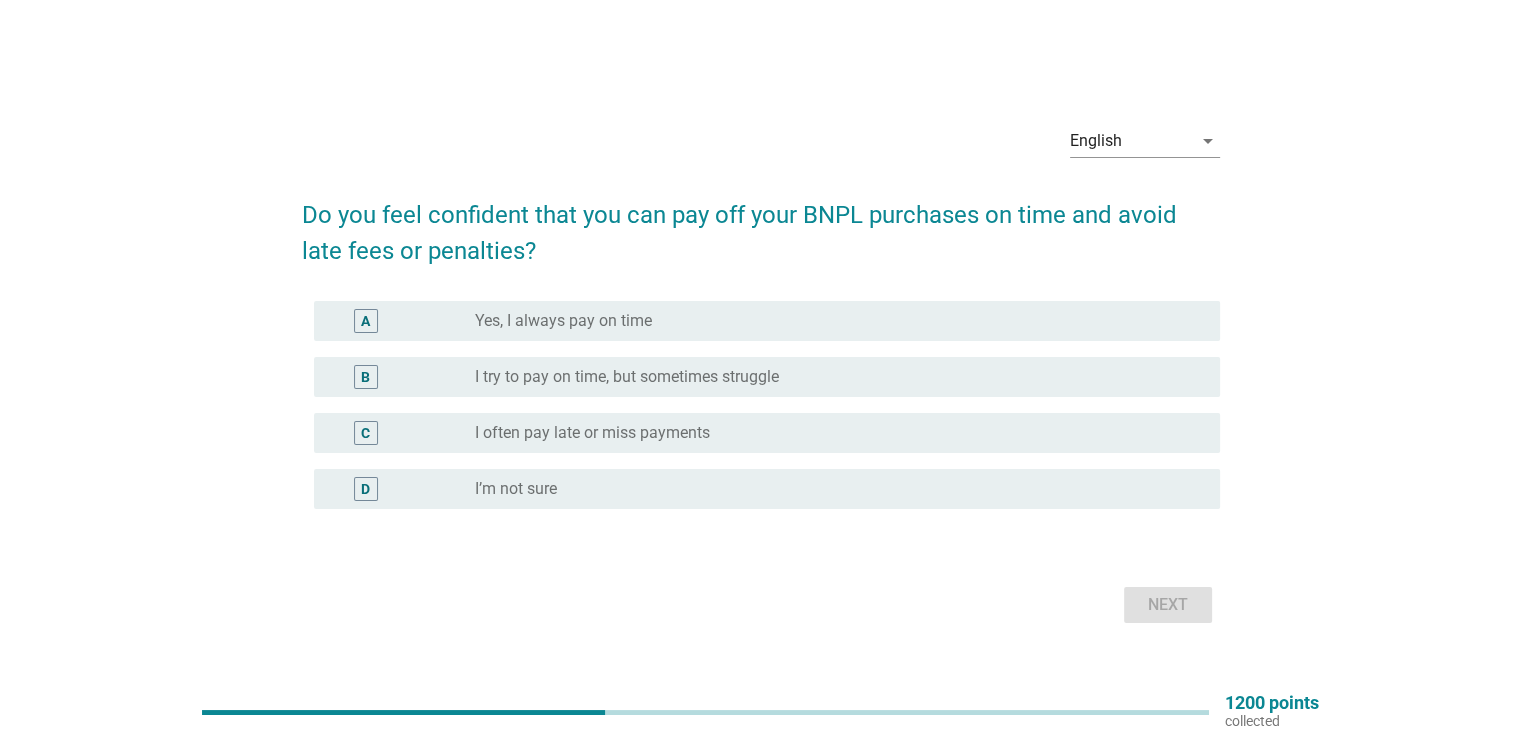 click on "radio_button_unchecked Yes, I always pay on time" at bounding box center (831, 321) 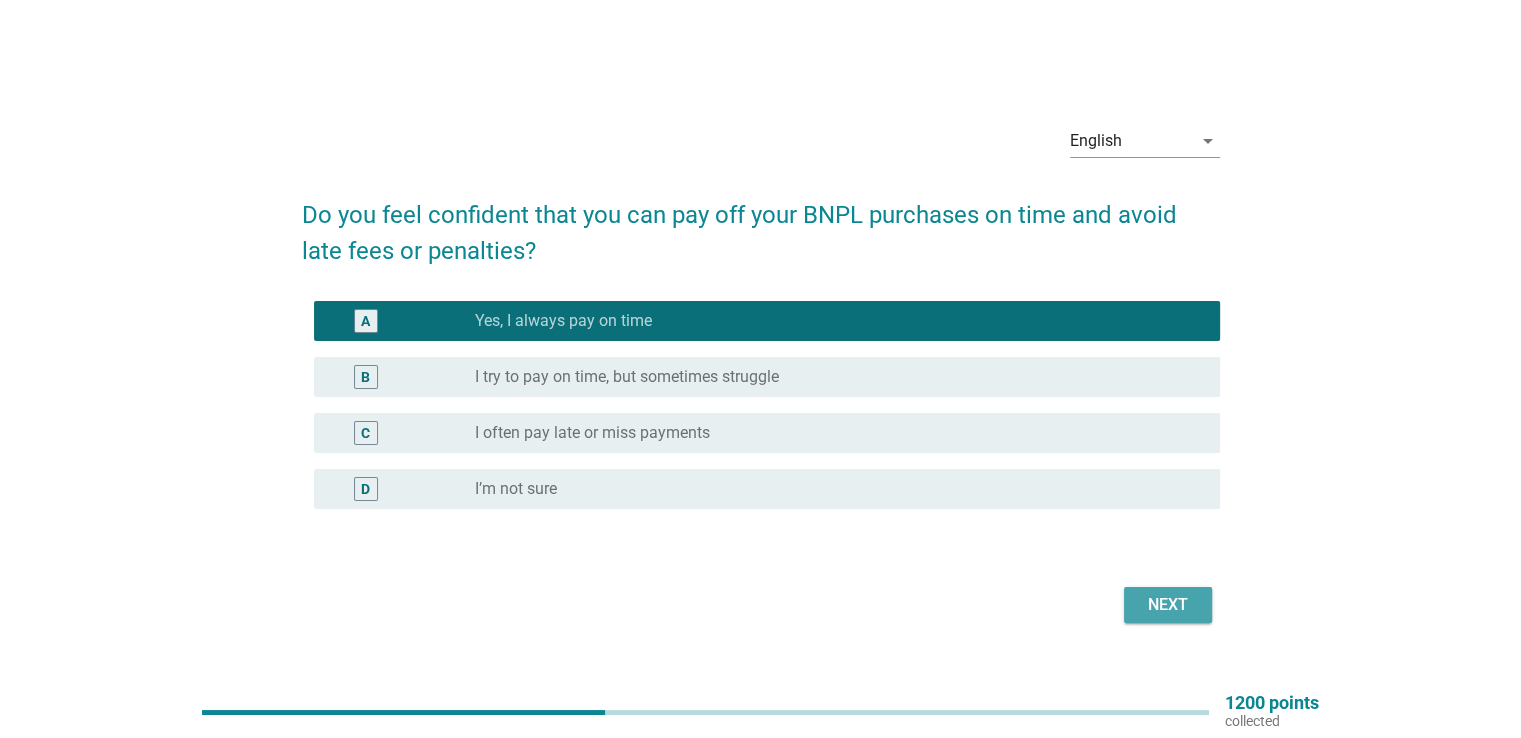 click on "Next" at bounding box center (1168, 605) 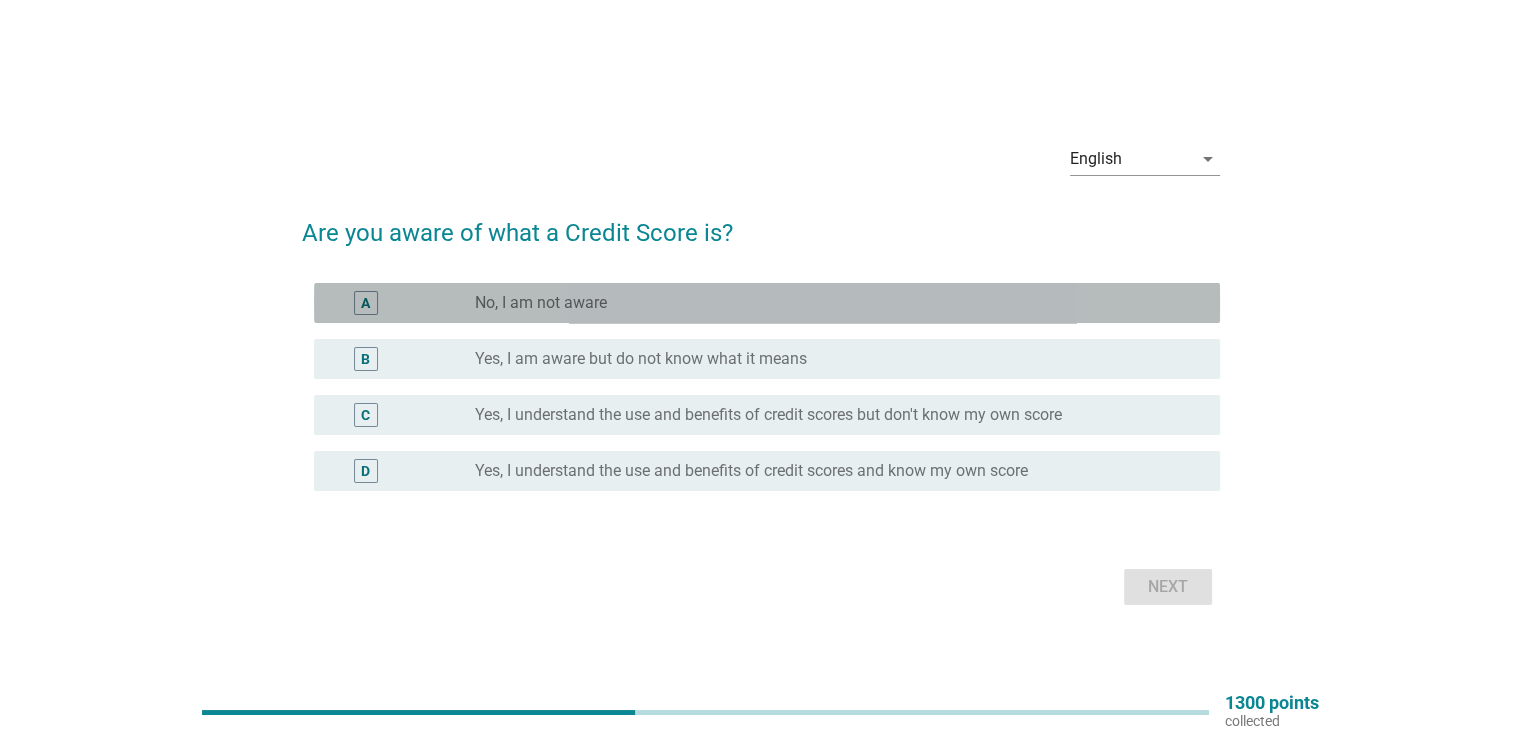 click on "radio_button_unchecked No, I am not aware" at bounding box center [831, 303] 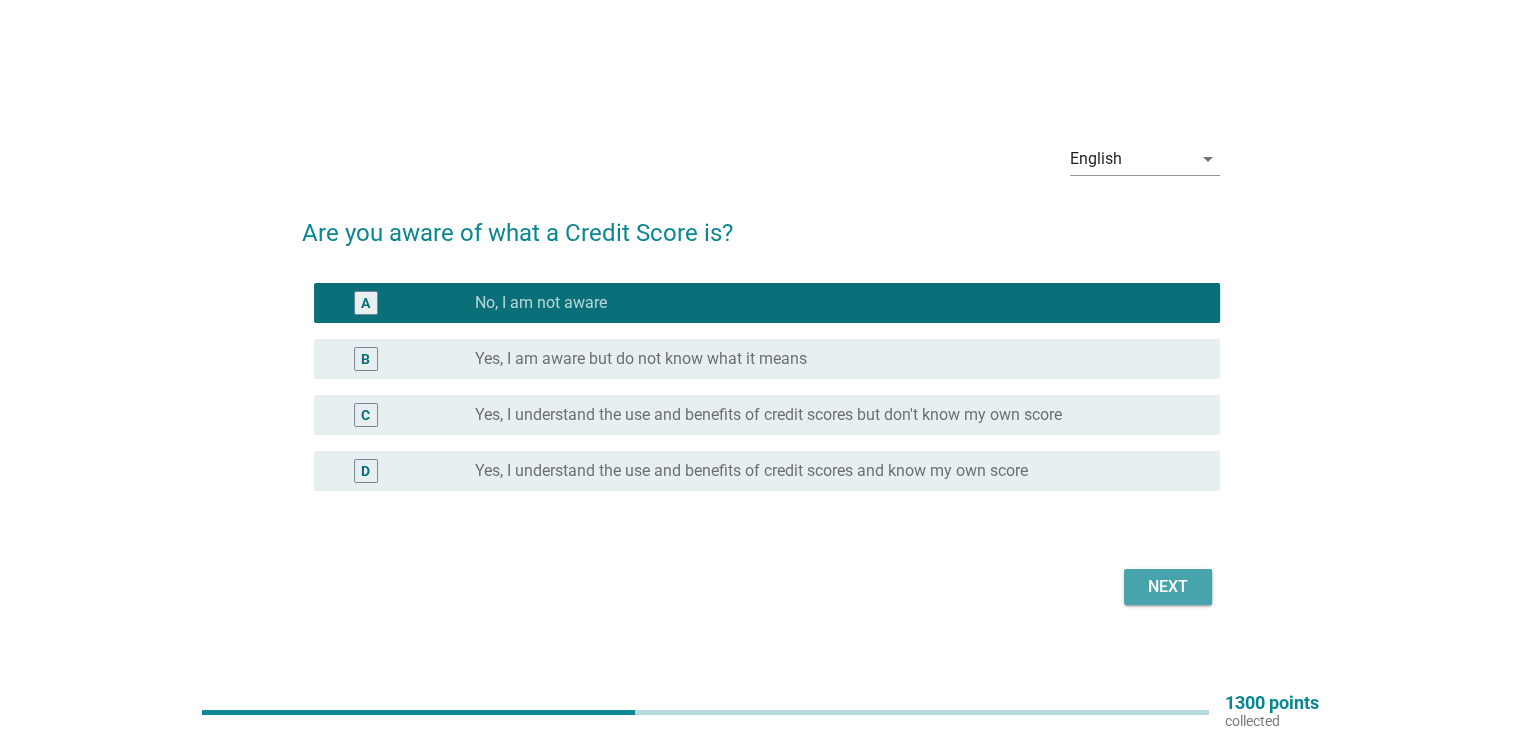 click on "Next" at bounding box center [1168, 587] 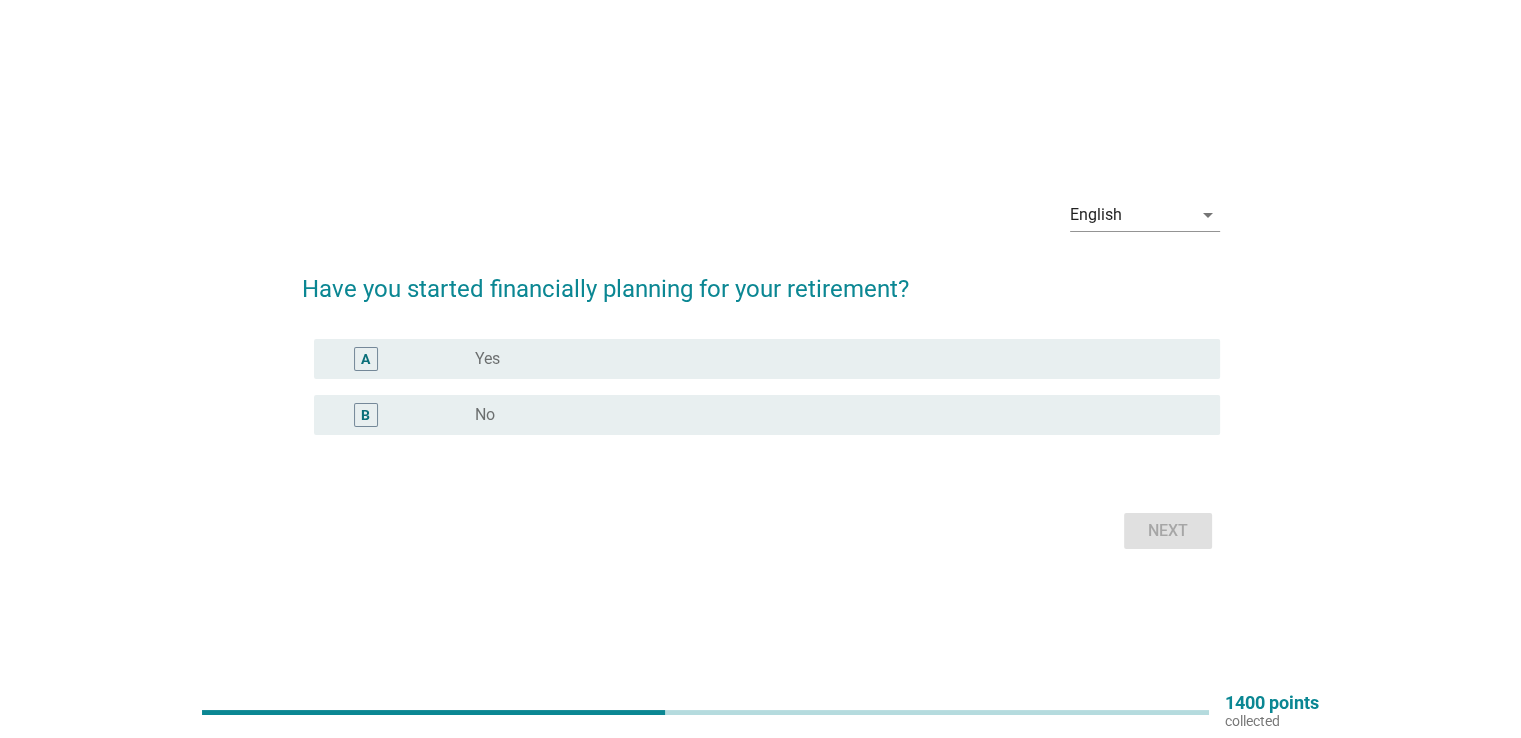click on "radio_button_unchecked No" at bounding box center (831, 415) 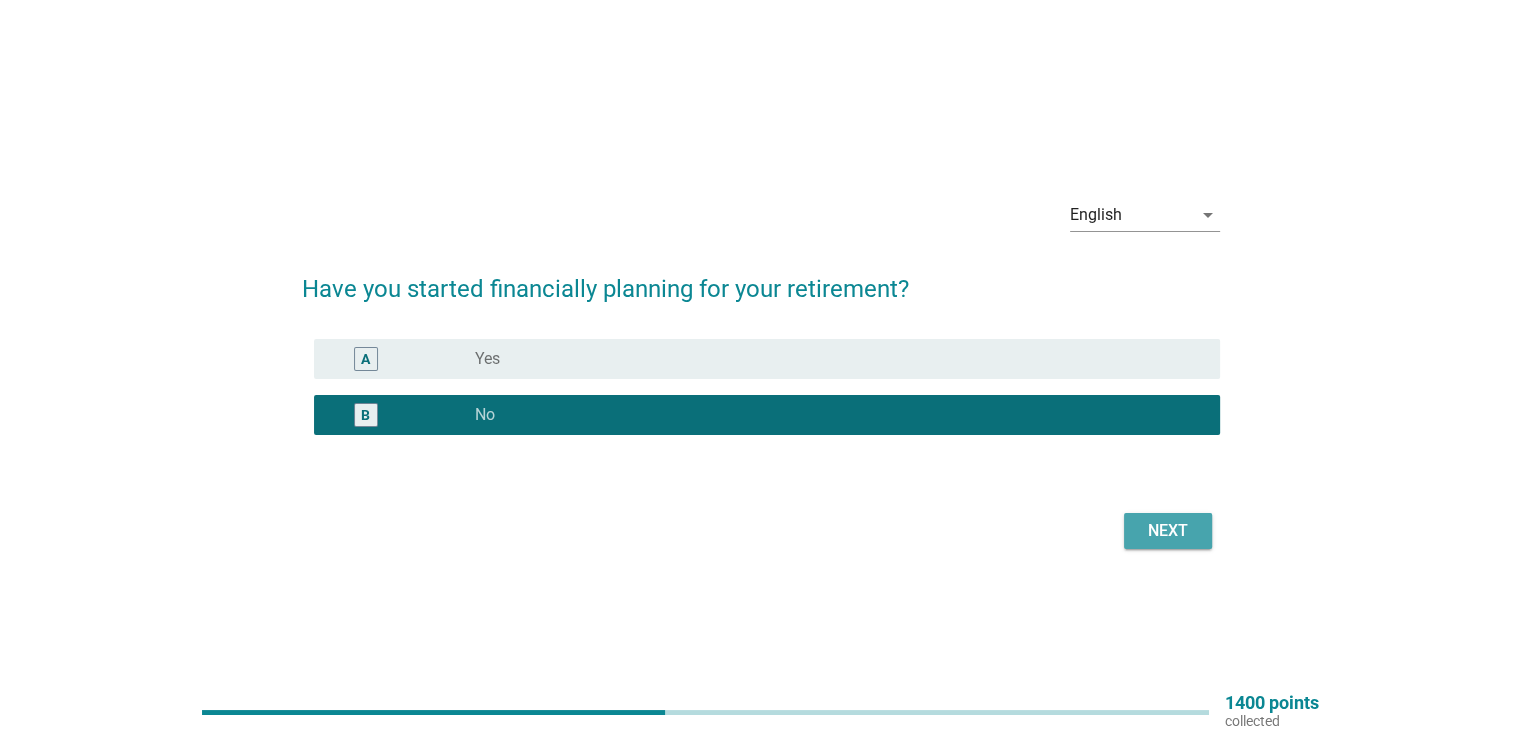 click on "Next" at bounding box center [1168, 531] 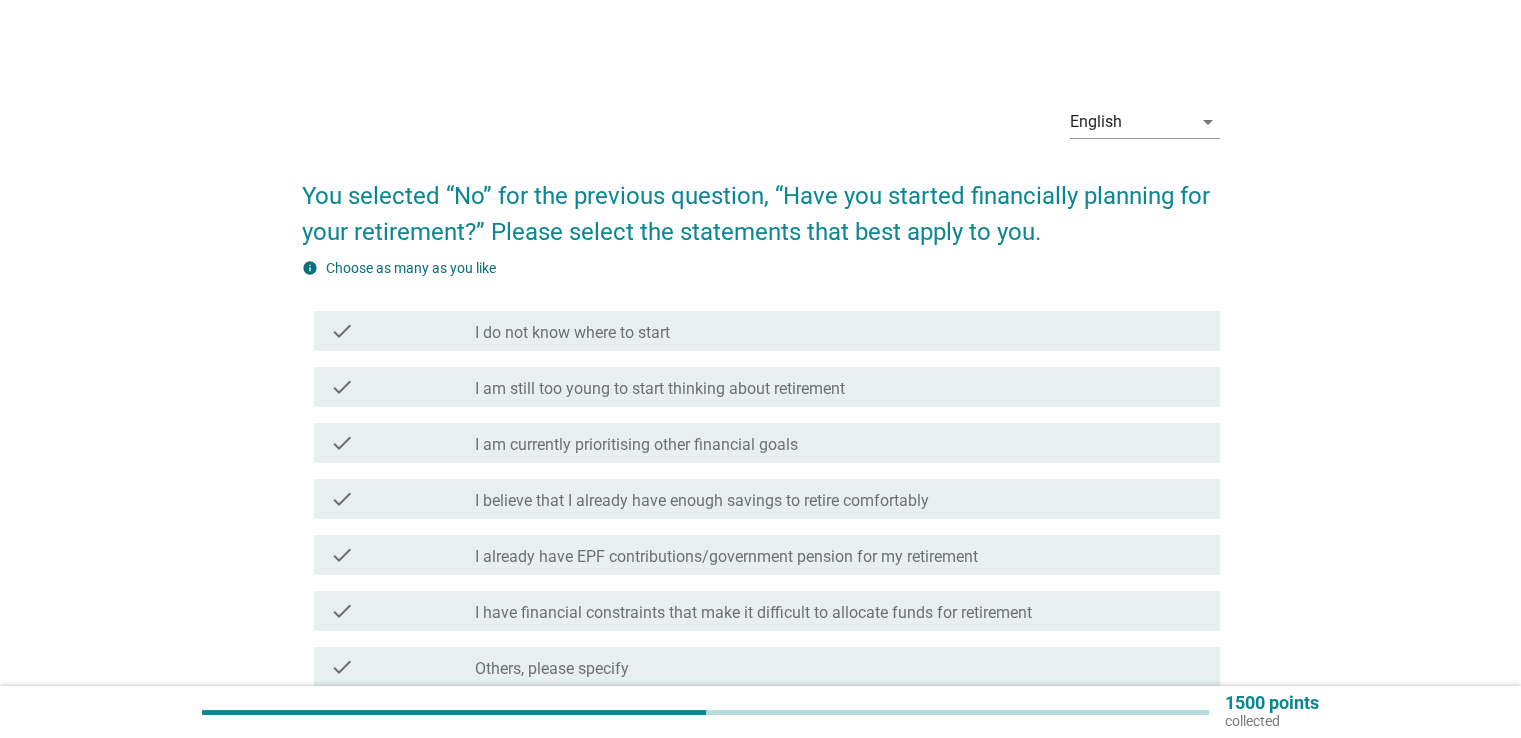 click on "check     check_box_outline_blank I am still too young to start thinking about retirement" at bounding box center [767, 387] 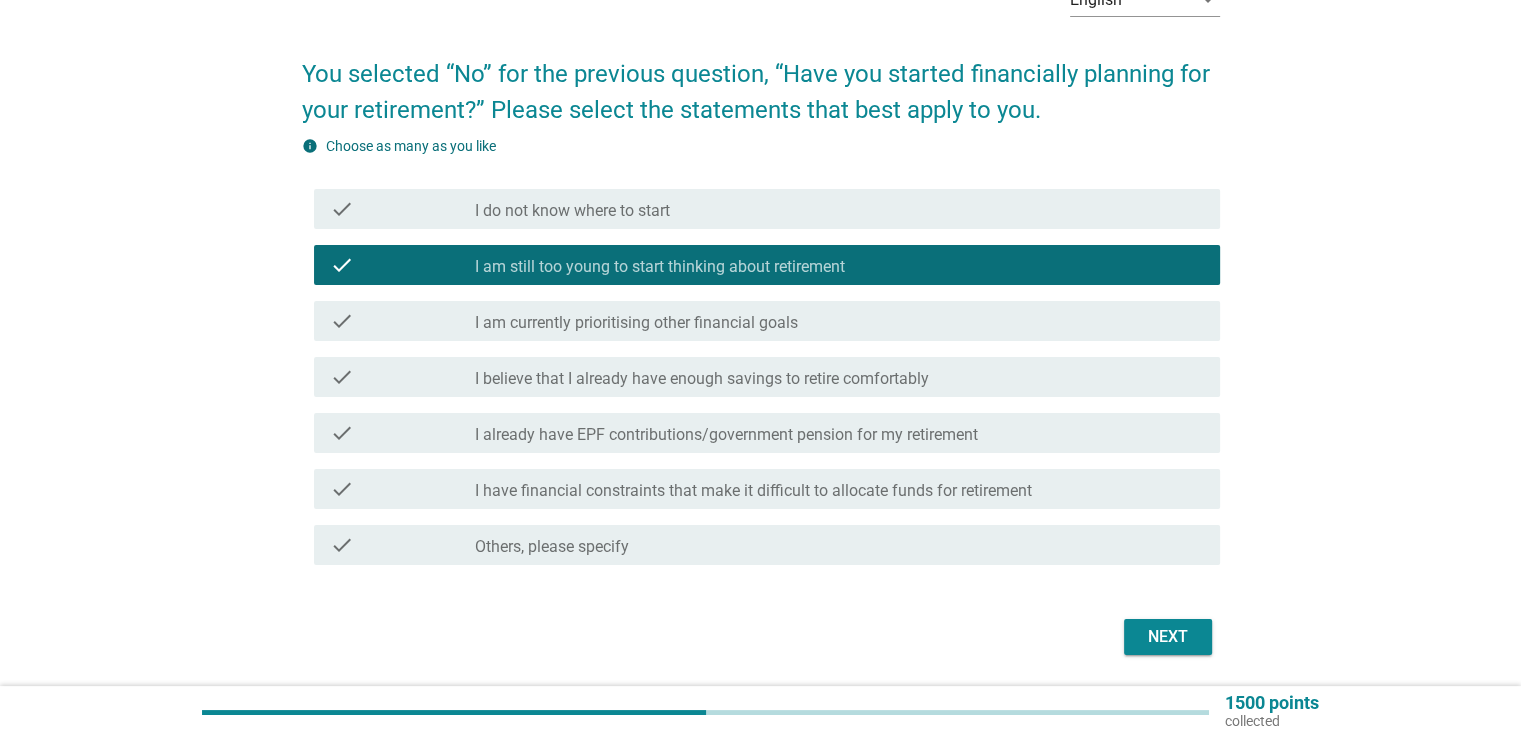 scroll, scrollTop: 123, scrollLeft: 0, axis: vertical 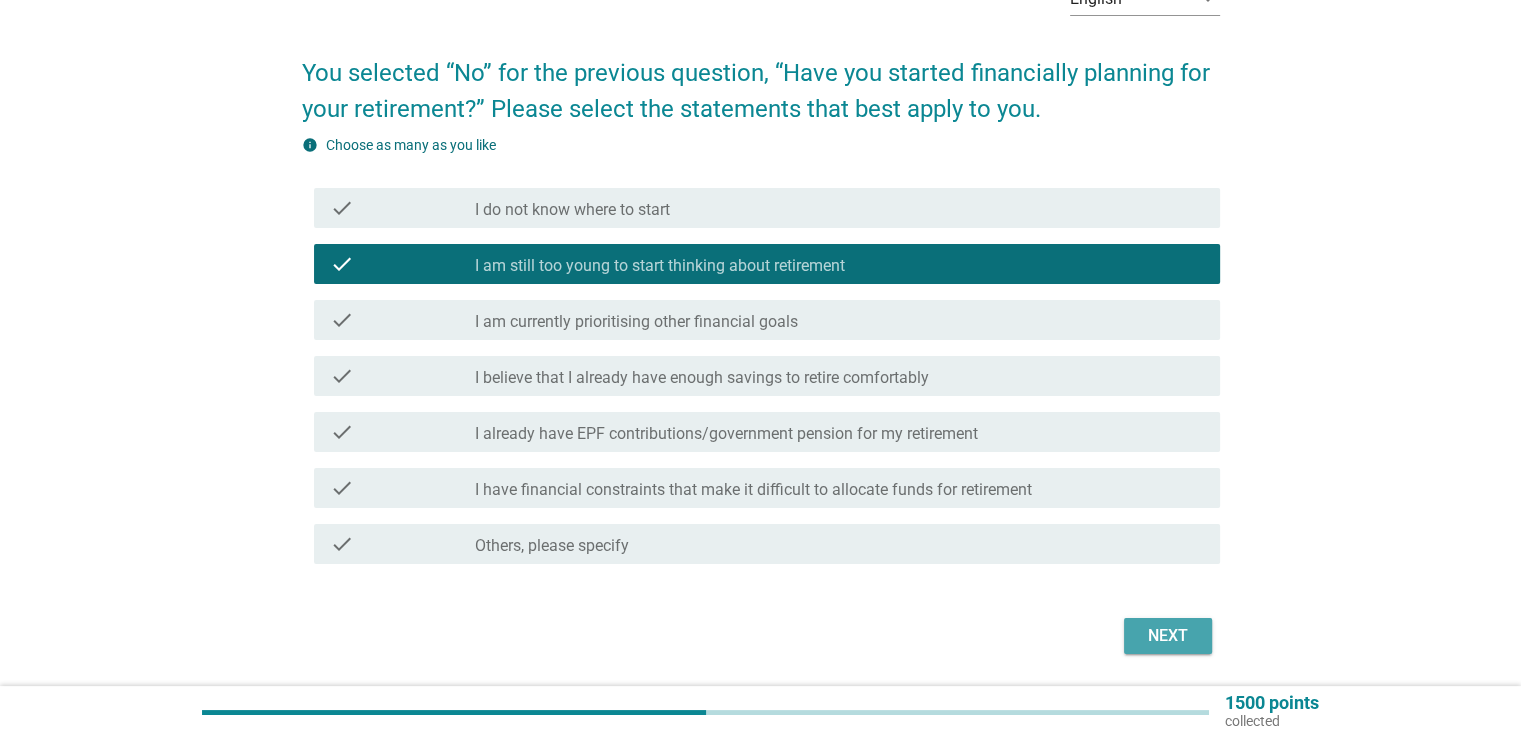click on "Next" at bounding box center (1168, 636) 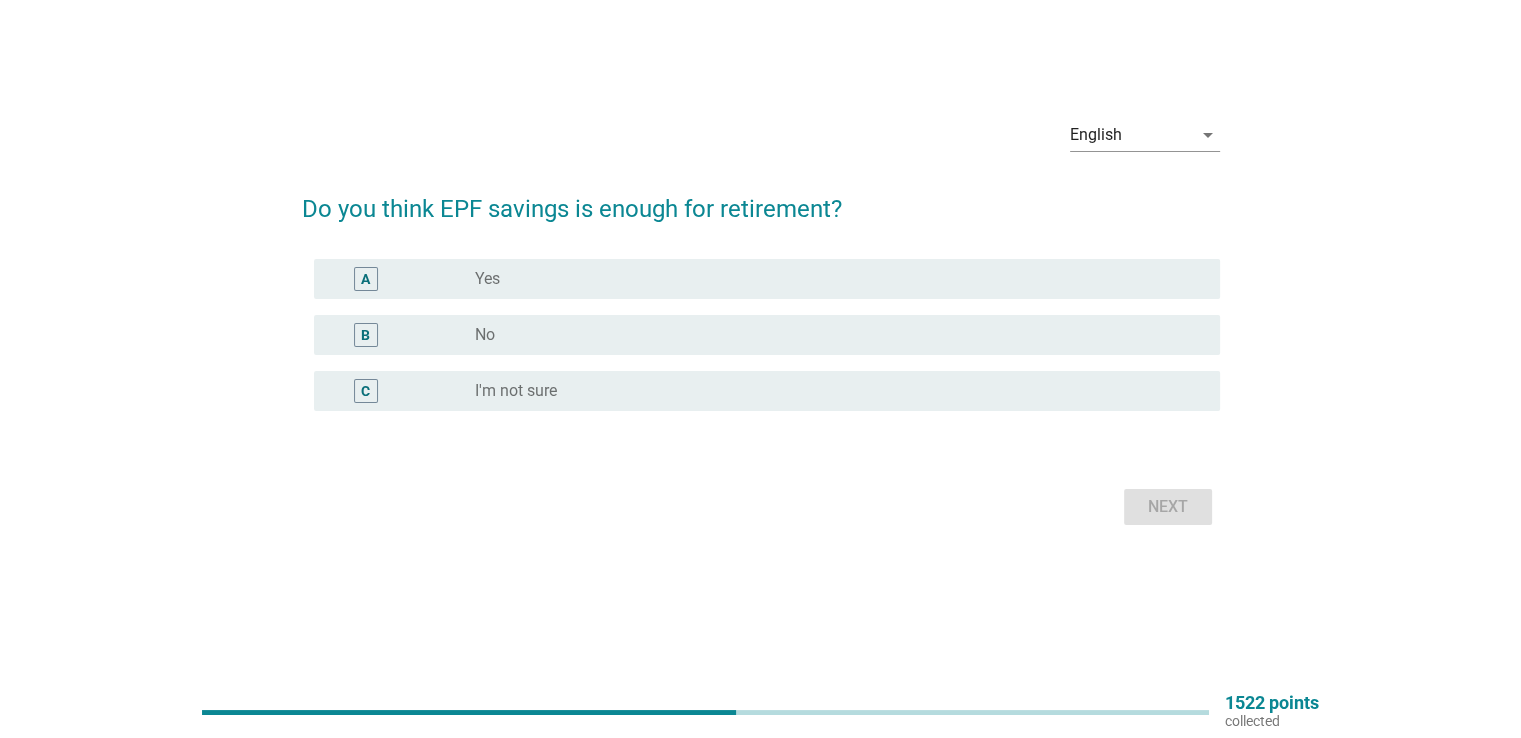 scroll, scrollTop: 0, scrollLeft: 0, axis: both 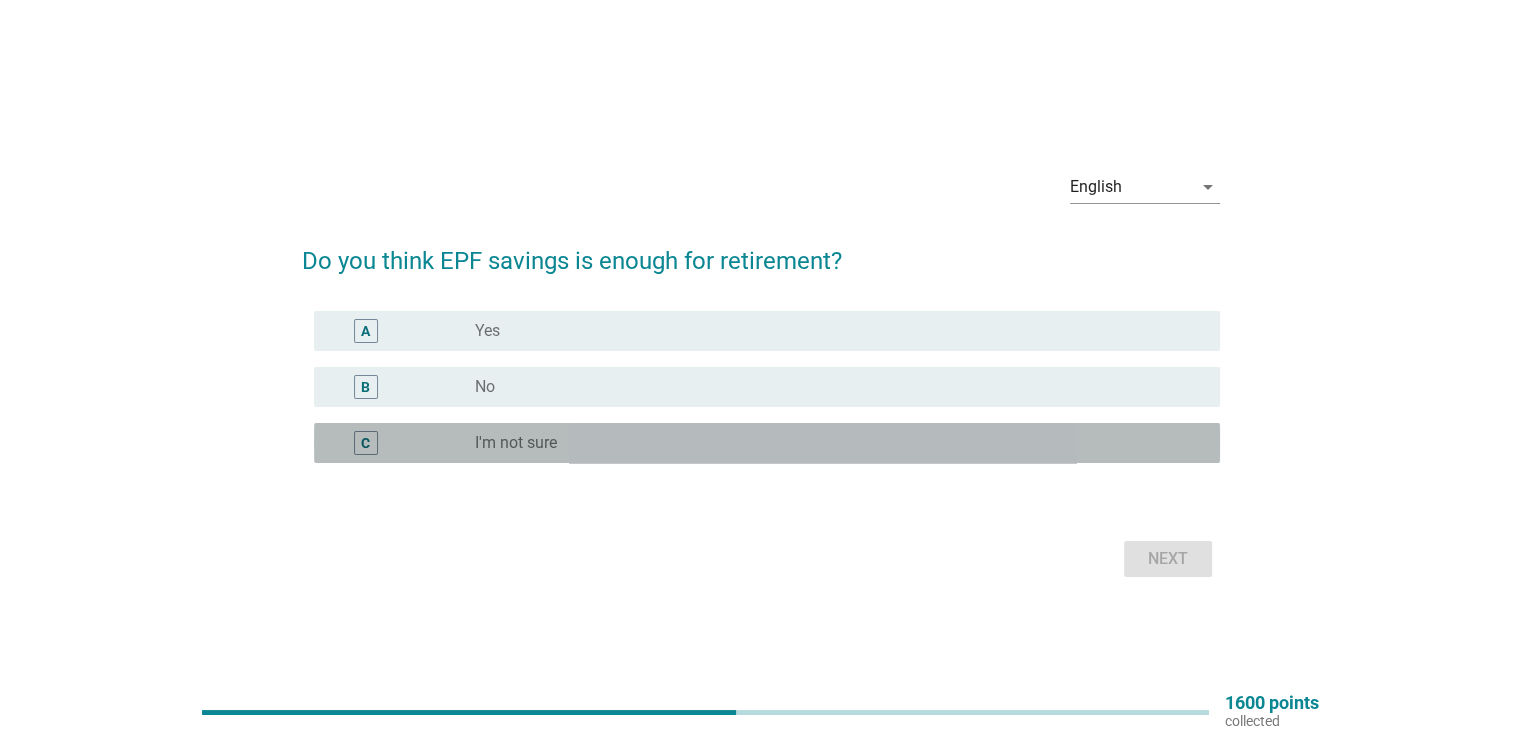 click on "C     radio_button_unchecked I'm not sure" at bounding box center (767, 443) 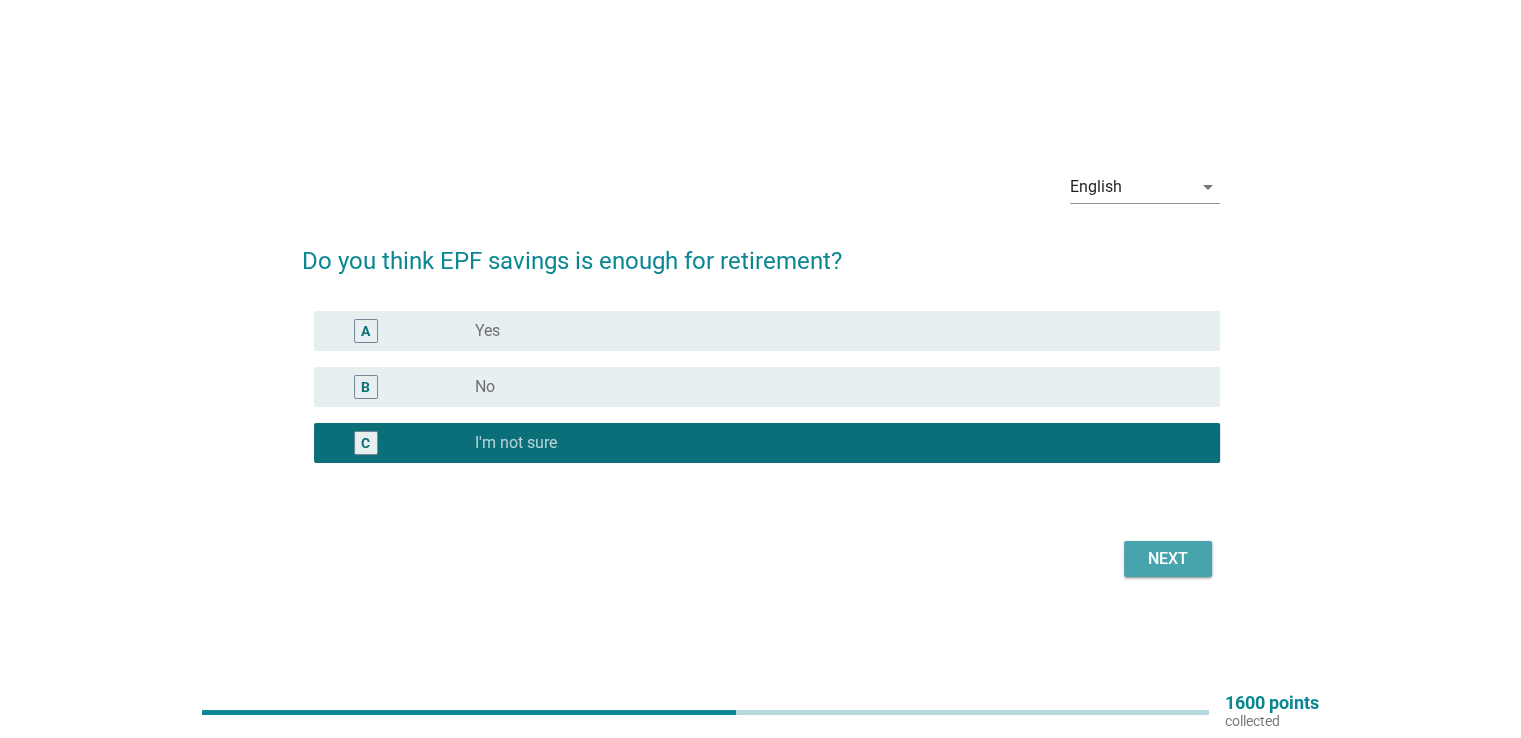 click on "Next" at bounding box center [1168, 559] 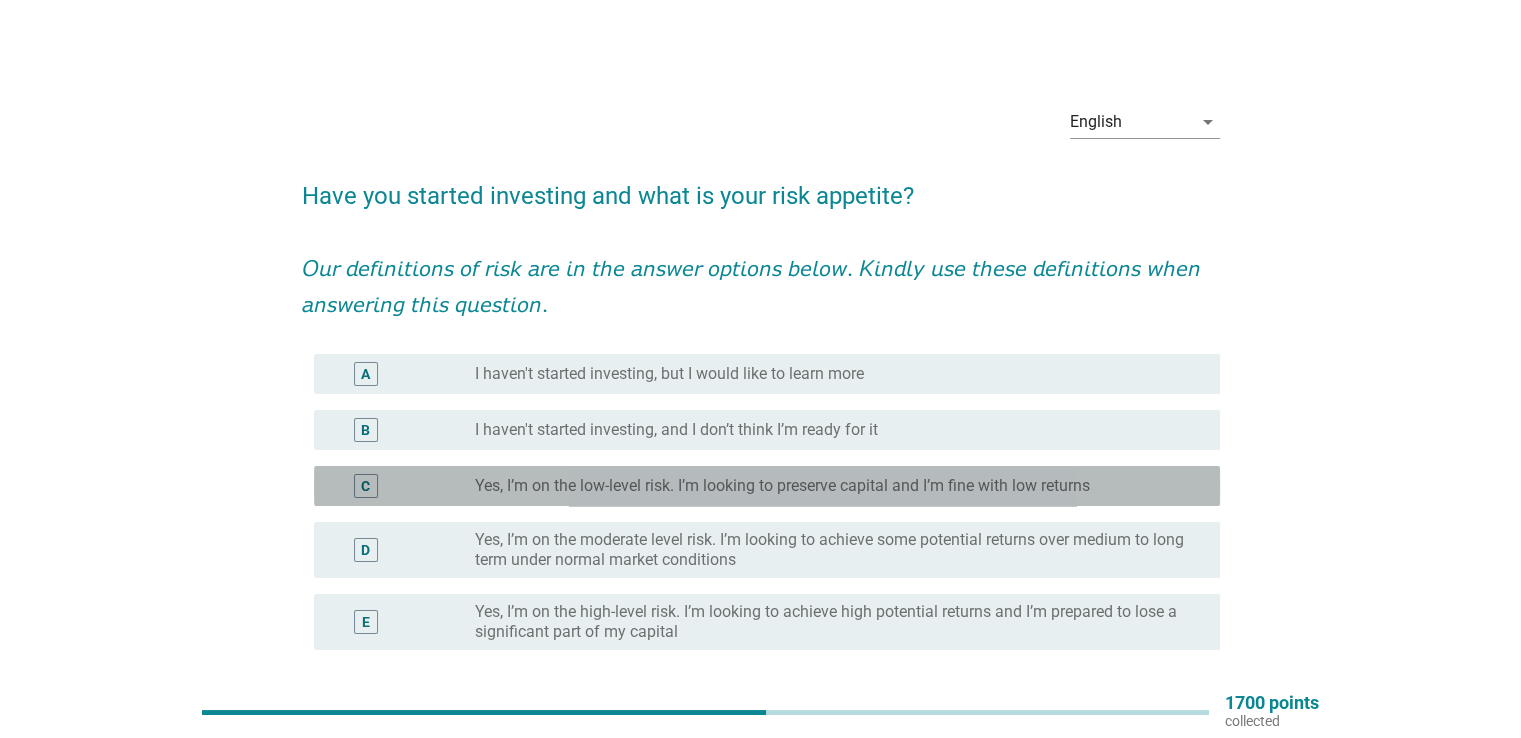 click on "Yes, I’m on the low-level risk. I’m looking to preserve capital and I’m fine with low returns" at bounding box center (782, 486) 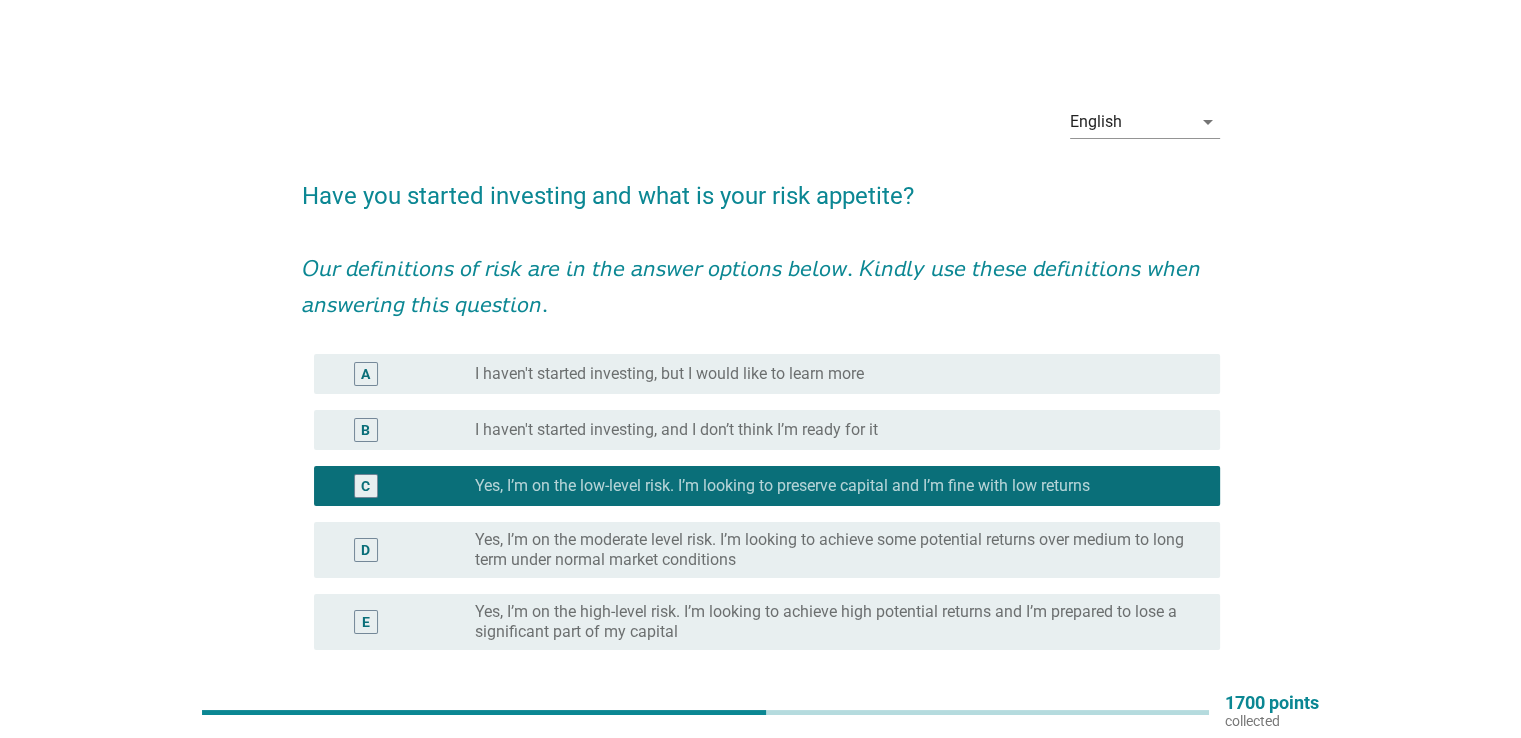 scroll, scrollTop: 168, scrollLeft: 0, axis: vertical 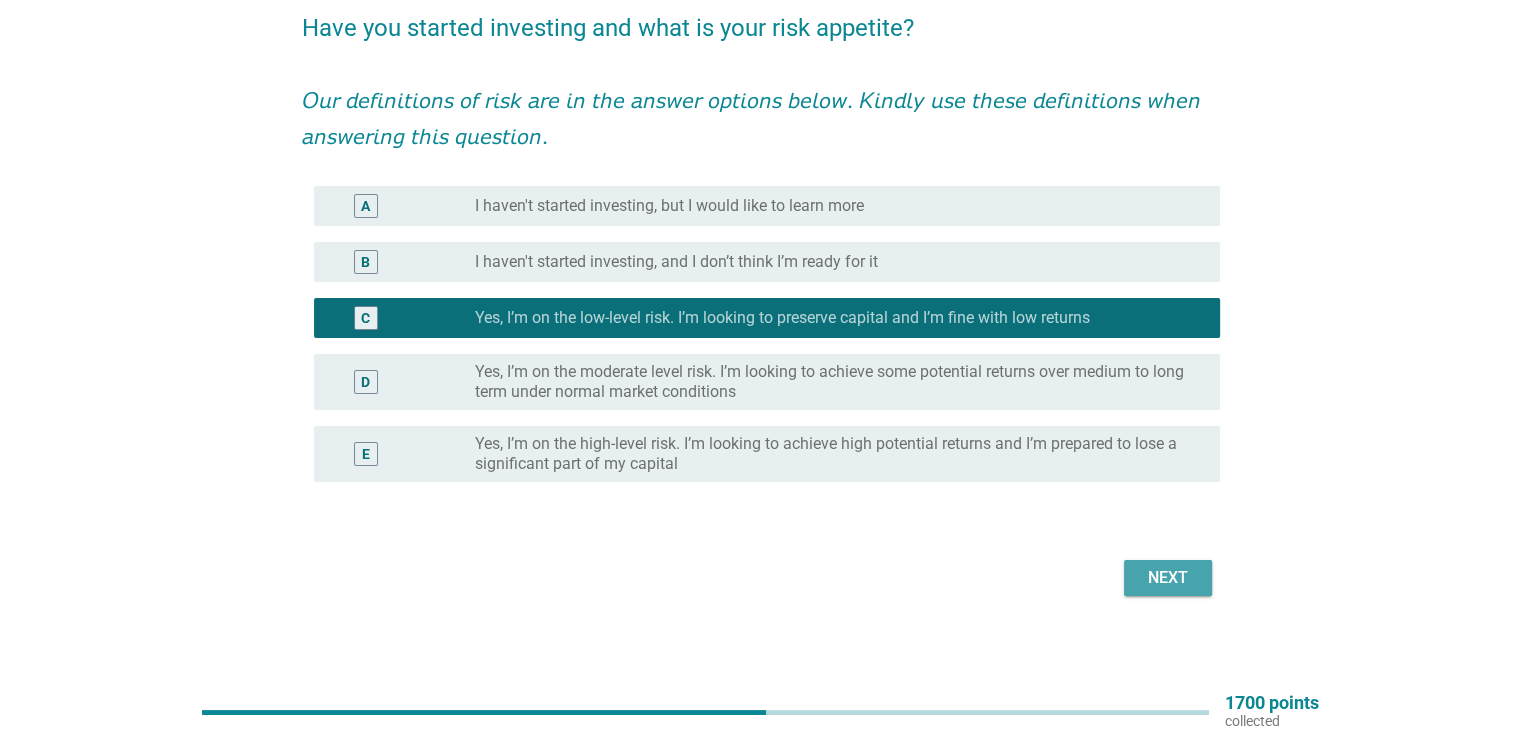 click on "Next" at bounding box center (1168, 578) 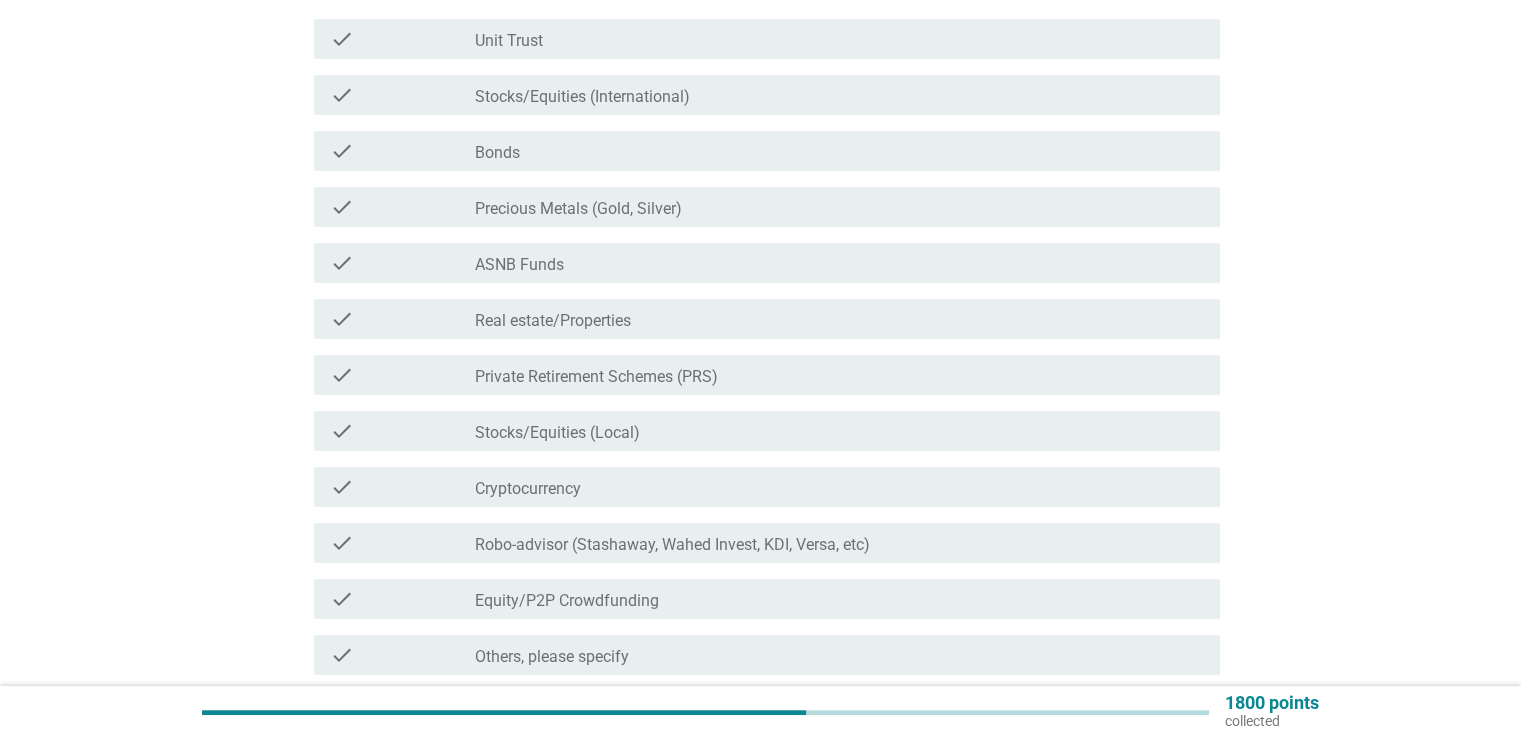 scroll, scrollTop: 431, scrollLeft: 0, axis: vertical 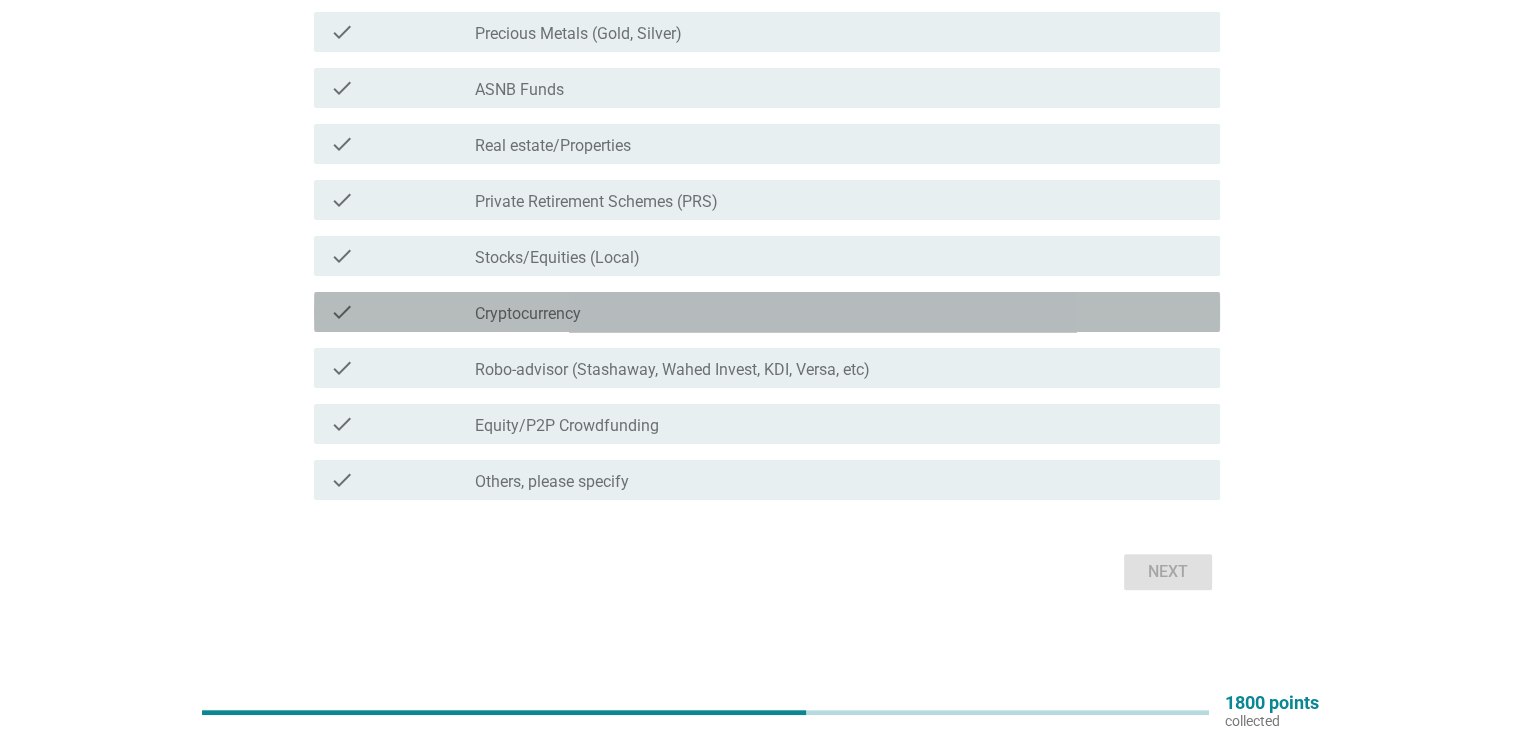 click on "check_box_outline_blank Cryptocurrency" at bounding box center (839, 312) 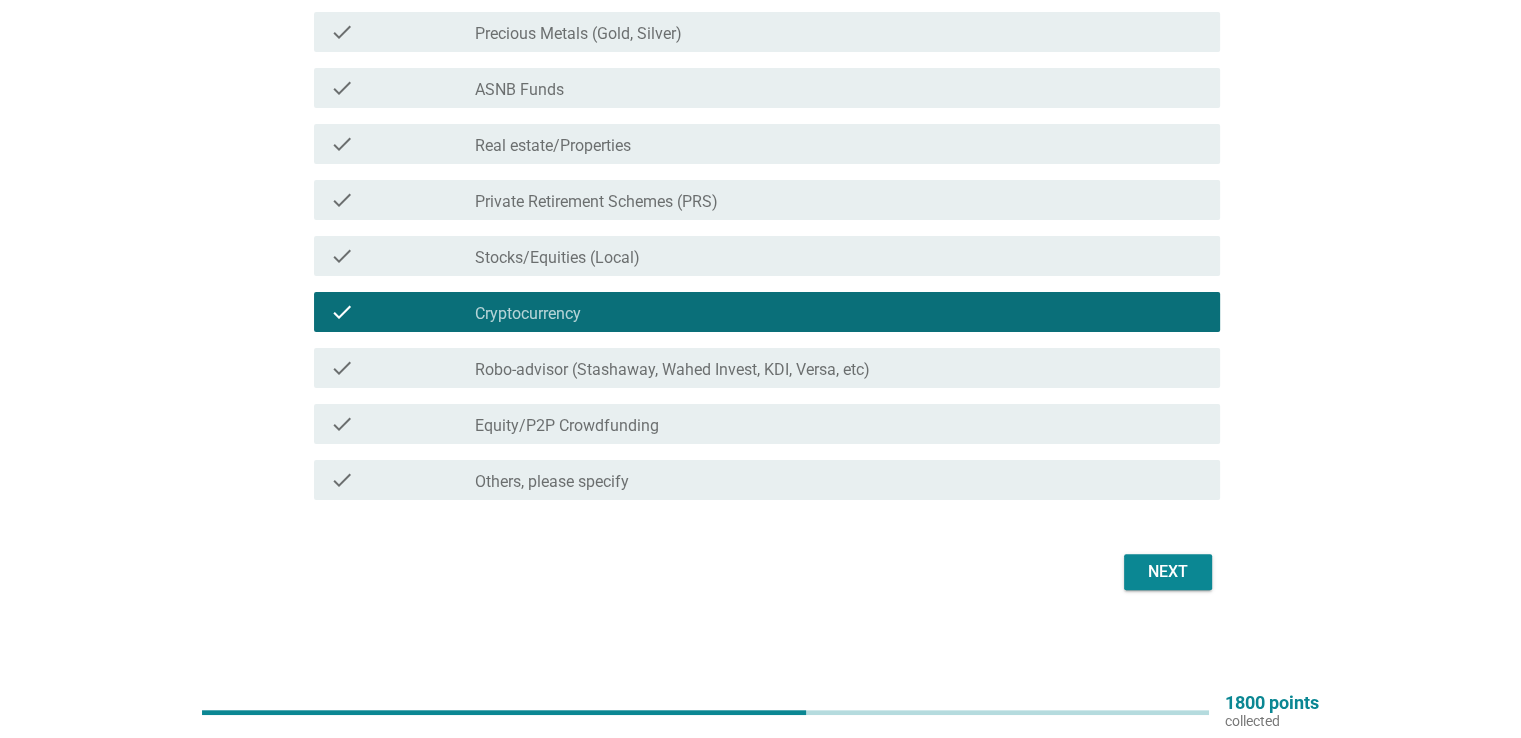 scroll, scrollTop: 393, scrollLeft: 0, axis: vertical 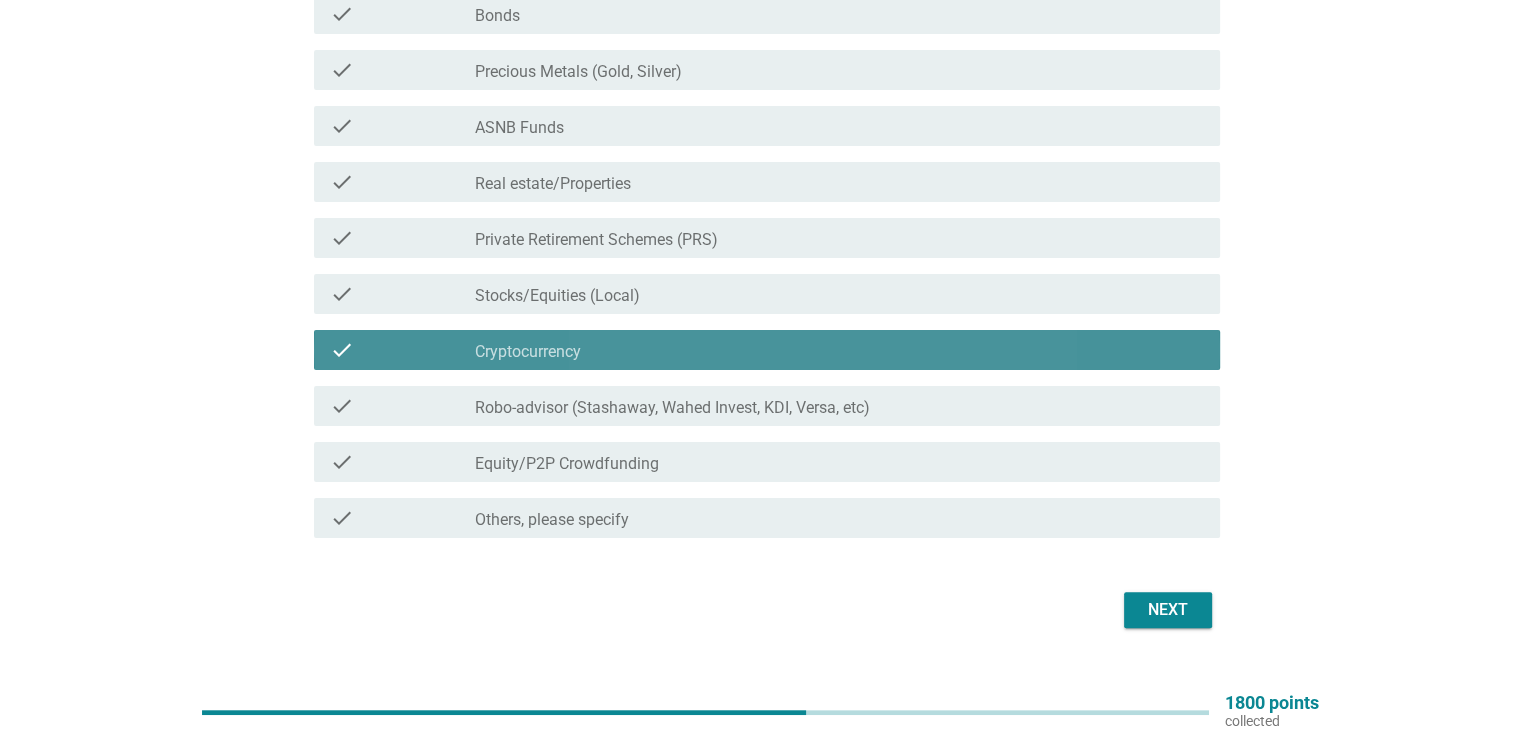 click on "check_box_outline_blank Cryptocurrency" at bounding box center [839, 350] 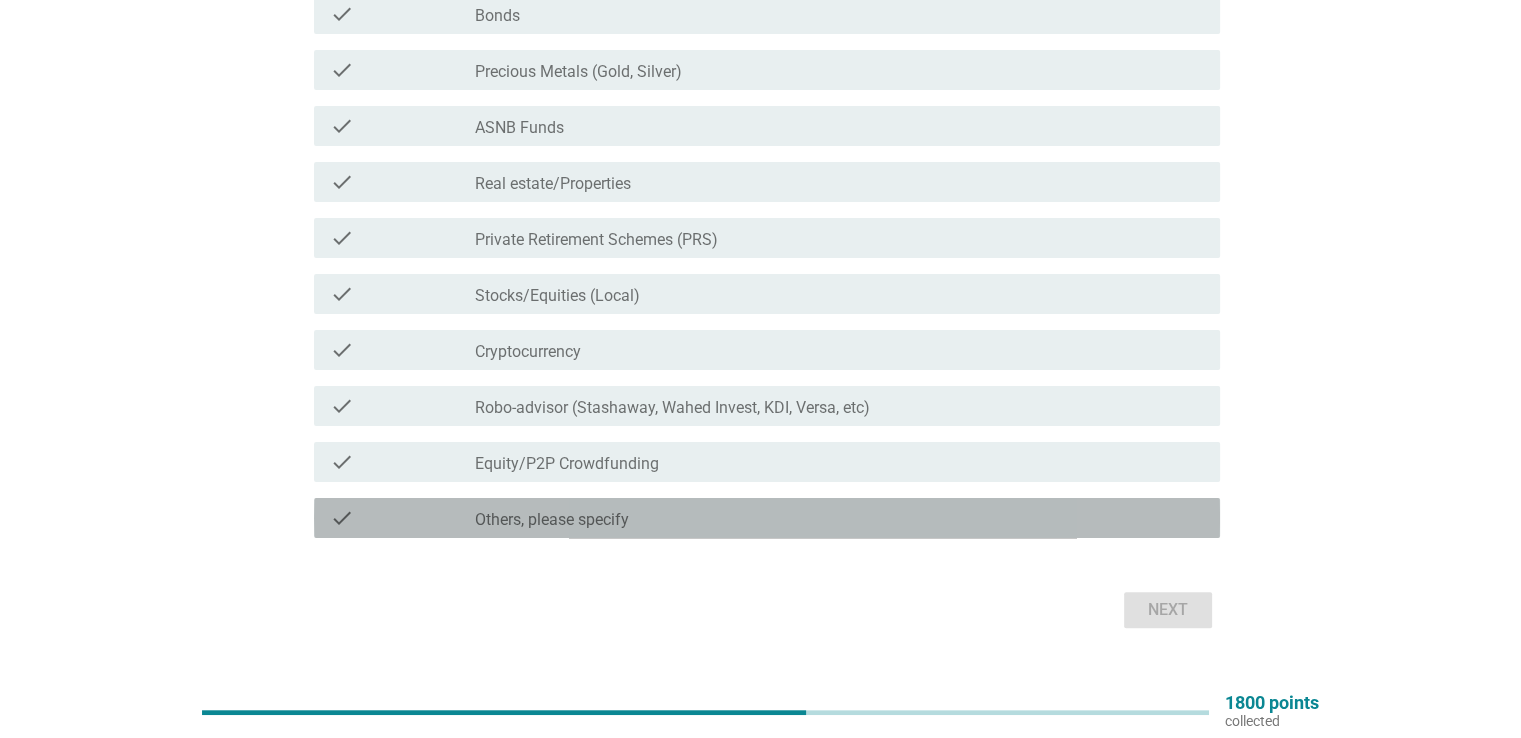 click on "Others, please specify" at bounding box center (552, 520) 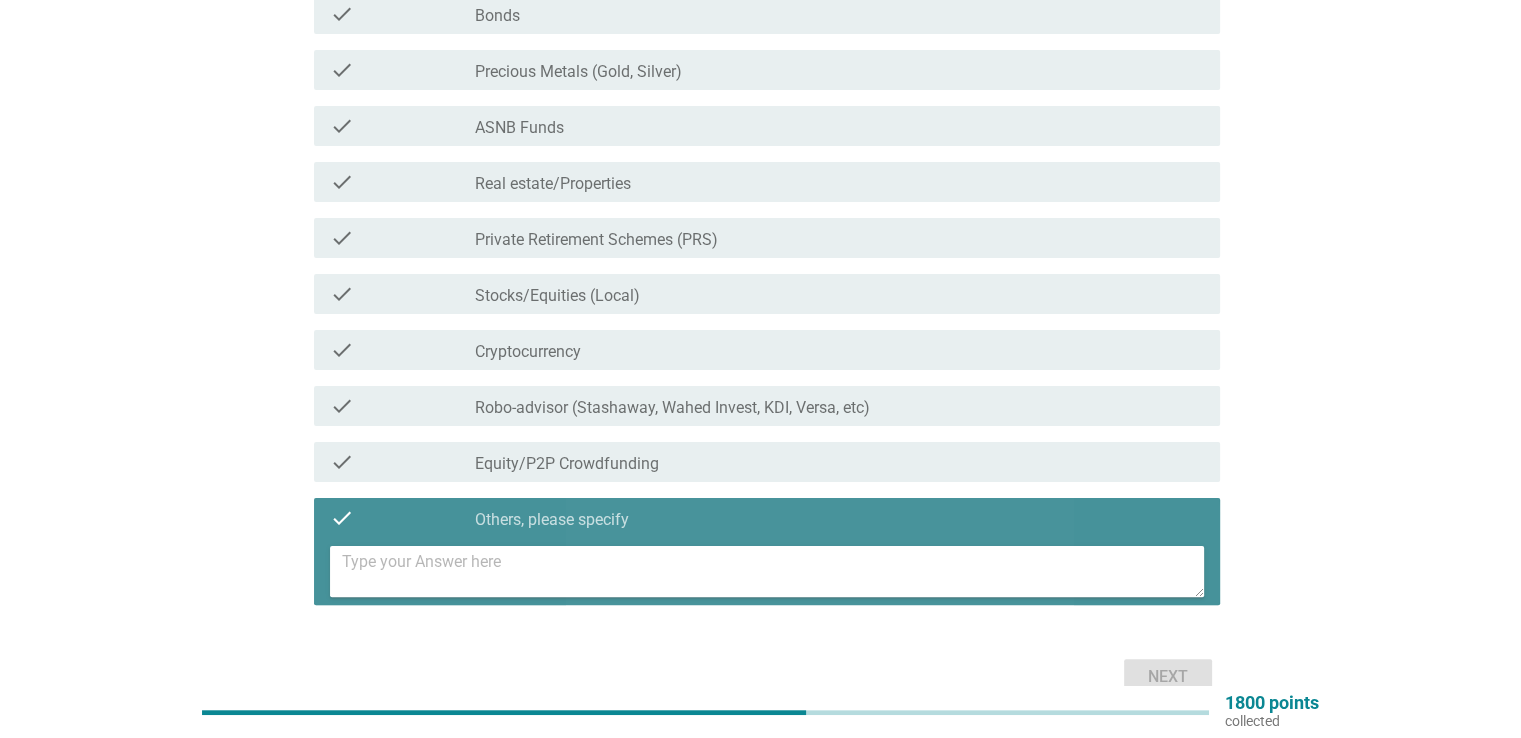 click at bounding box center (773, 571) 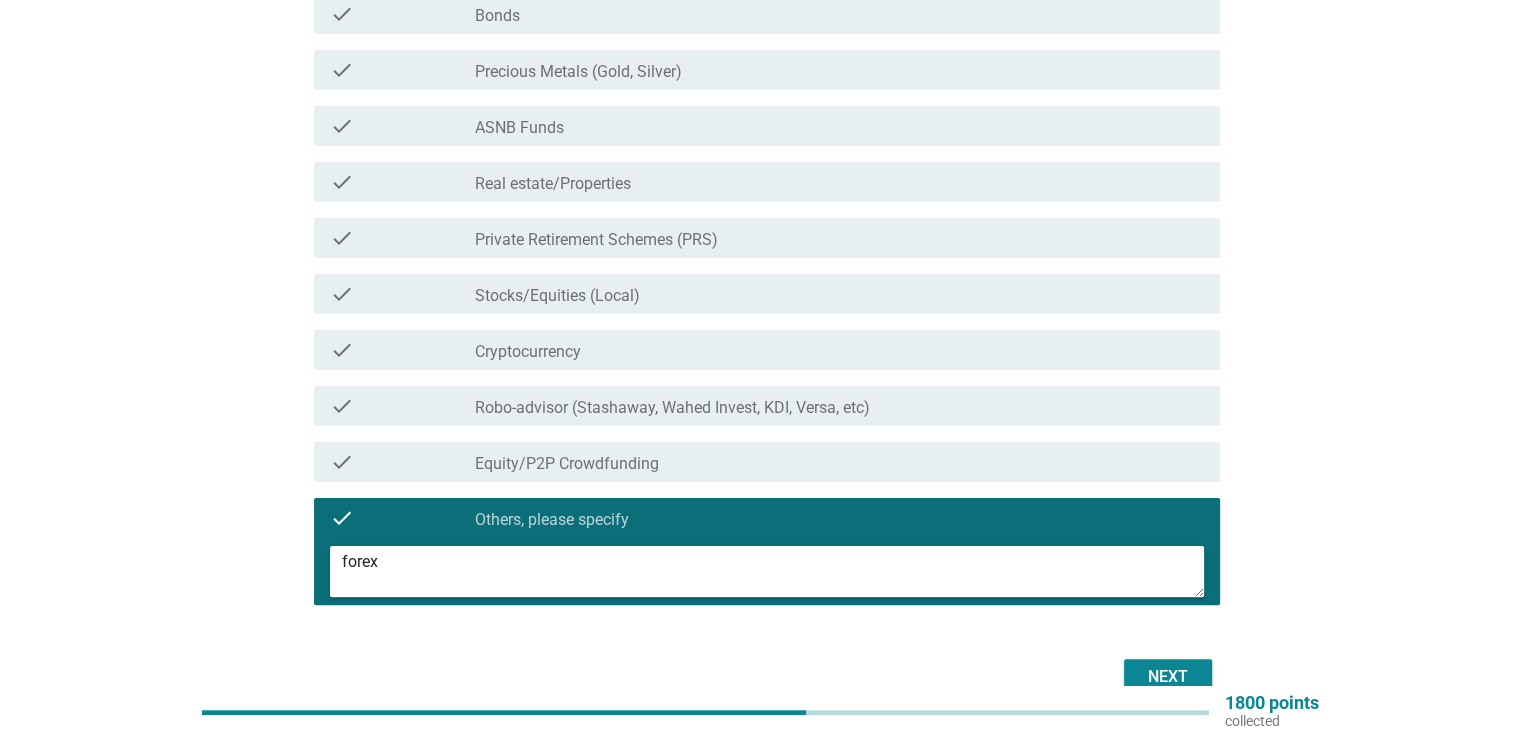 type on "forex" 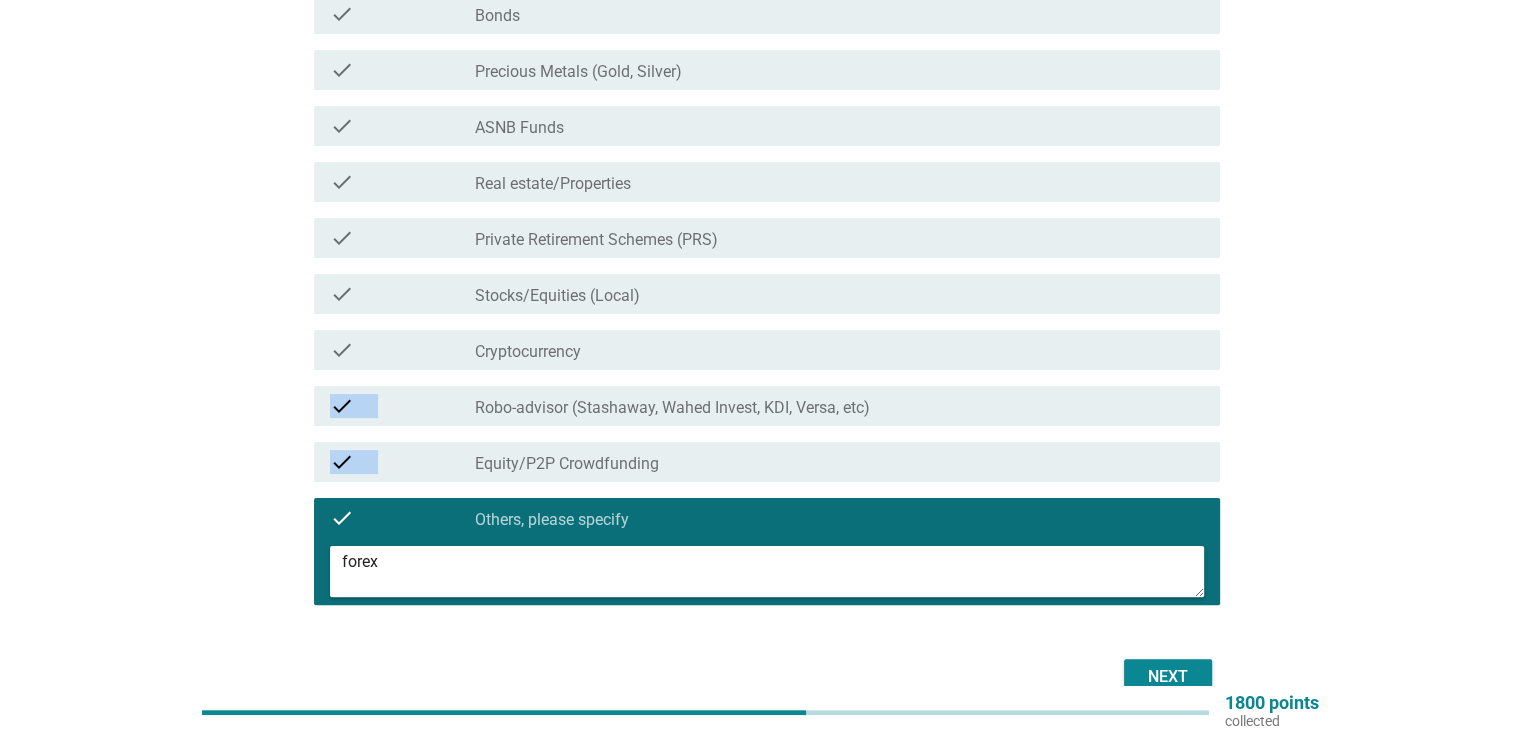 drag, startPoint x: 43, startPoint y: 395, endPoint x: 609, endPoint y: 481, distance: 572.4963 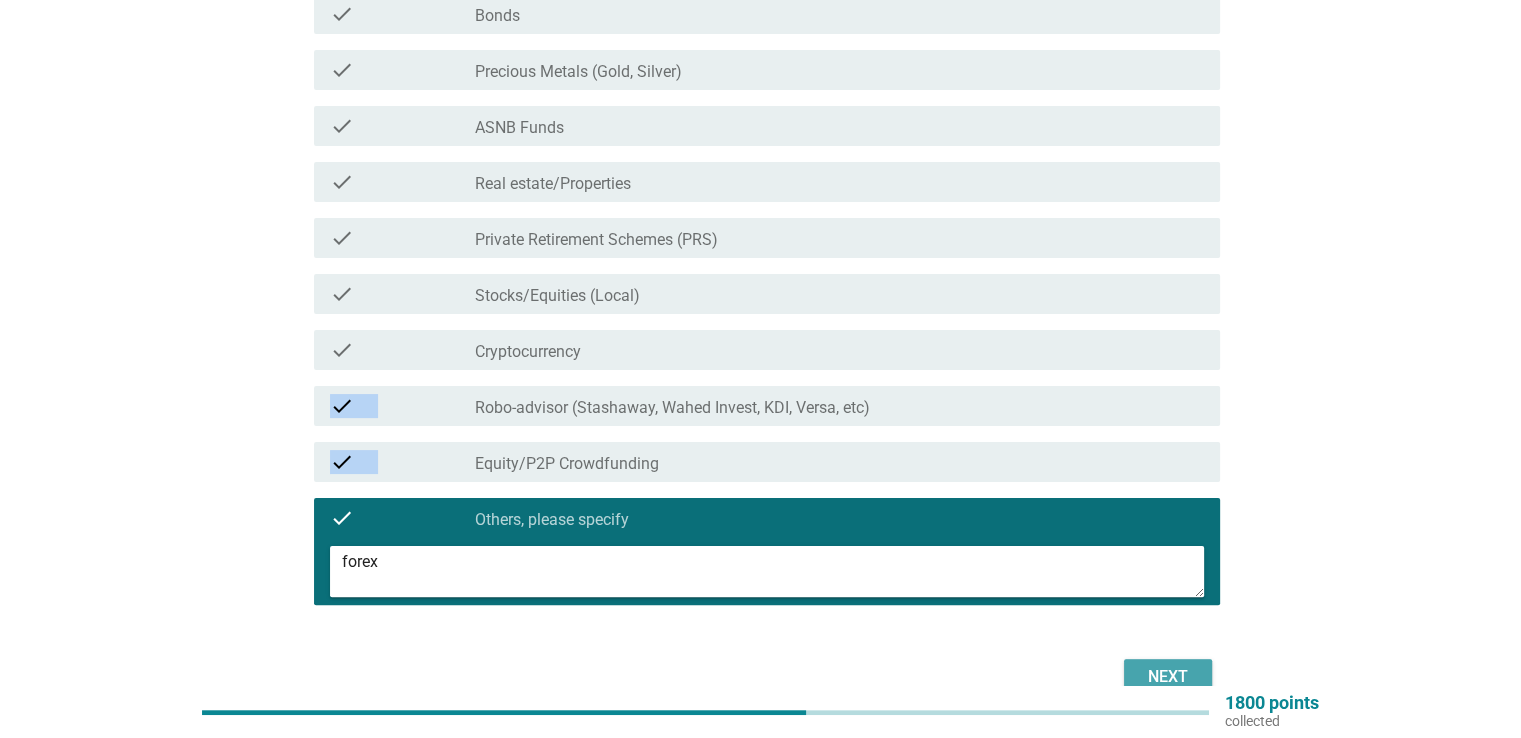 click on "Next" at bounding box center (1168, 677) 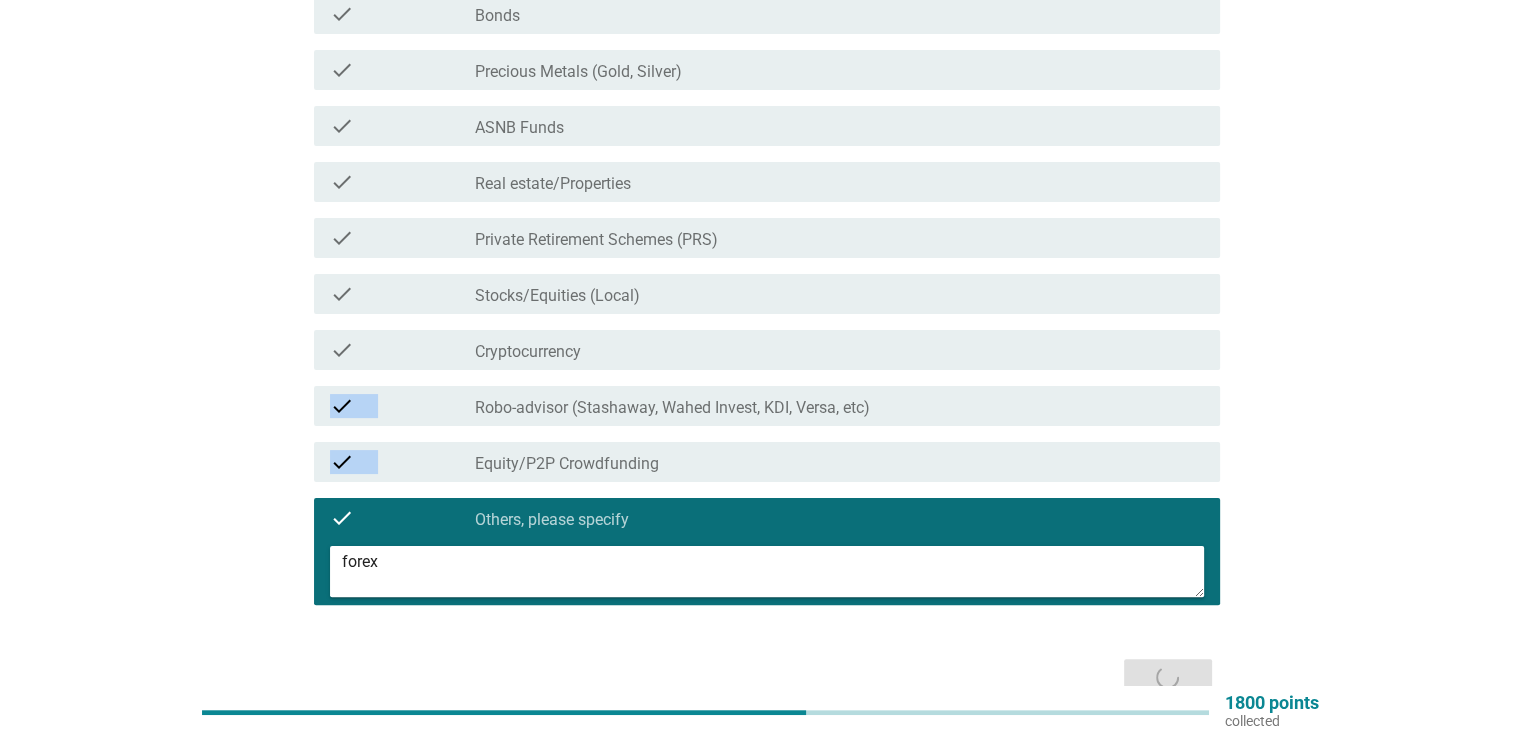 scroll, scrollTop: 0, scrollLeft: 0, axis: both 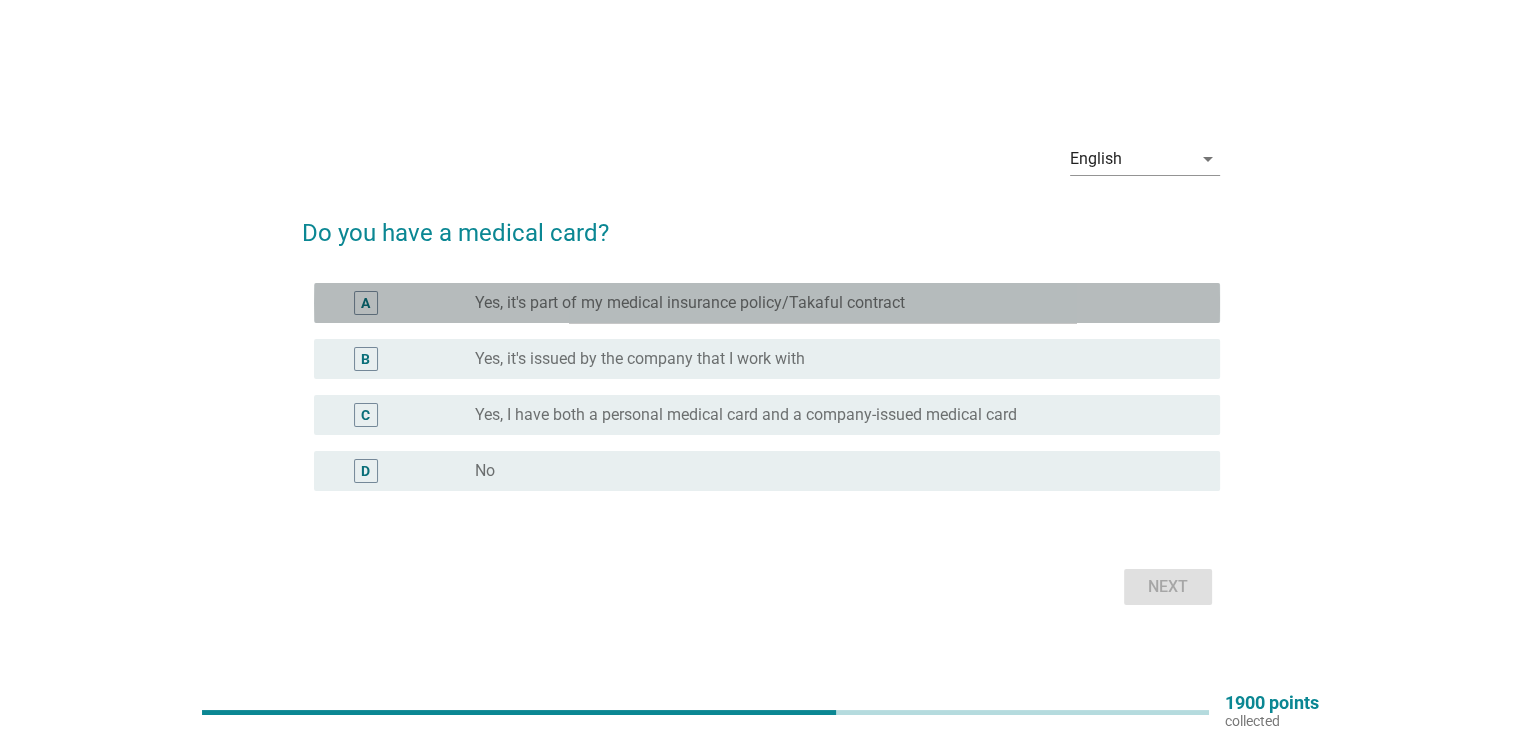 click on "A" at bounding box center [365, 303] 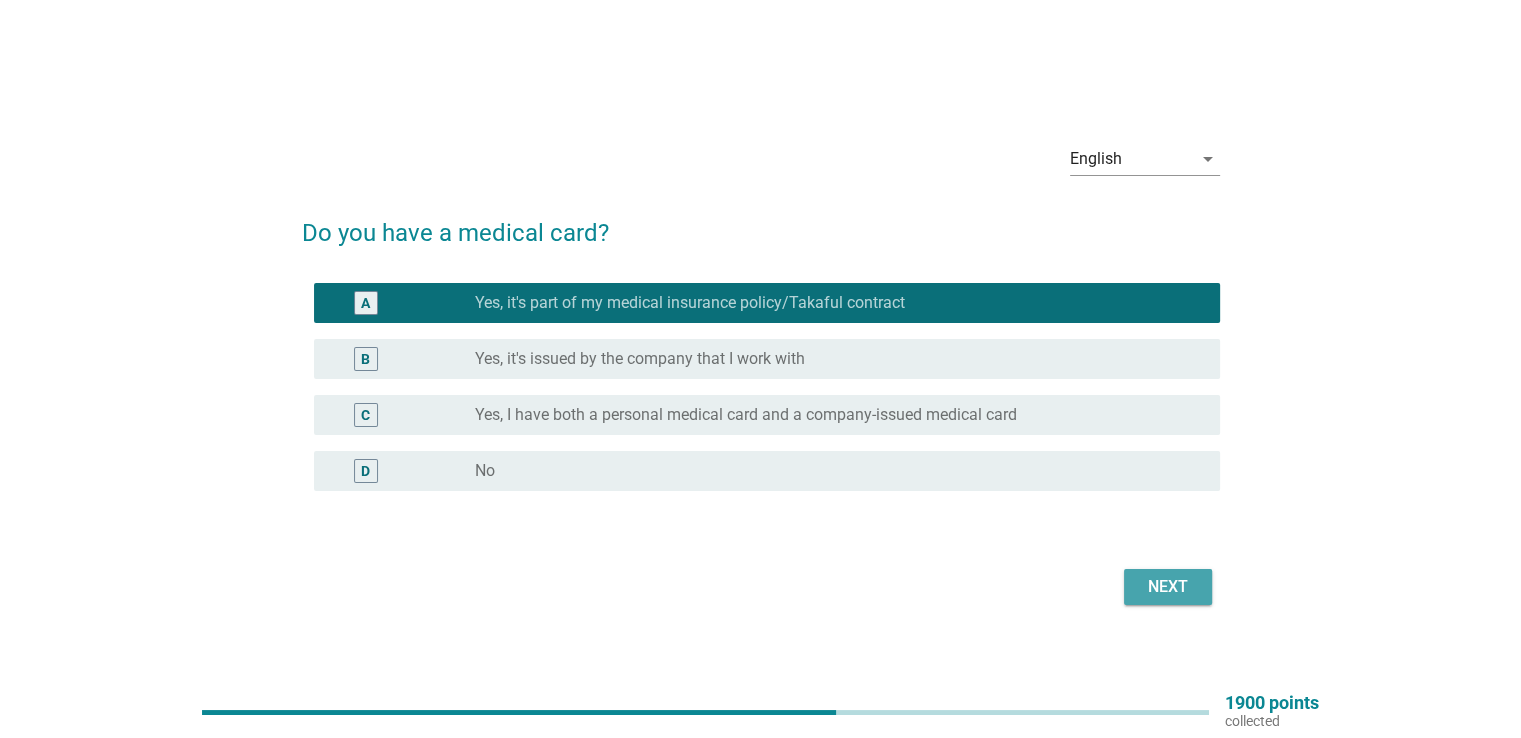 click on "Next" at bounding box center (1168, 587) 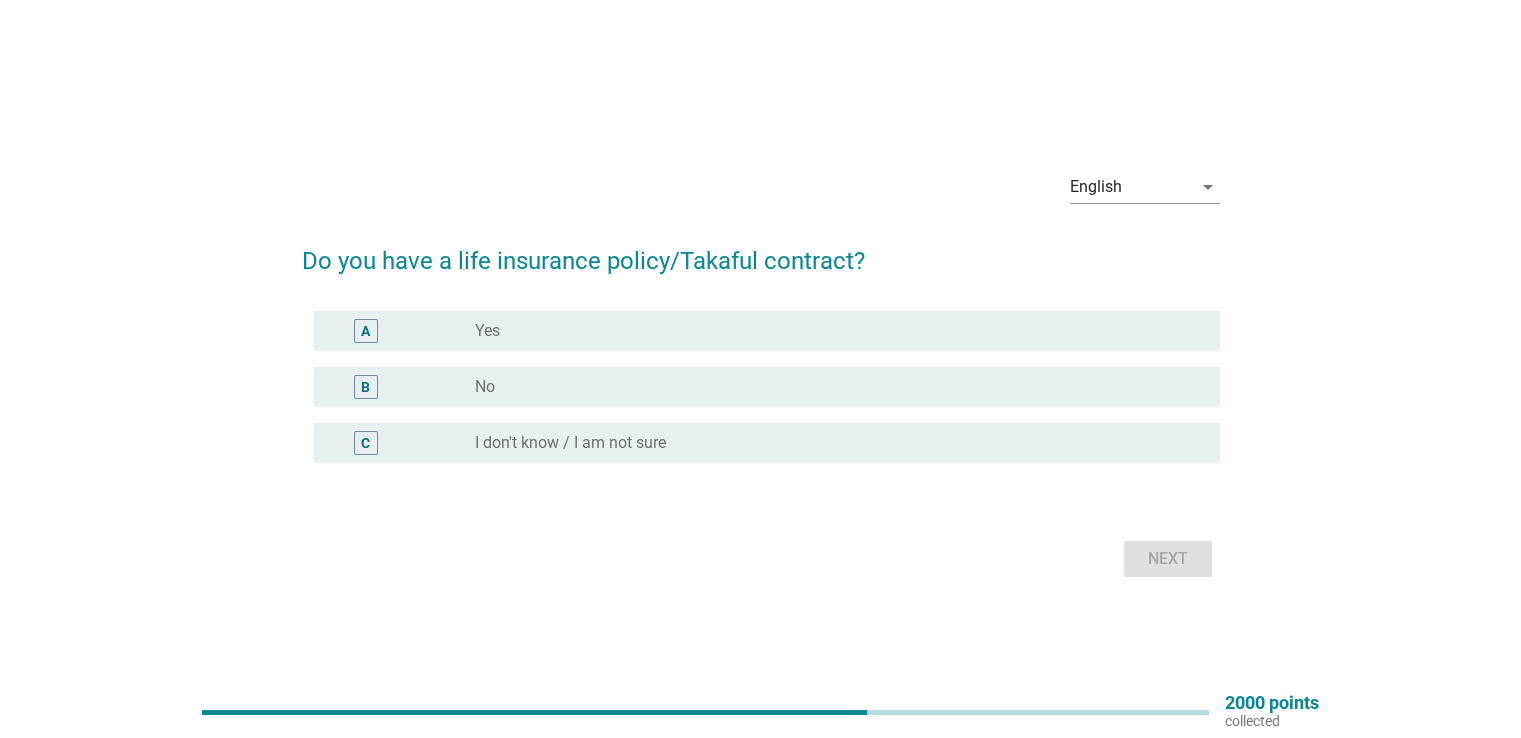 click on "A     radio_button_unchecked Yes" at bounding box center (767, 331) 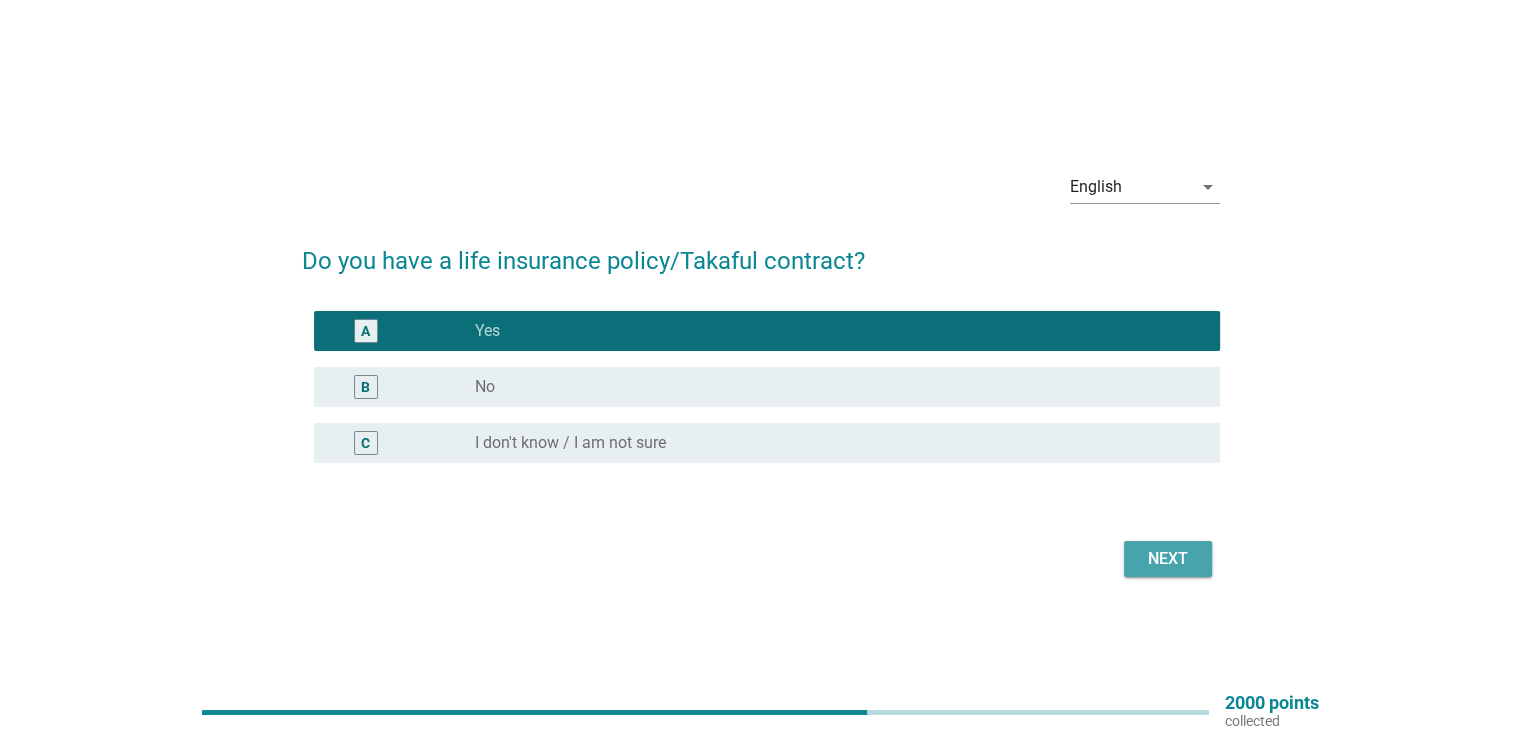 click on "Next" at bounding box center [1168, 559] 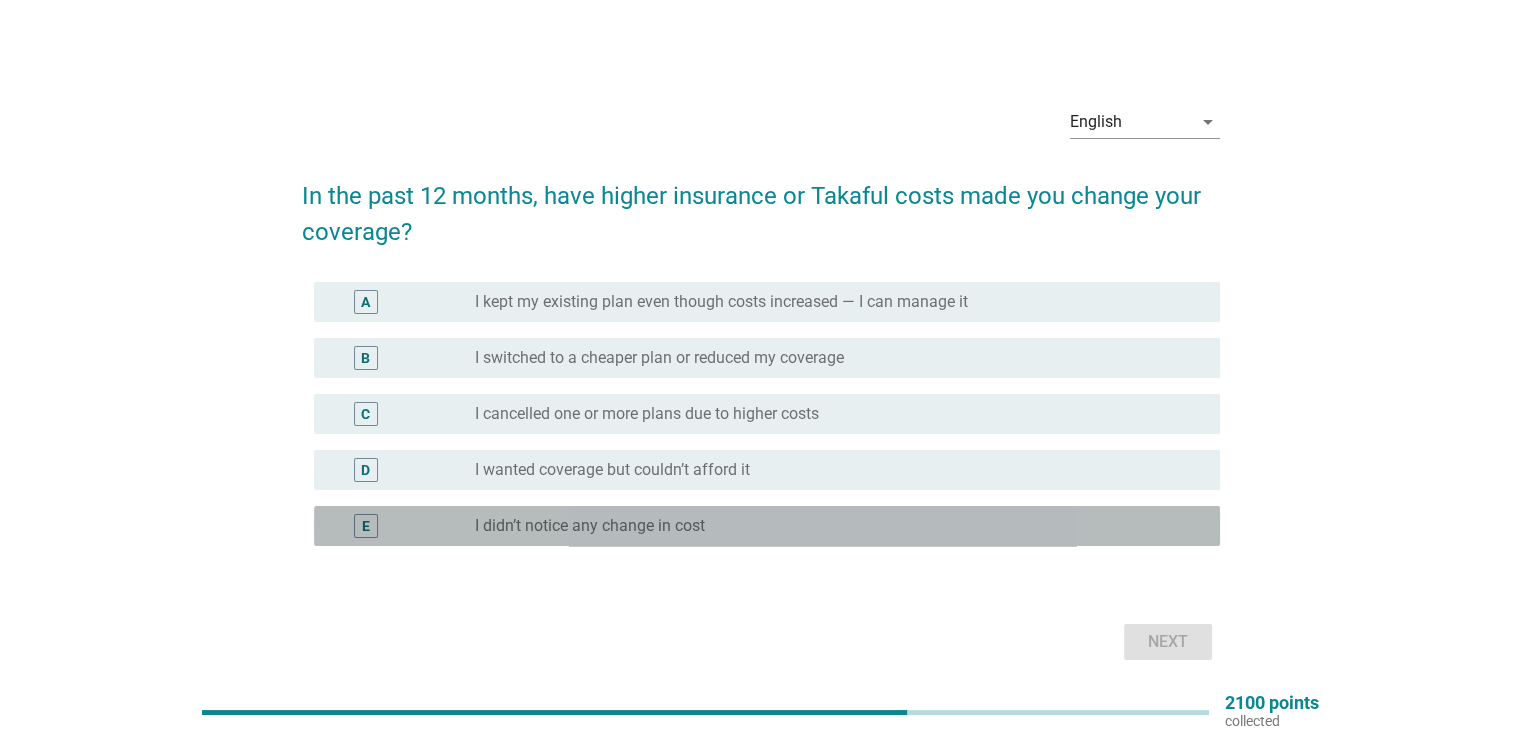 click on "E" at bounding box center (403, 526) 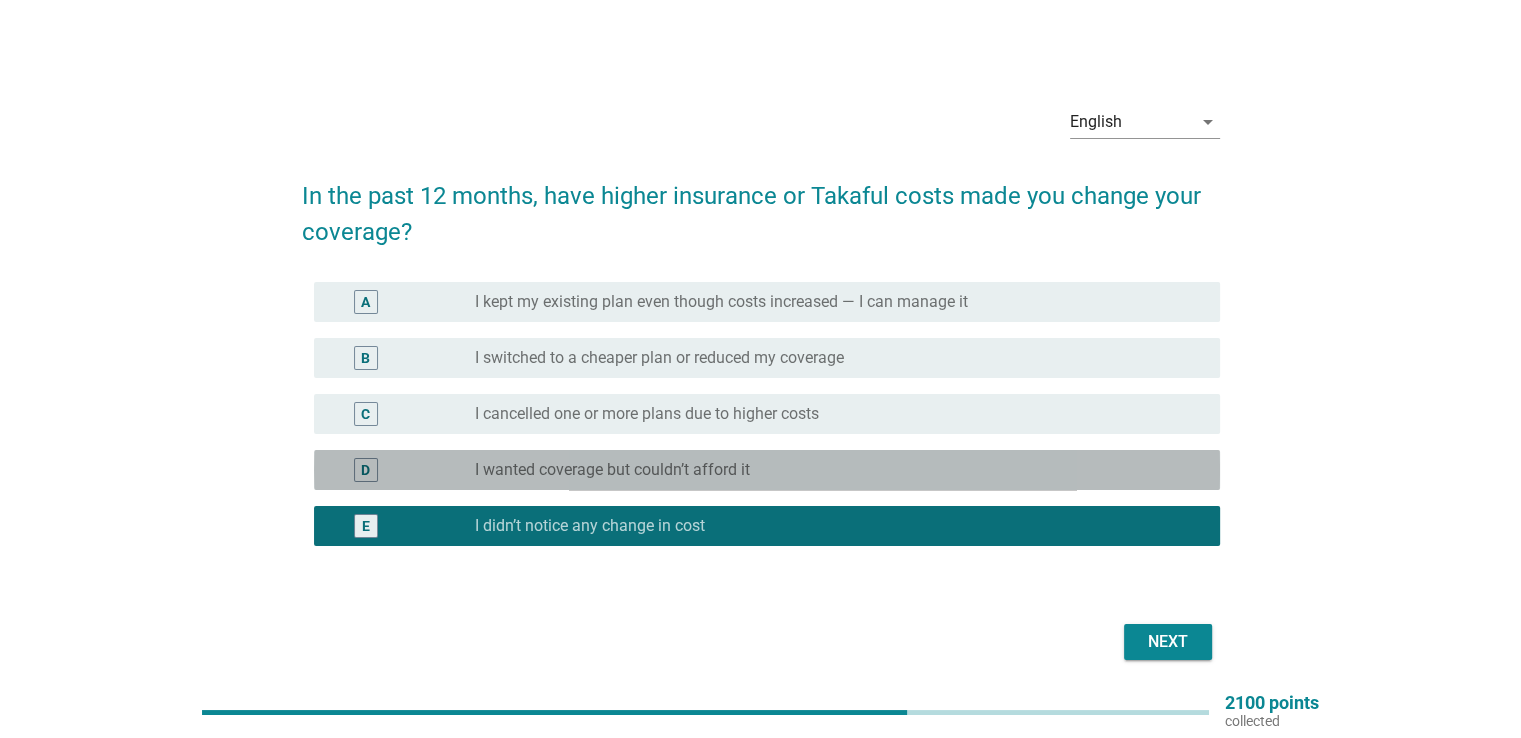 click on "D     radio_button_unchecked I wanted coverage but couldn’t afford it" at bounding box center [767, 470] 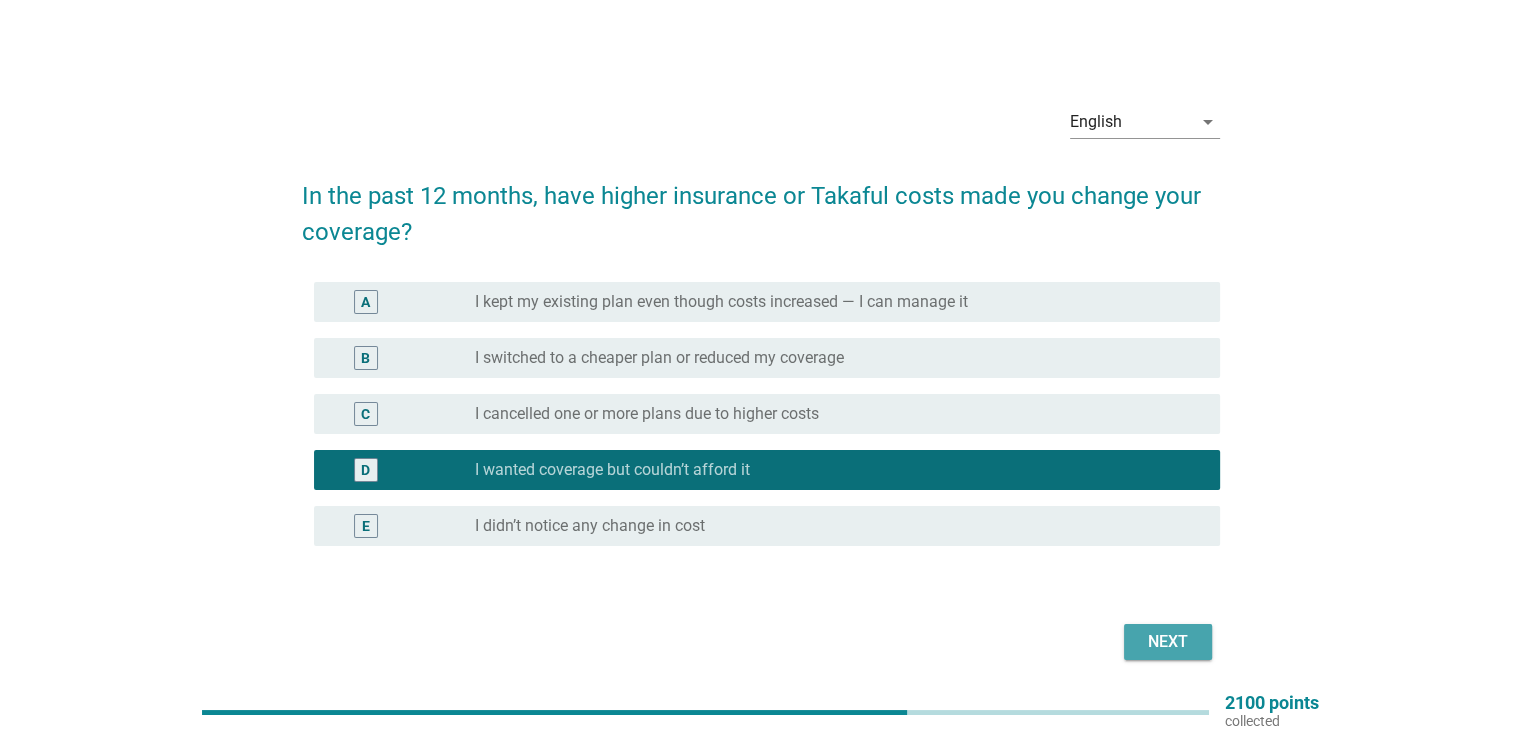 click on "Next" at bounding box center (1168, 642) 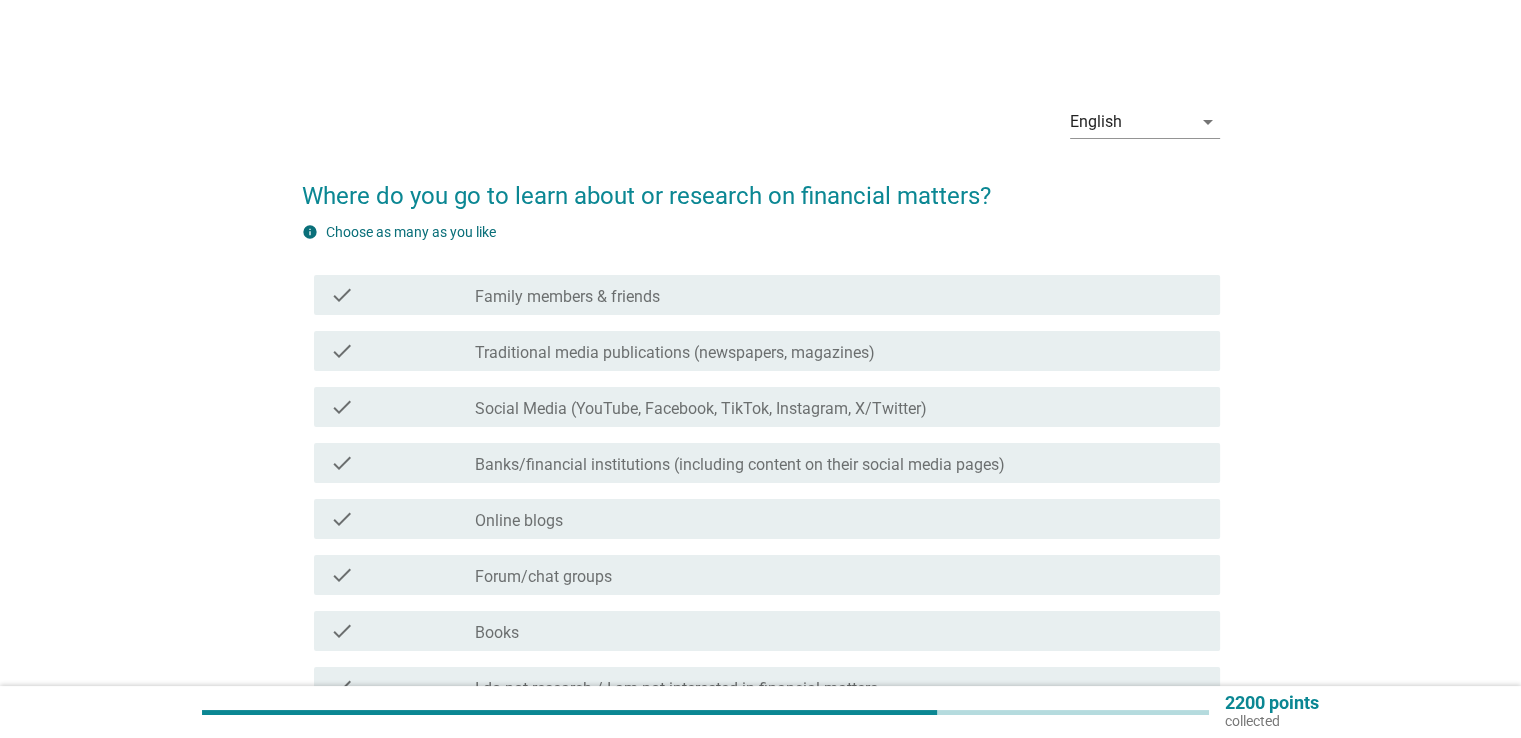 click on "Social Media (YouTube, Facebook, TikTok, Instagram, X/Twitter)" at bounding box center [701, 409] 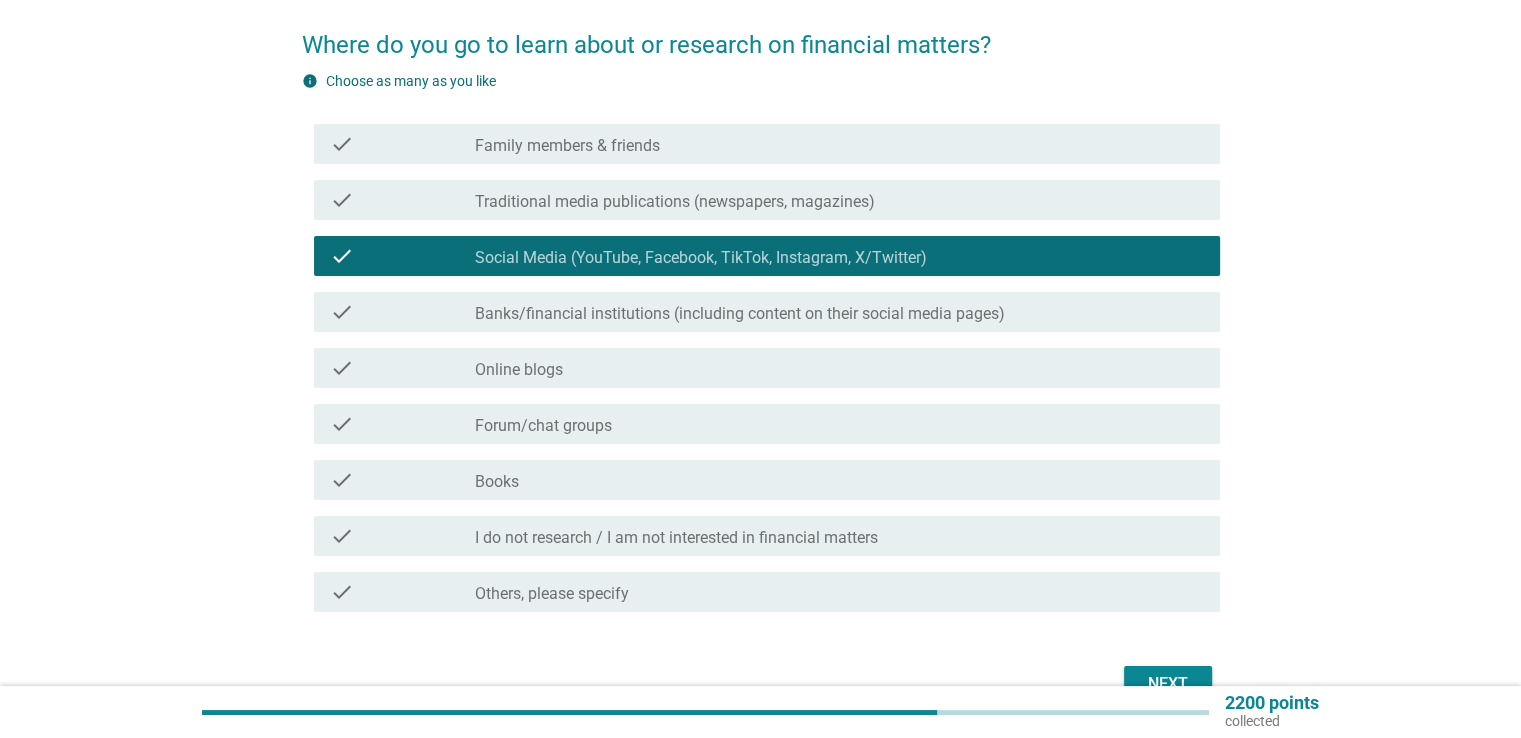 scroll, scrollTop: 175, scrollLeft: 0, axis: vertical 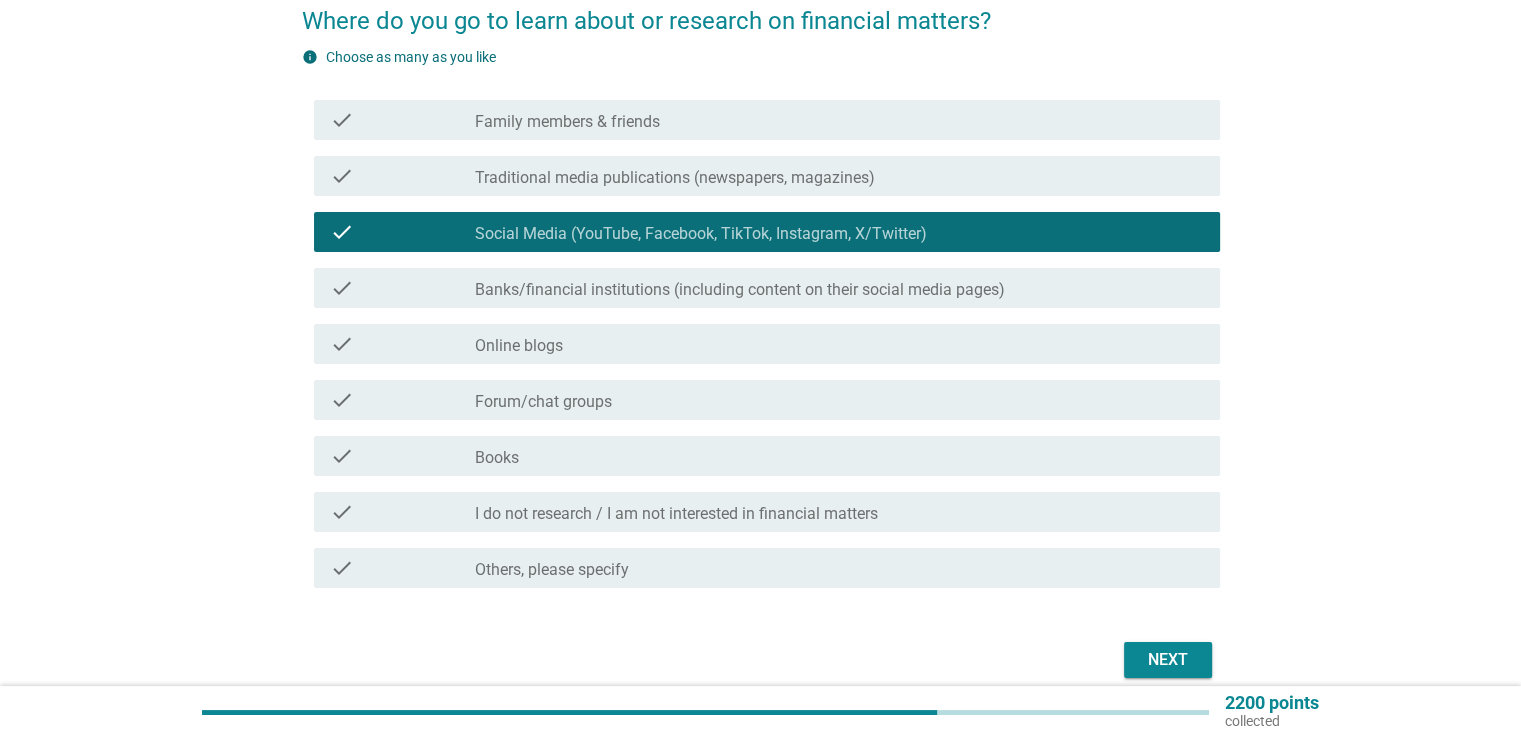 click on "Next" at bounding box center [1168, 660] 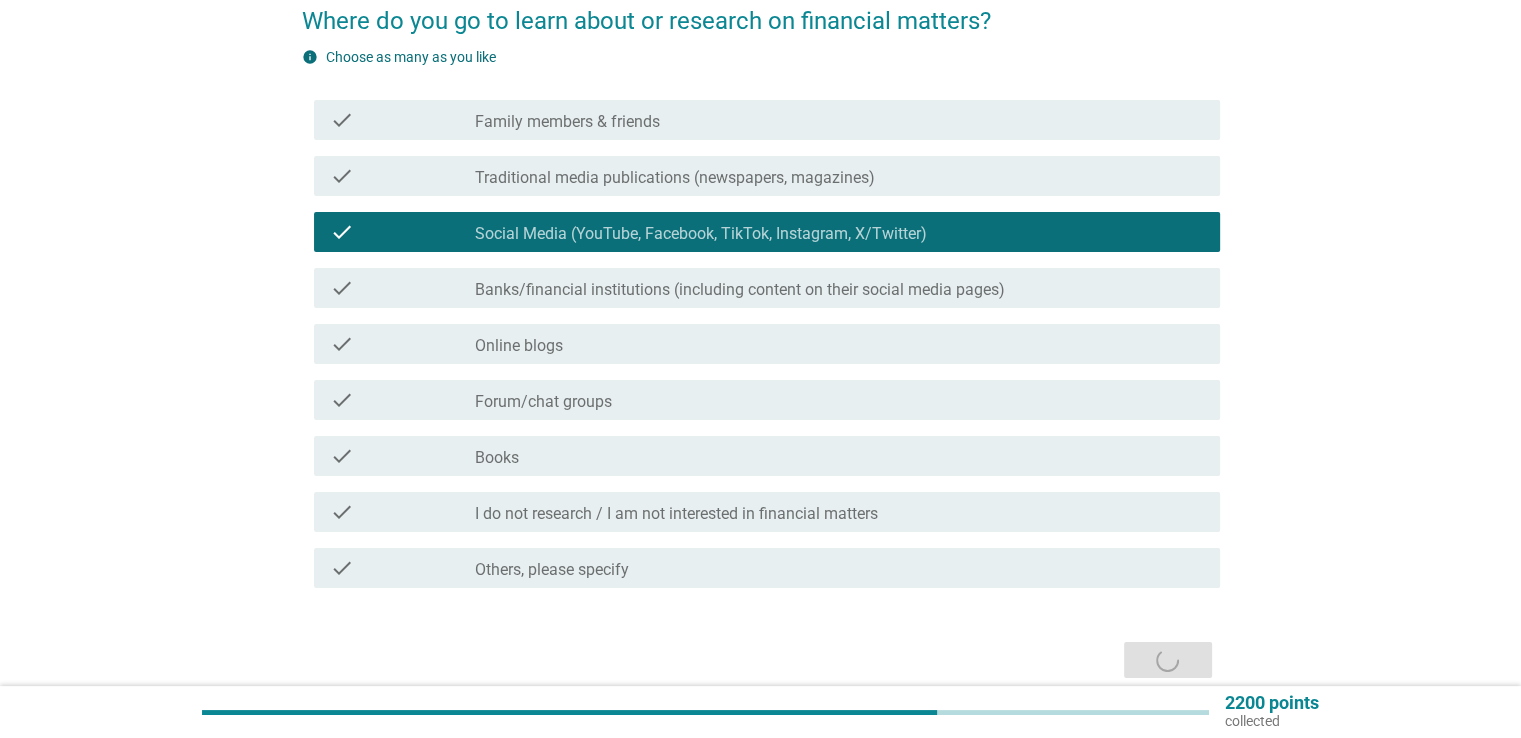scroll, scrollTop: 0, scrollLeft: 0, axis: both 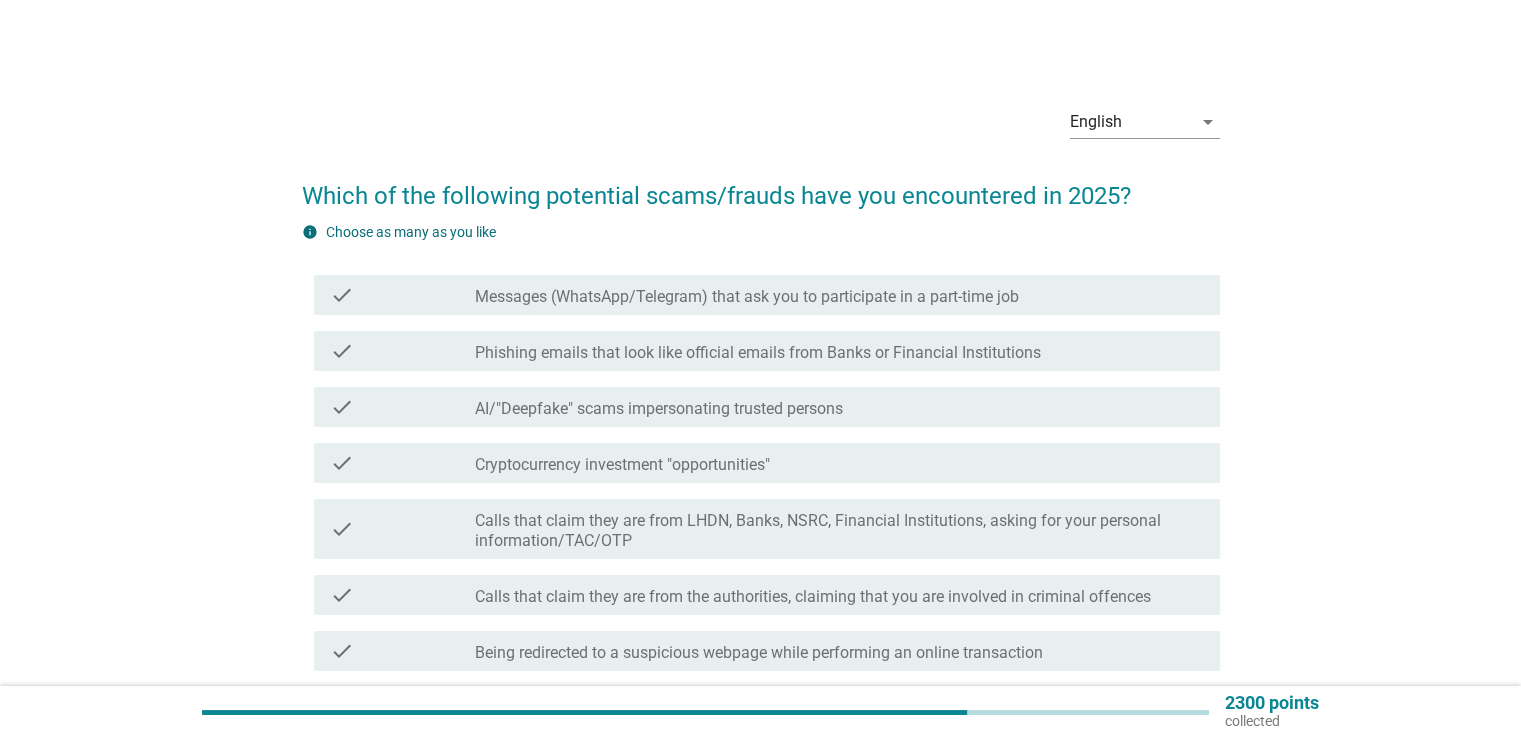click on "Messages (WhatsApp/Telegram) that ask you to participate in a part-time job" at bounding box center (747, 297) 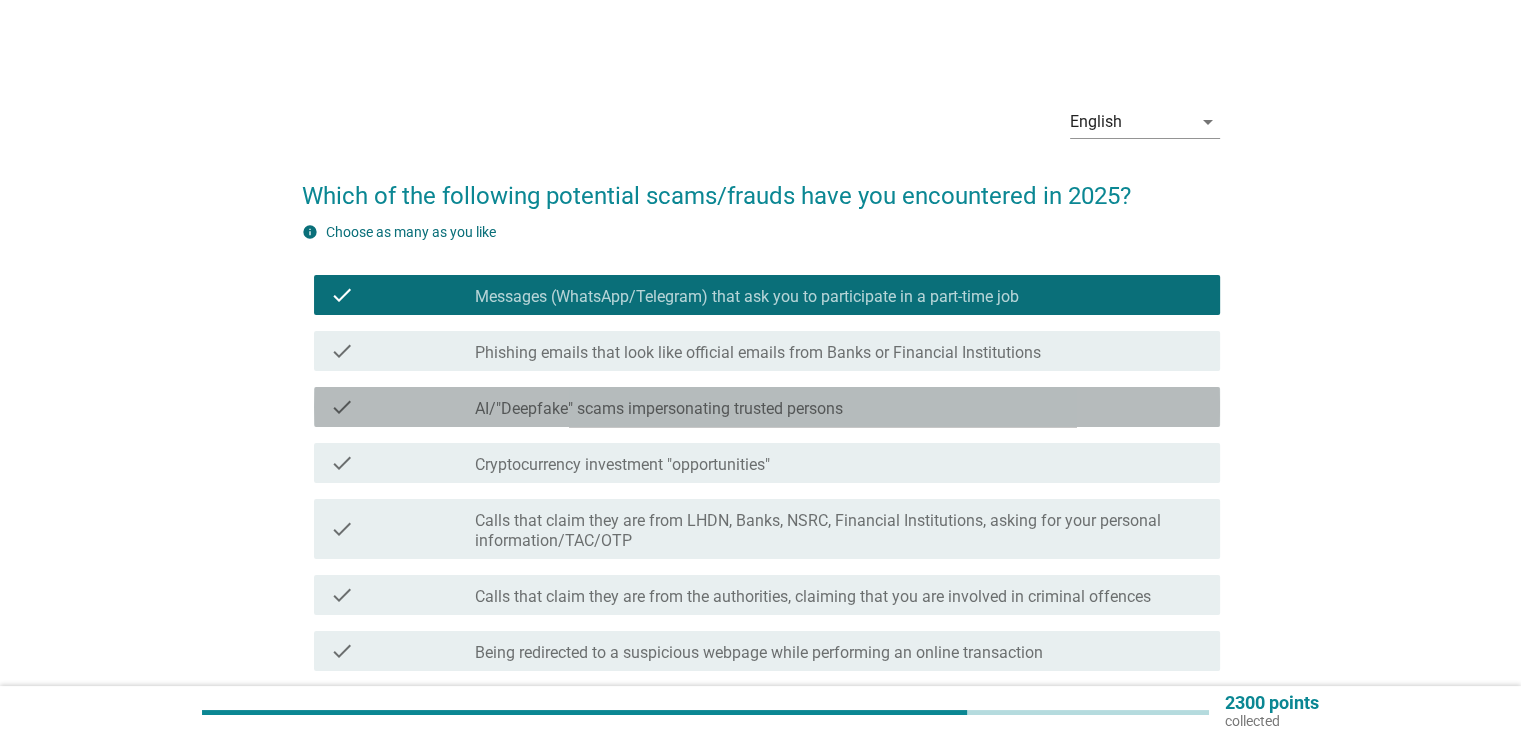 click on "AI/"Deepfake" scams impersonating trusted persons" at bounding box center [659, 409] 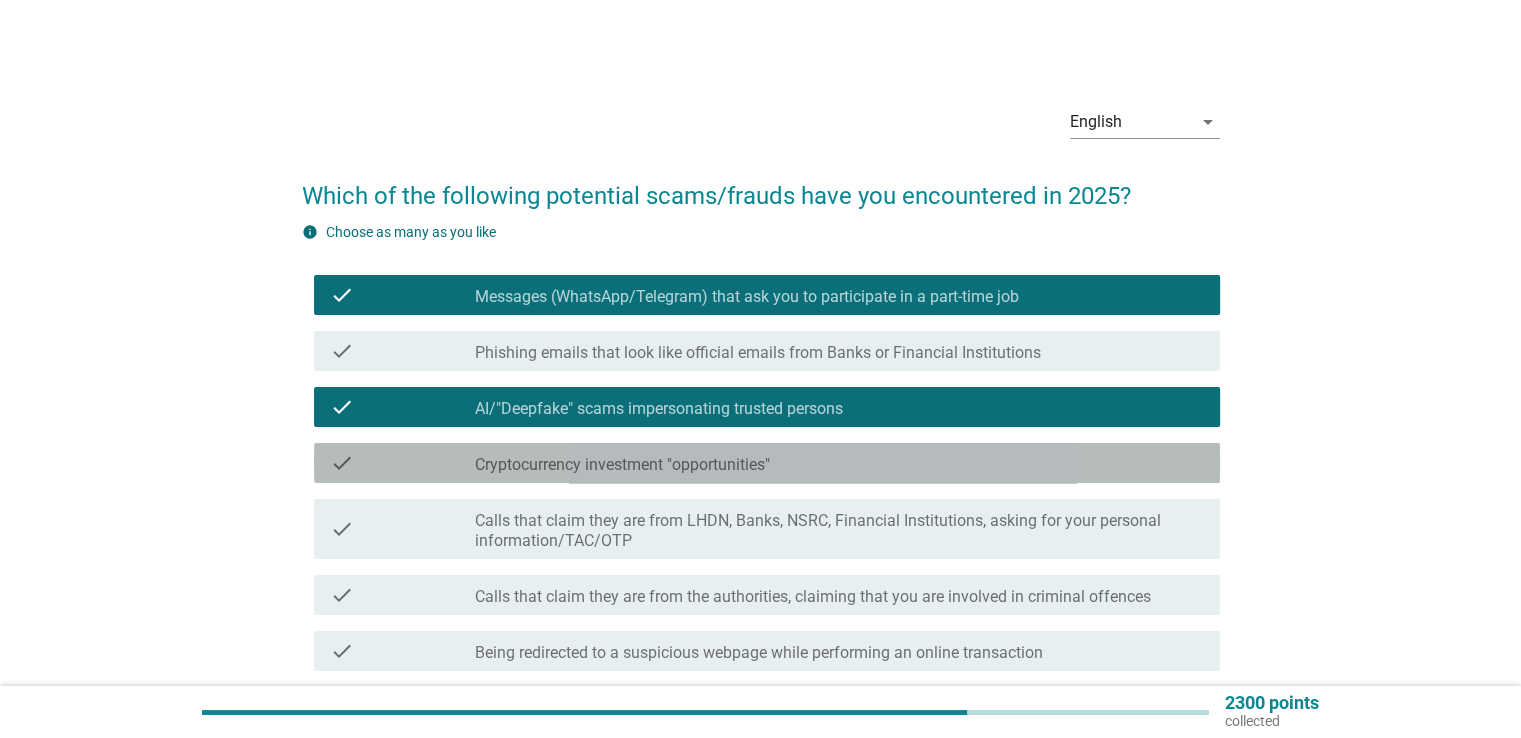 click on "Cryptocurrency investment "opportunities"" at bounding box center (622, 465) 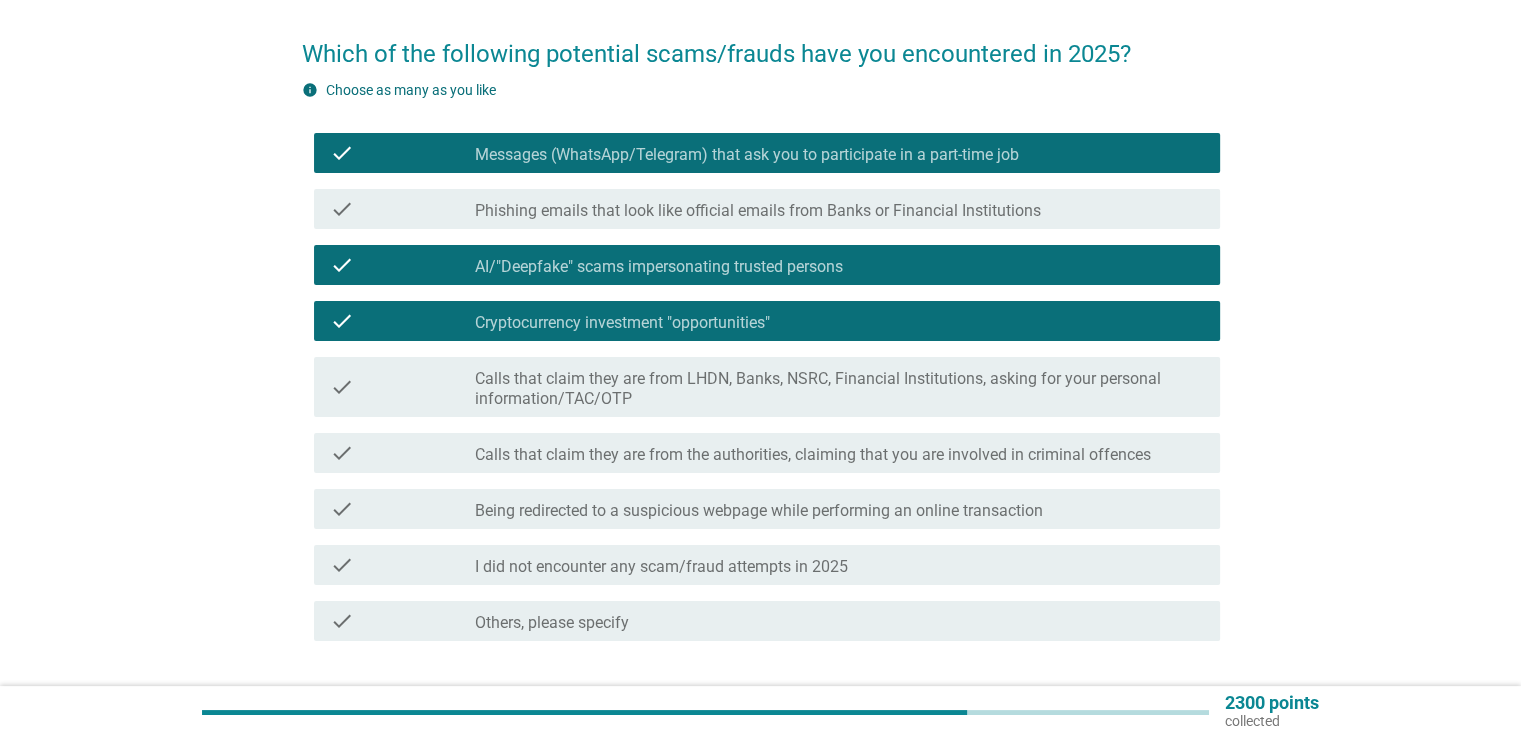 scroll, scrollTop: 143, scrollLeft: 0, axis: vertical 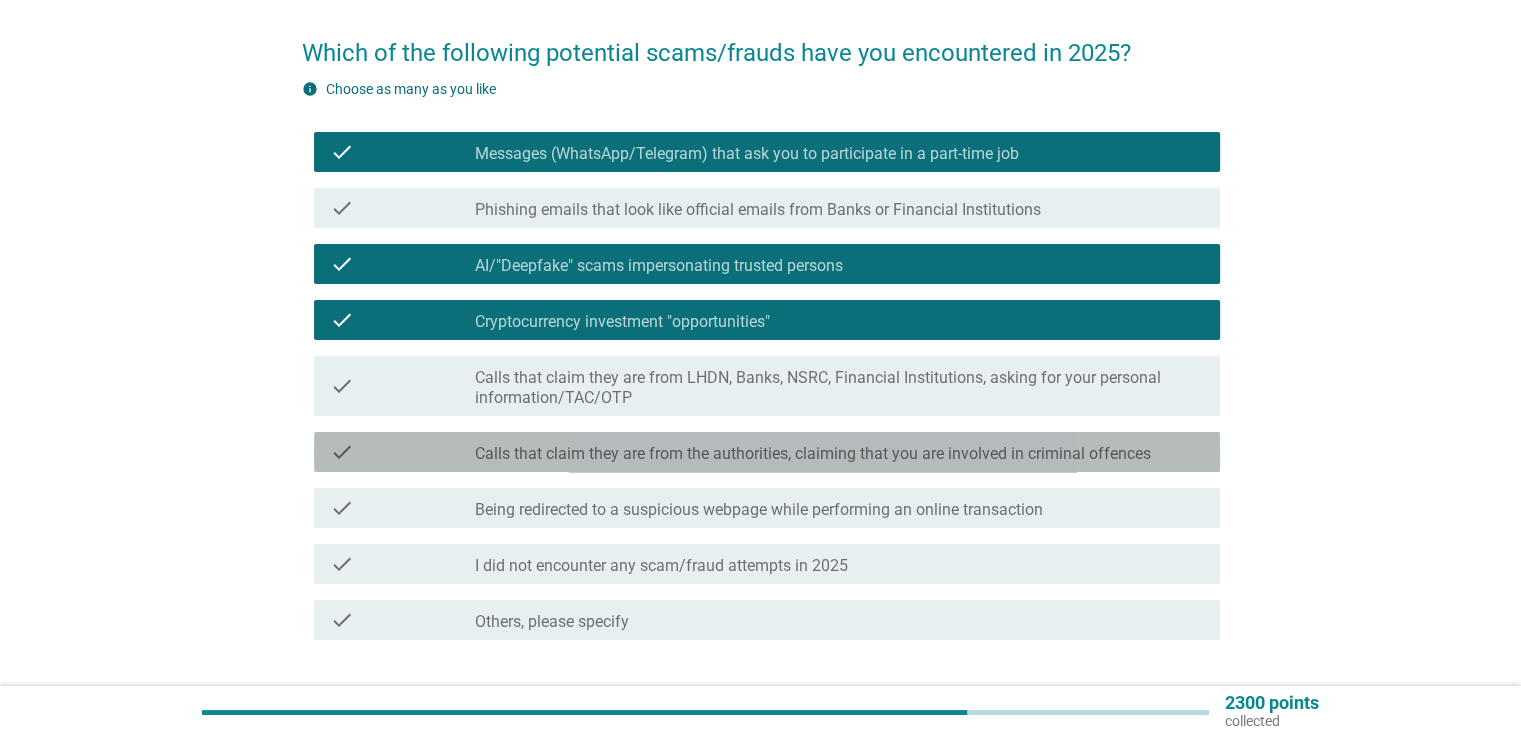 click on "Calls that claim they are from the authorities, claiming that you are involved in criminal offences" at bounding box center [813, 454] 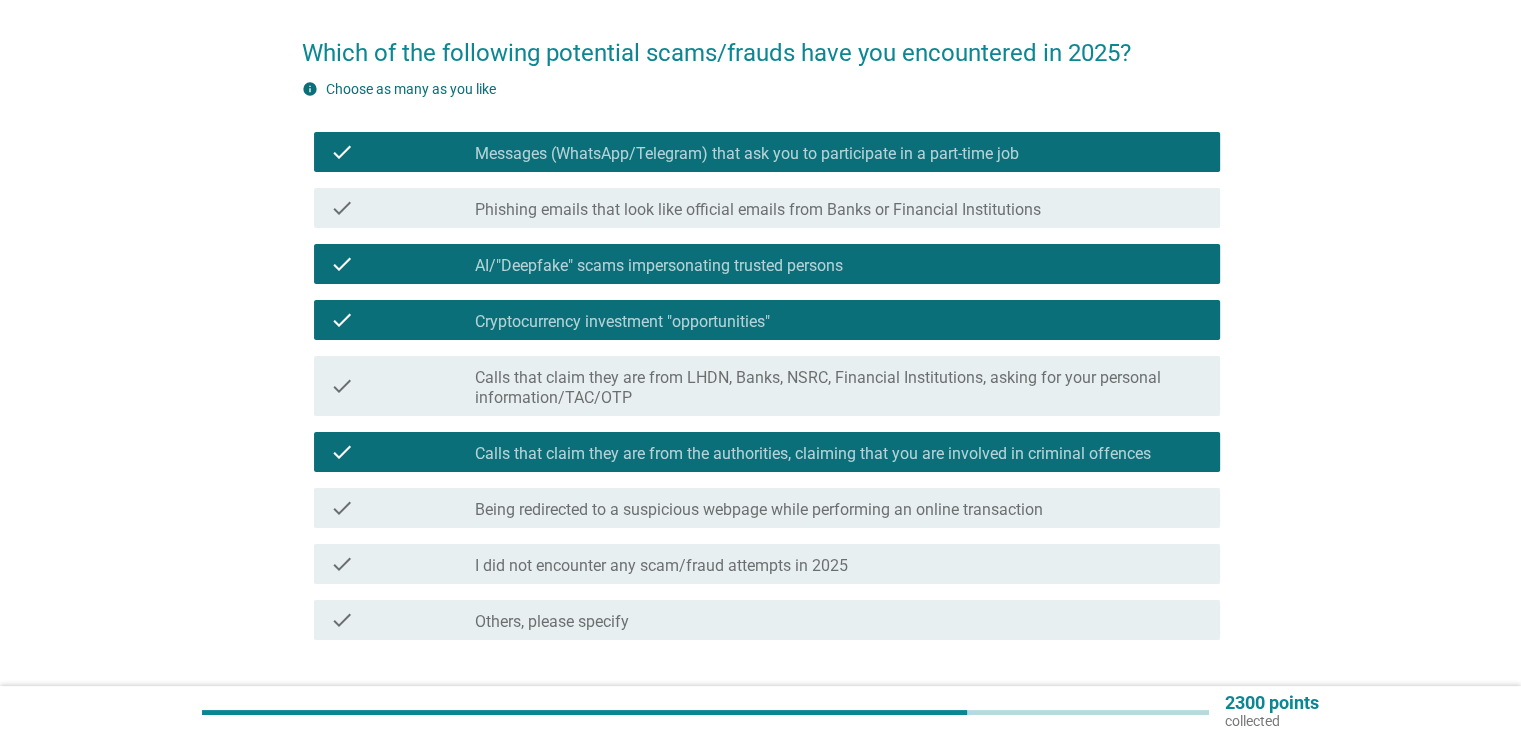 click on "Calls that claim they are from LHDN, Banks, NSRC, Financial Institutions, asking for your personal information/TAC/OTP" at bounding box center (839, 388) 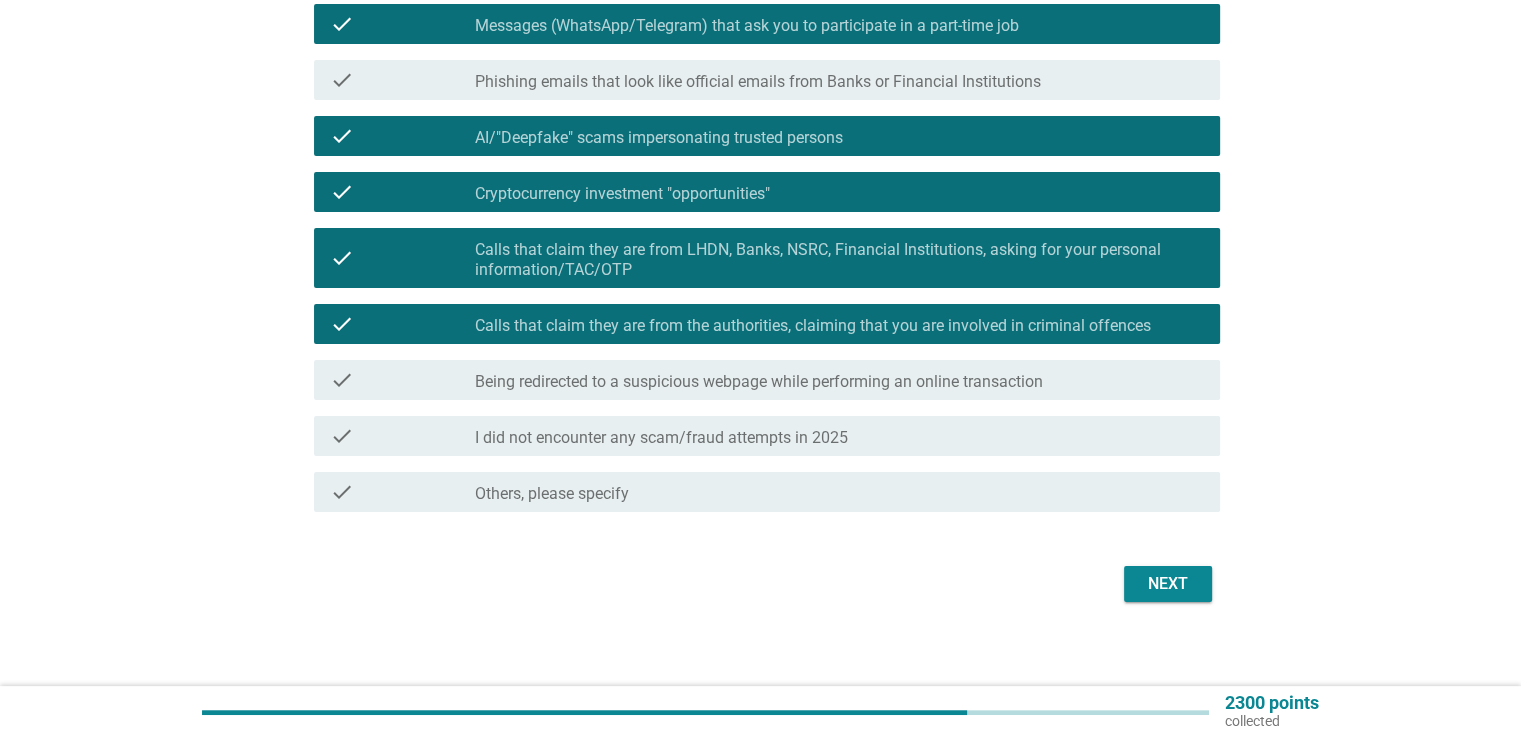 scroll, scrollTop: 272, scrollLeft: 0, axis: vertical 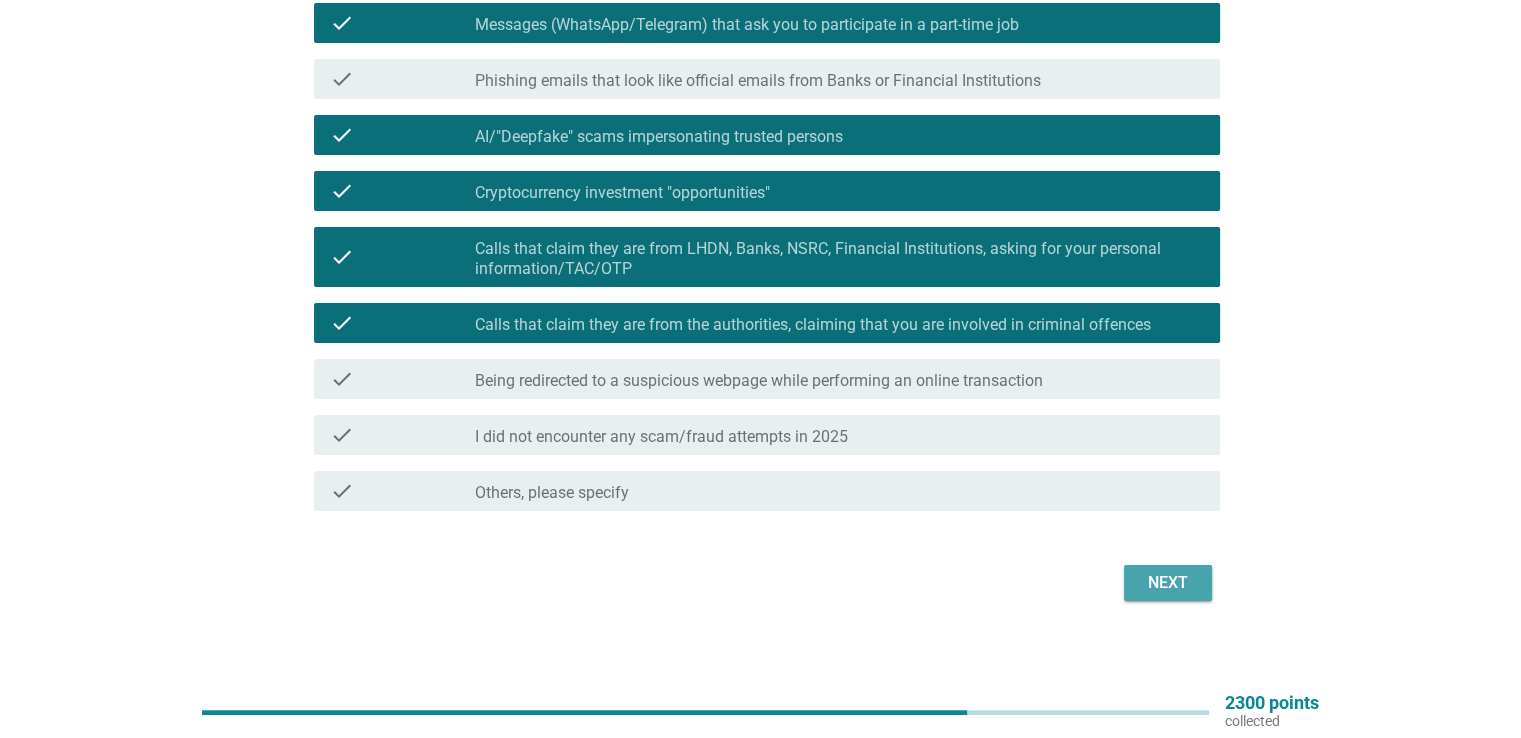 click on "Next" at bounding box center (1168, 583) 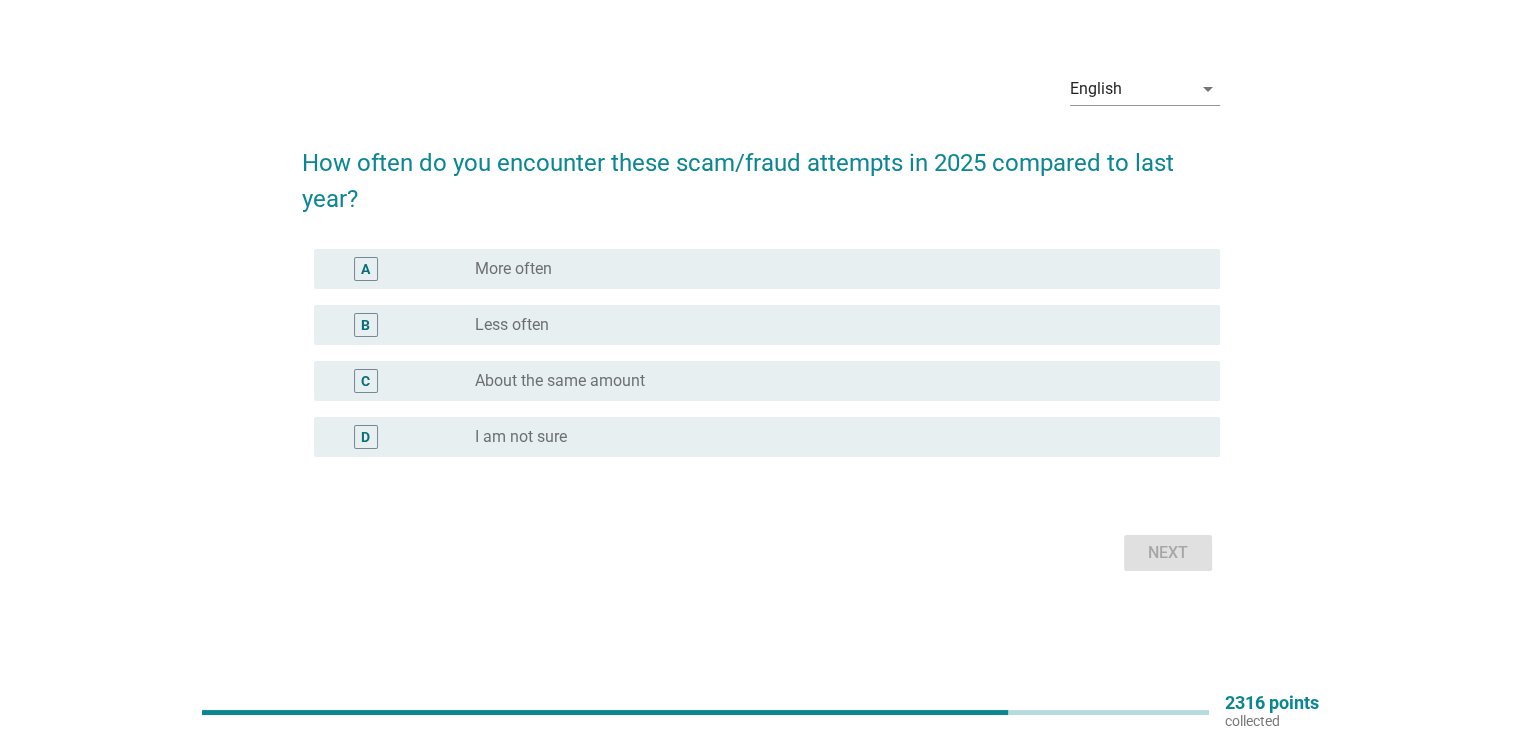 scroll, scrollTop: 0, scrollLeft: 0, axis: both 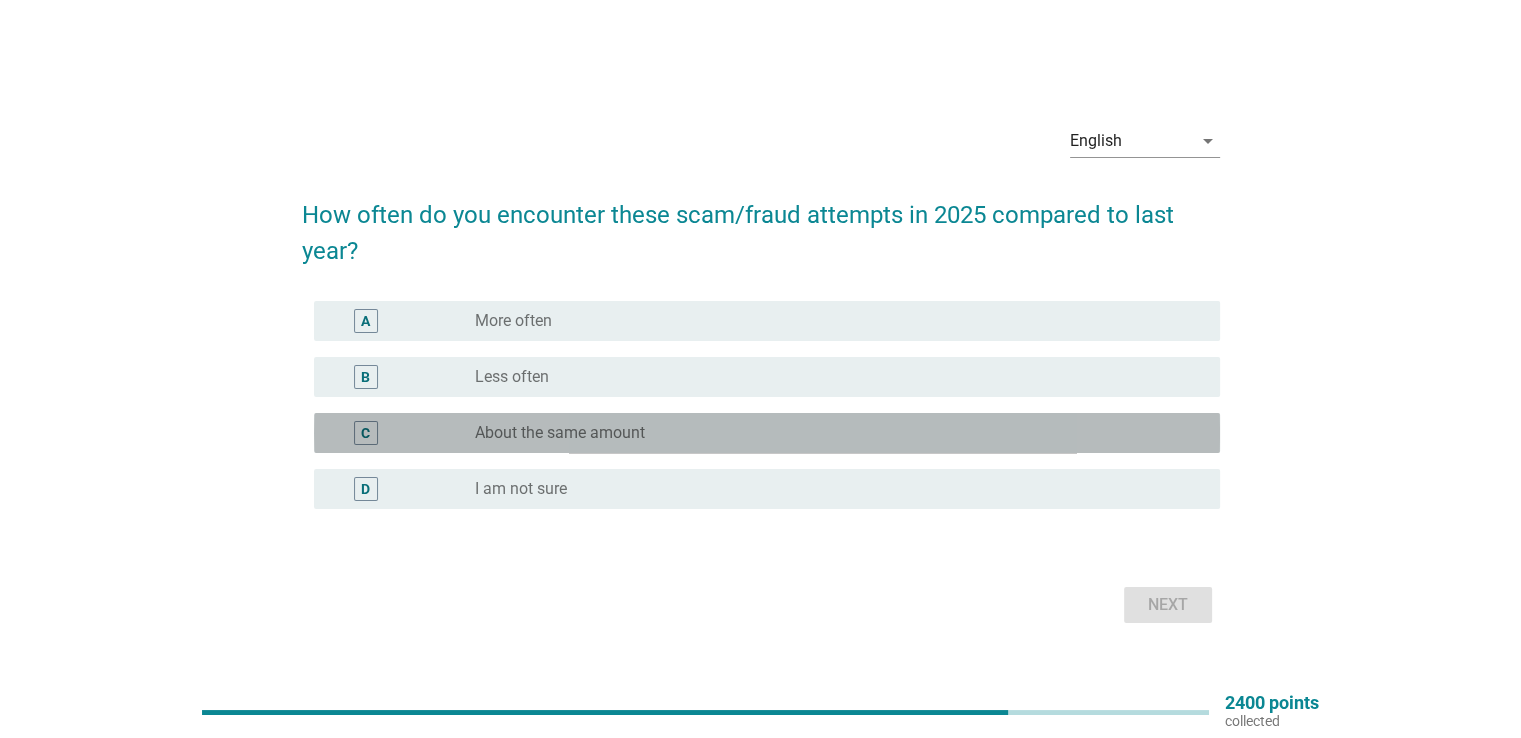 click on "radio_button_unchecked About the same amount" at bounding box center [831, 433] 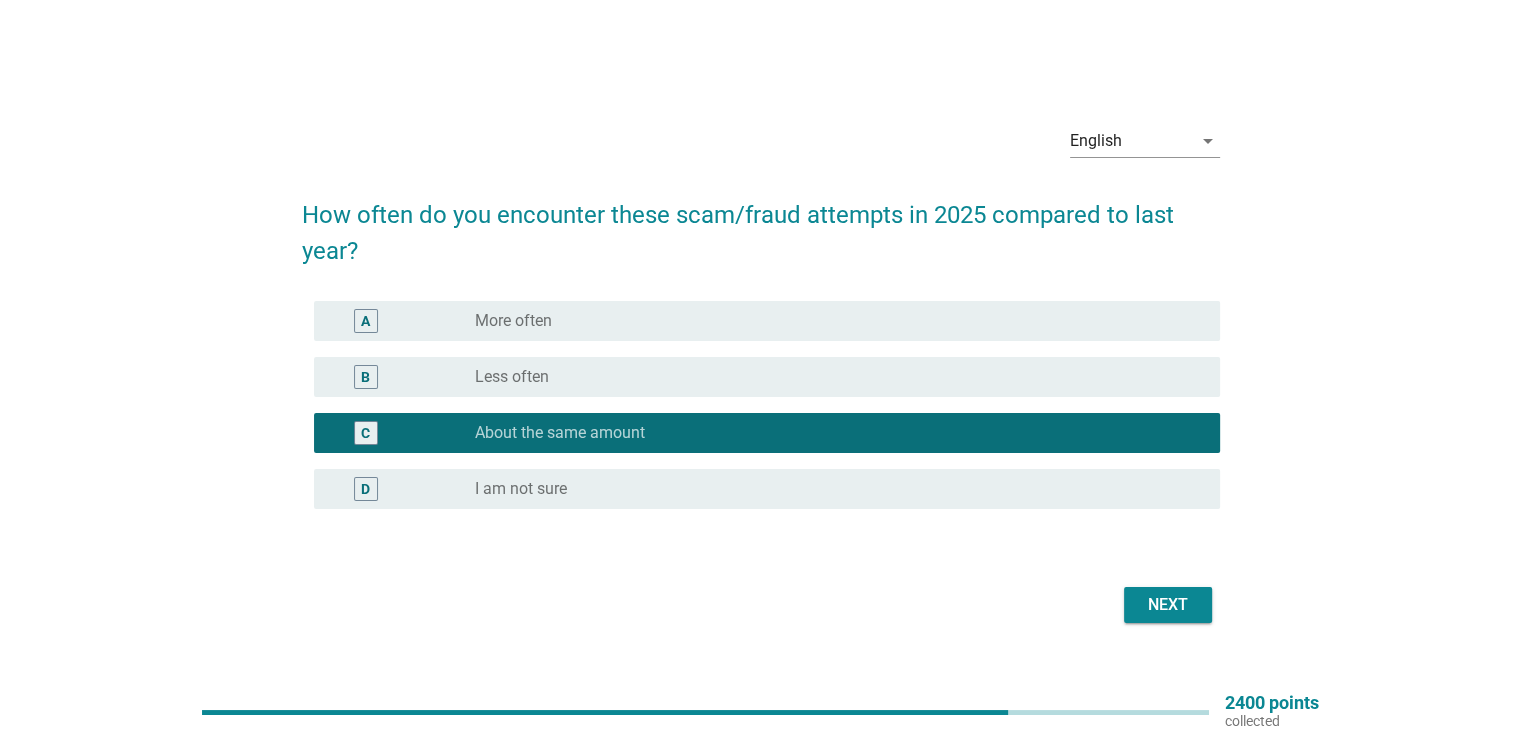 click on "Next" at bounding box center [1168, 605] 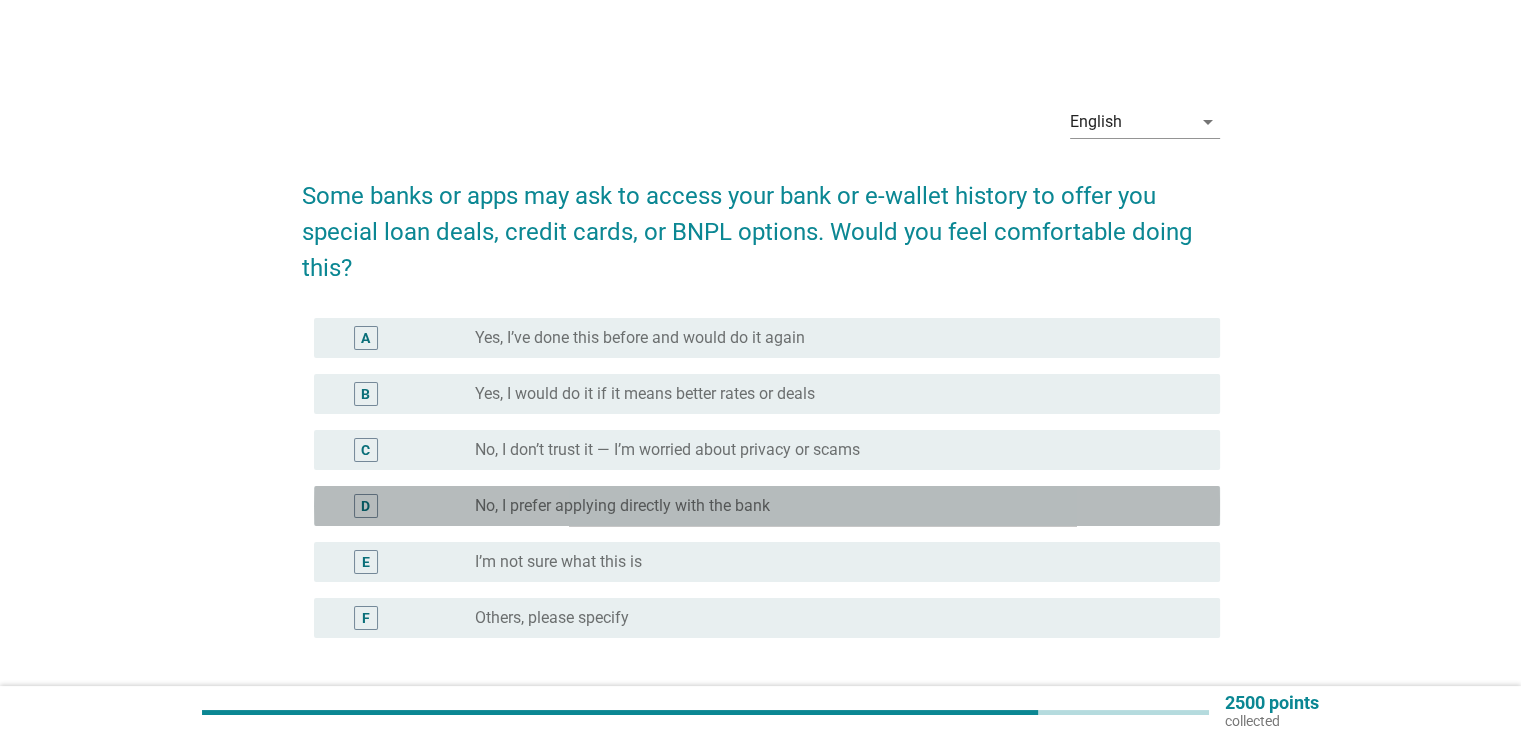 click on "No, I prefer applying directly with the bank" at bounding box center [622, 506] 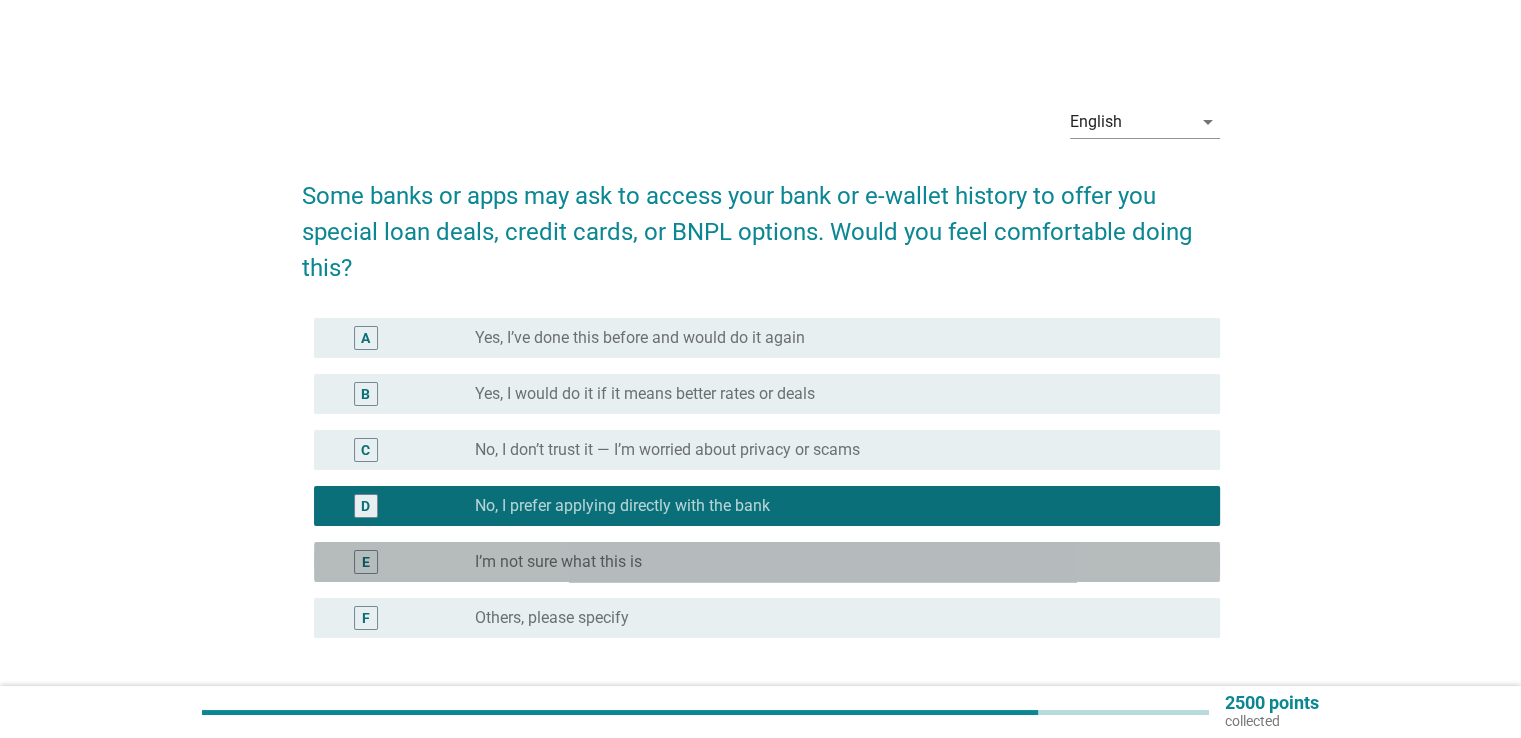 click on "radio_button_unchecked I’m not sure what this is" at bounding box center (831, 562) 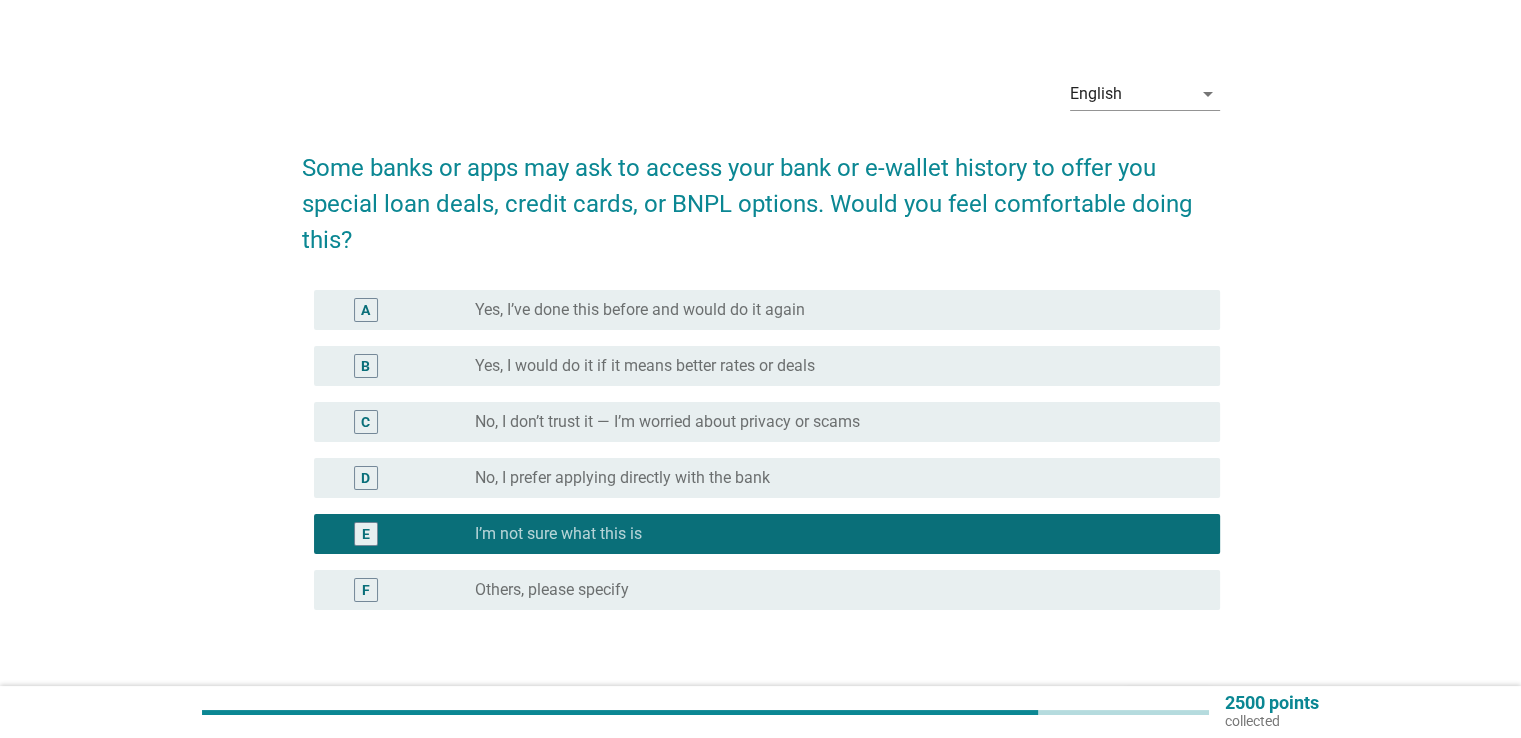 scroll, scrollTop: 162, scrollLeft: 0, axis: vertical 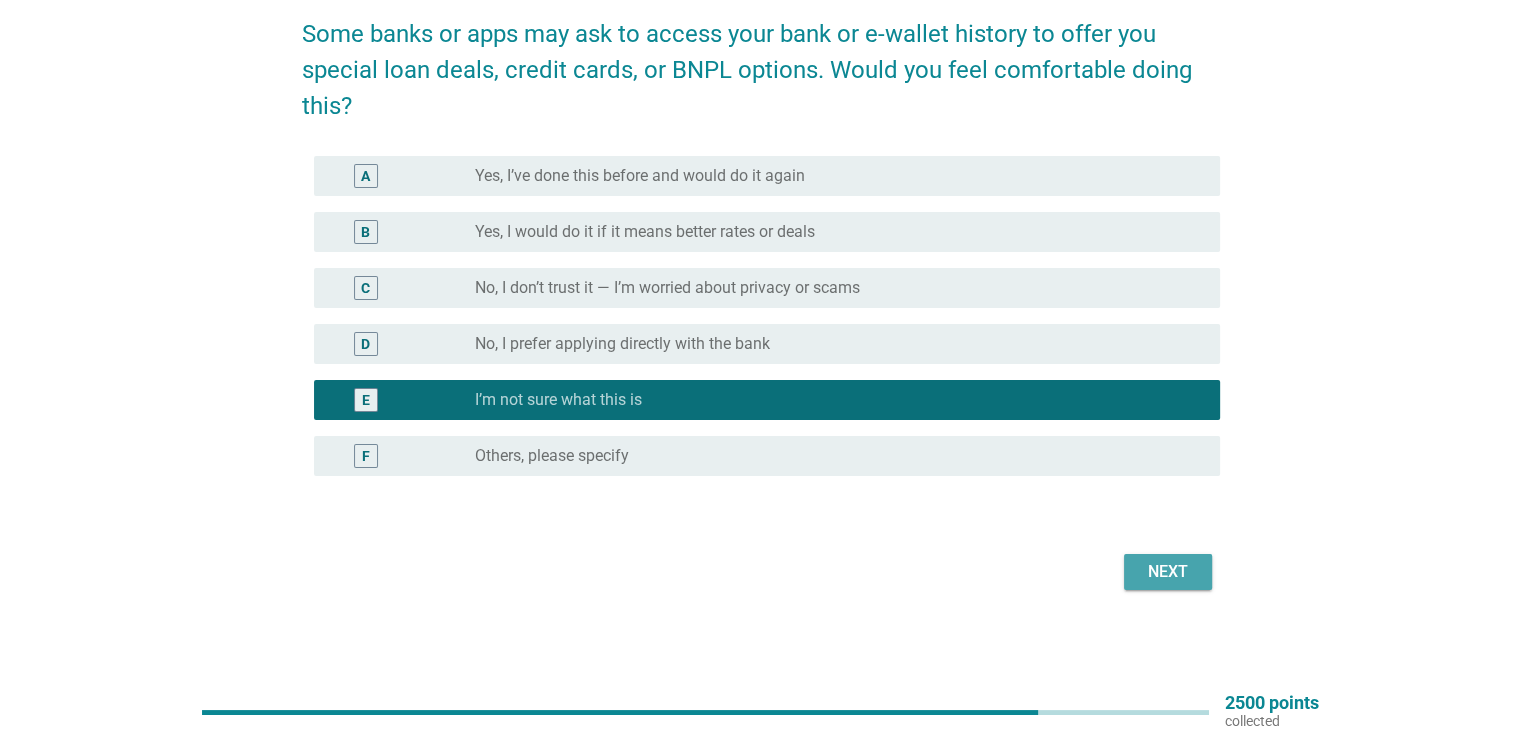 click on "Next" at bounding box center [1168, 572] 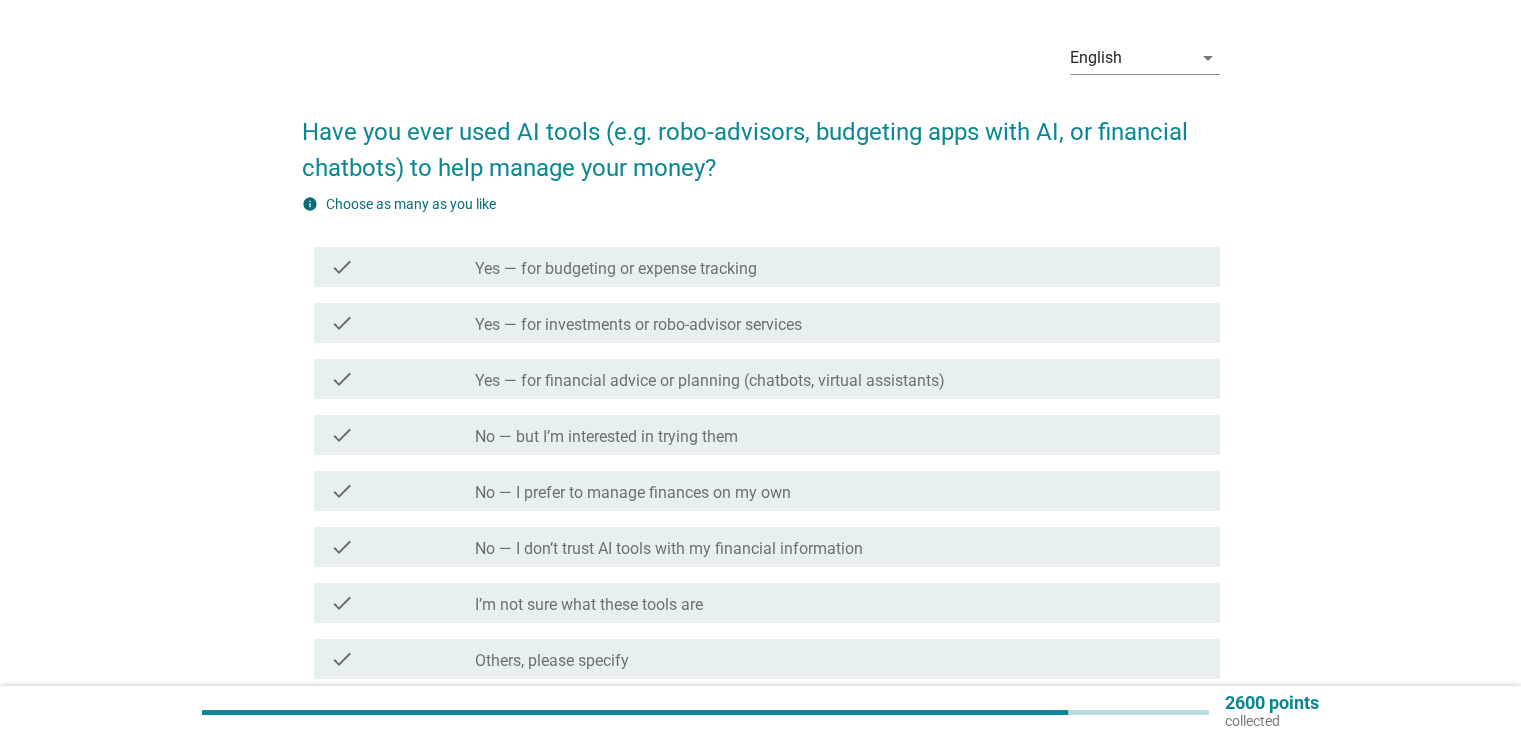 scroll, scrollTop: 83, scrollLeft: 0, axis: vertical 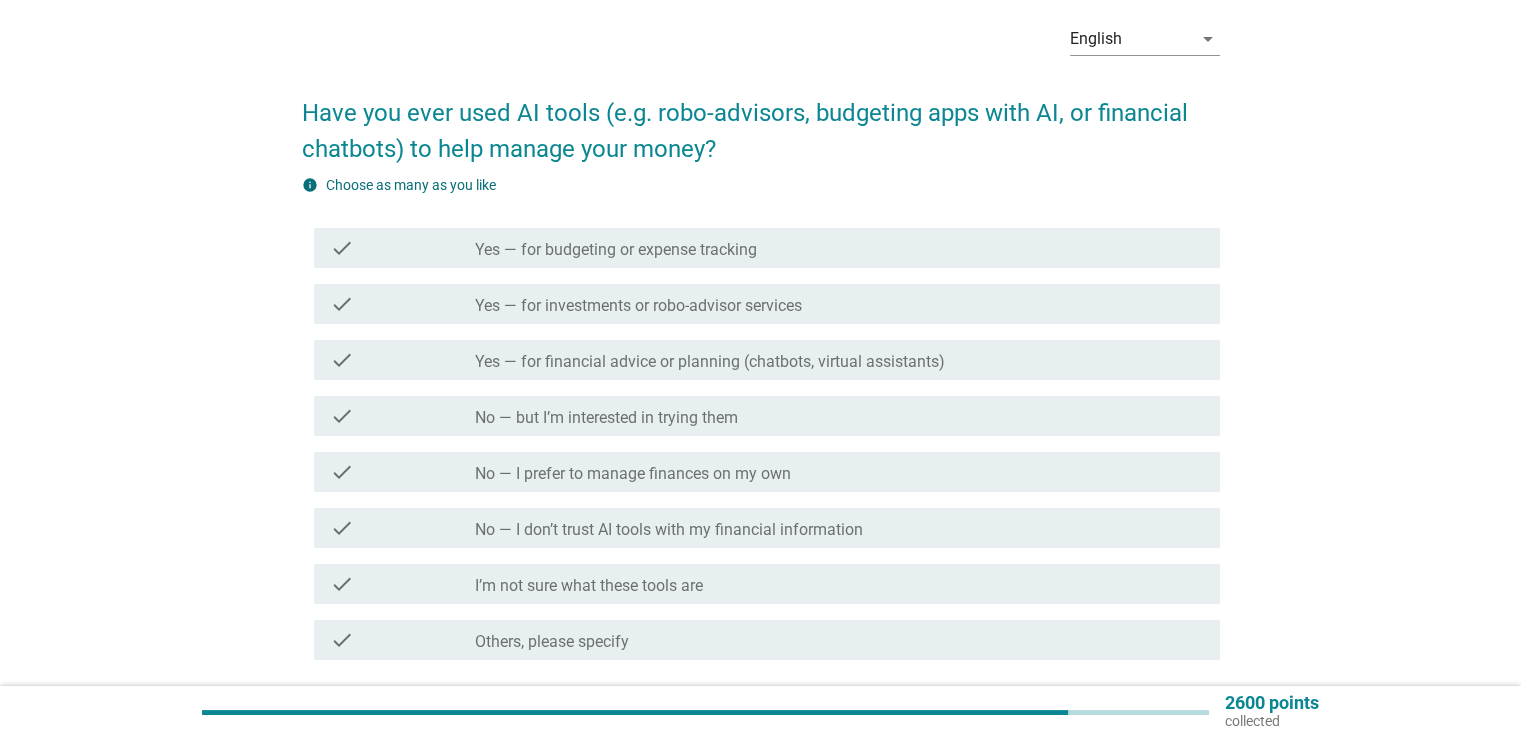 click on "No — I don’t trust AI tools with my financial information" at bounding box center [669, 530] 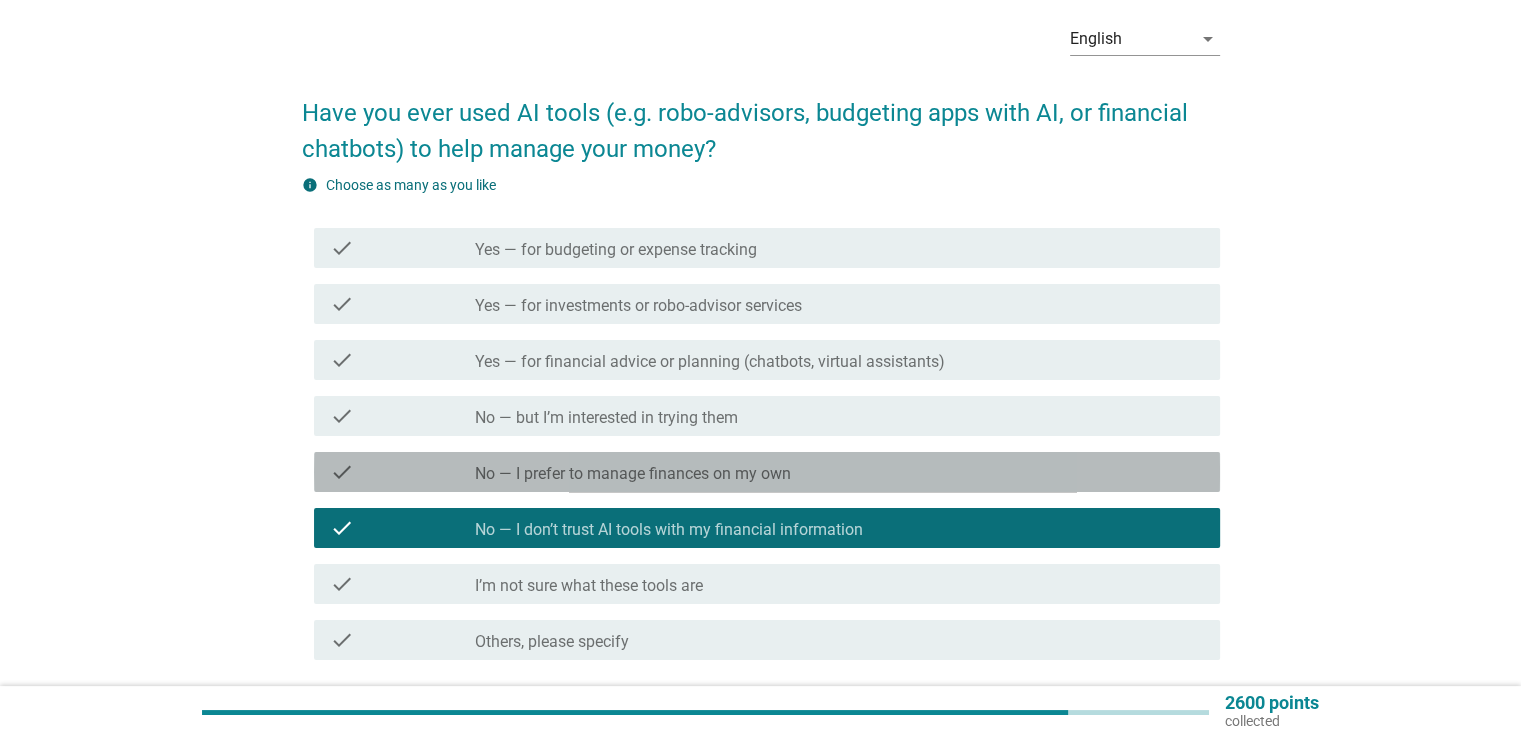 click on "No — I prefer to manage finances on my own" at bounding box center (633, 474) 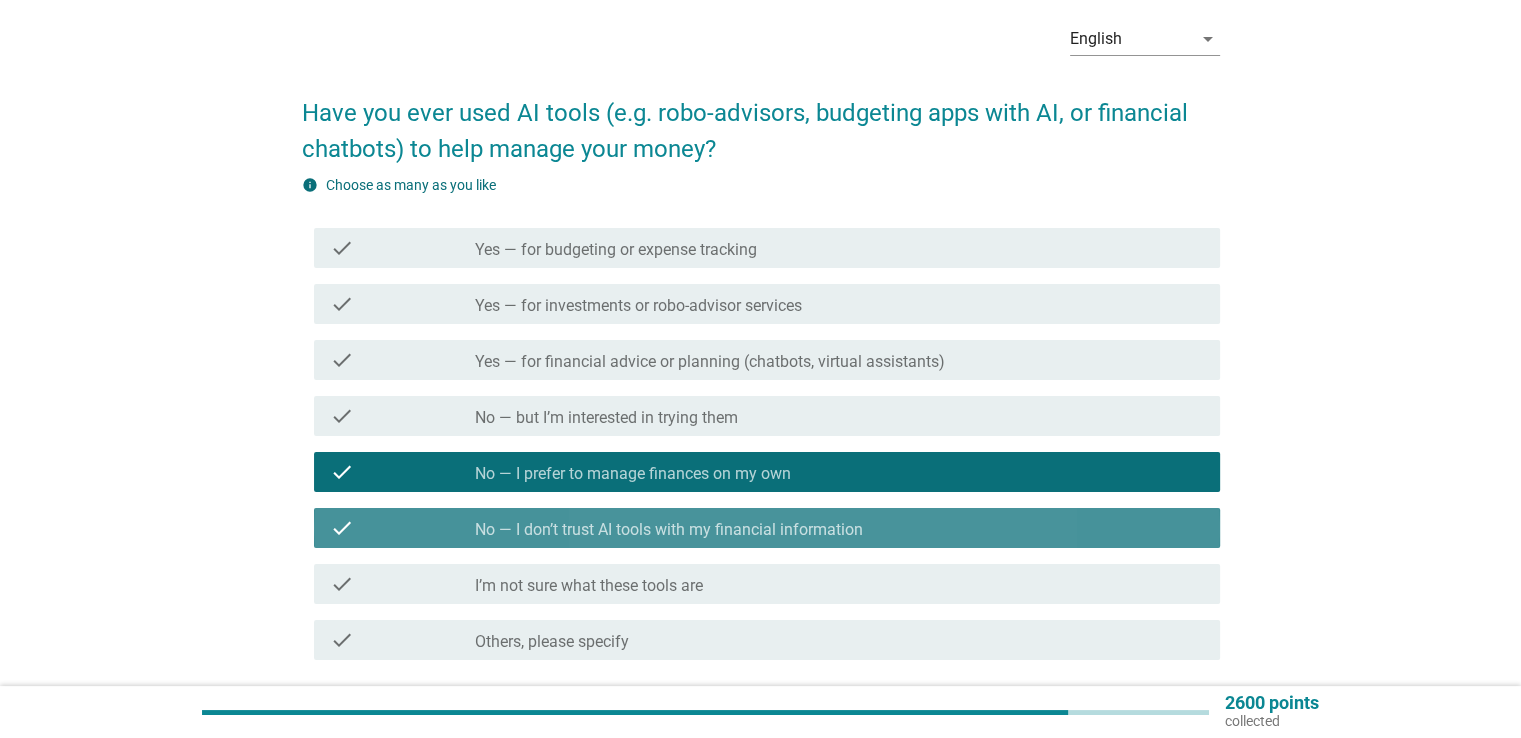 click on "check_box No — I don’t trust AI tools with my financial information" at bounding box center [839, 528] 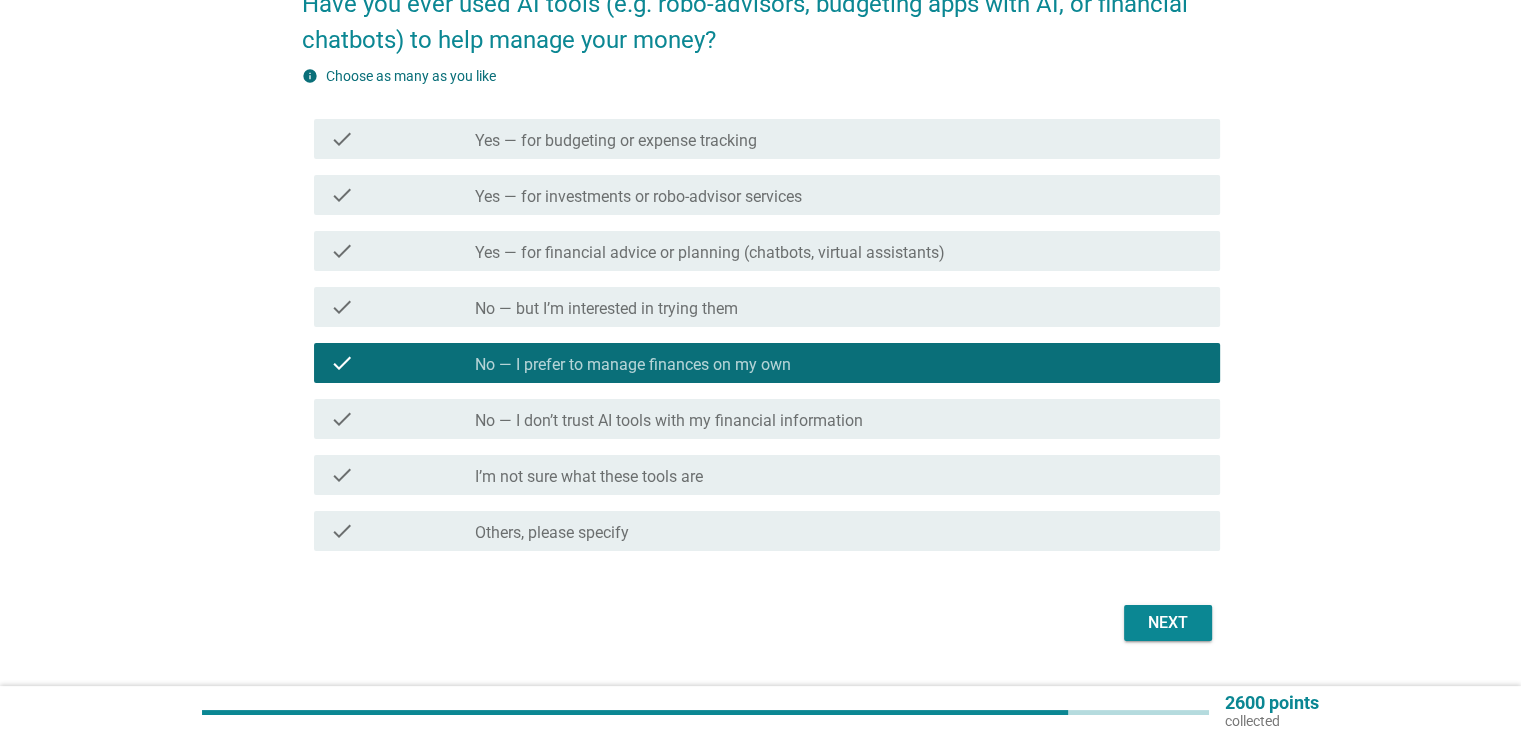 scroll, scrollTop: 220, scrollLeft: 0, axis: vertical 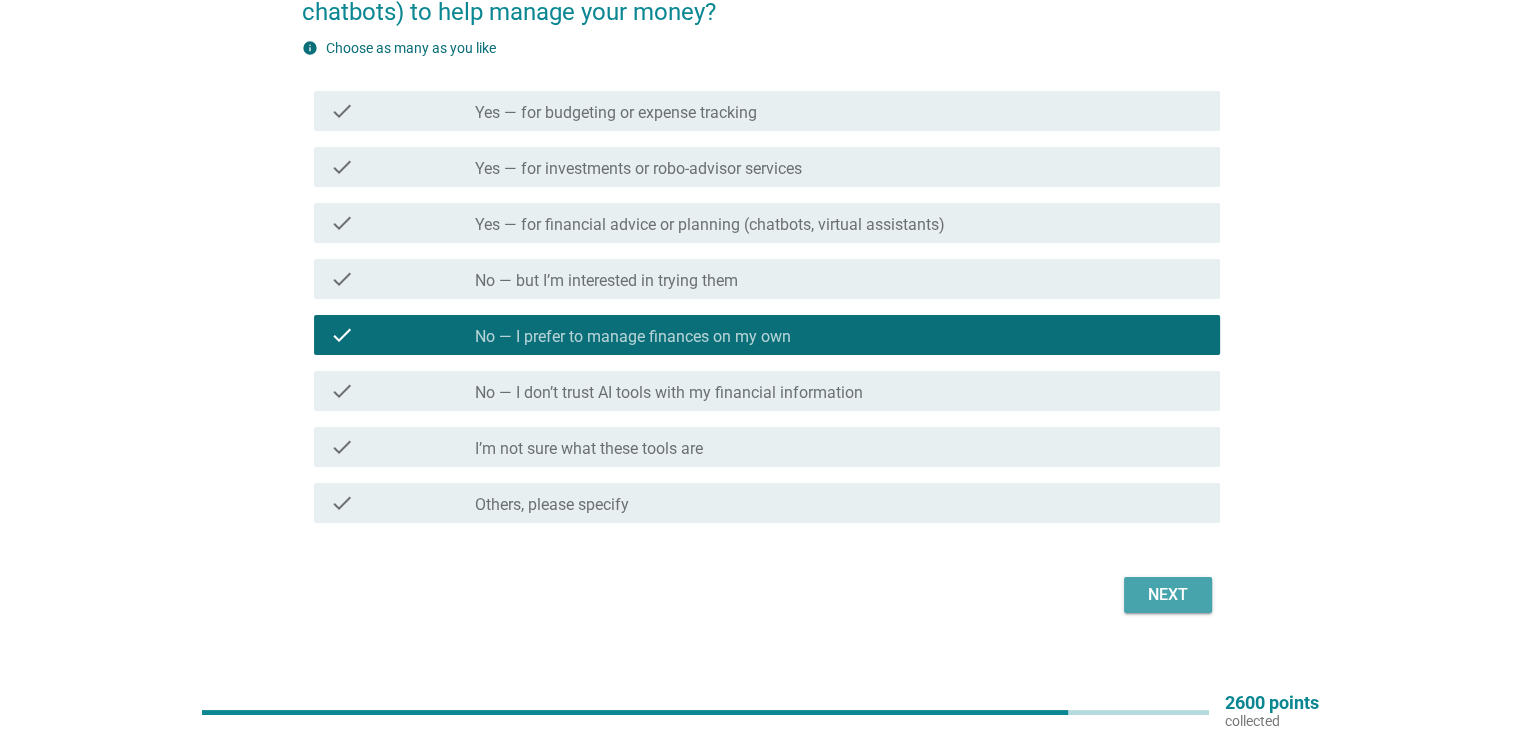 click on "Next" at bounding box center (1168, 595) 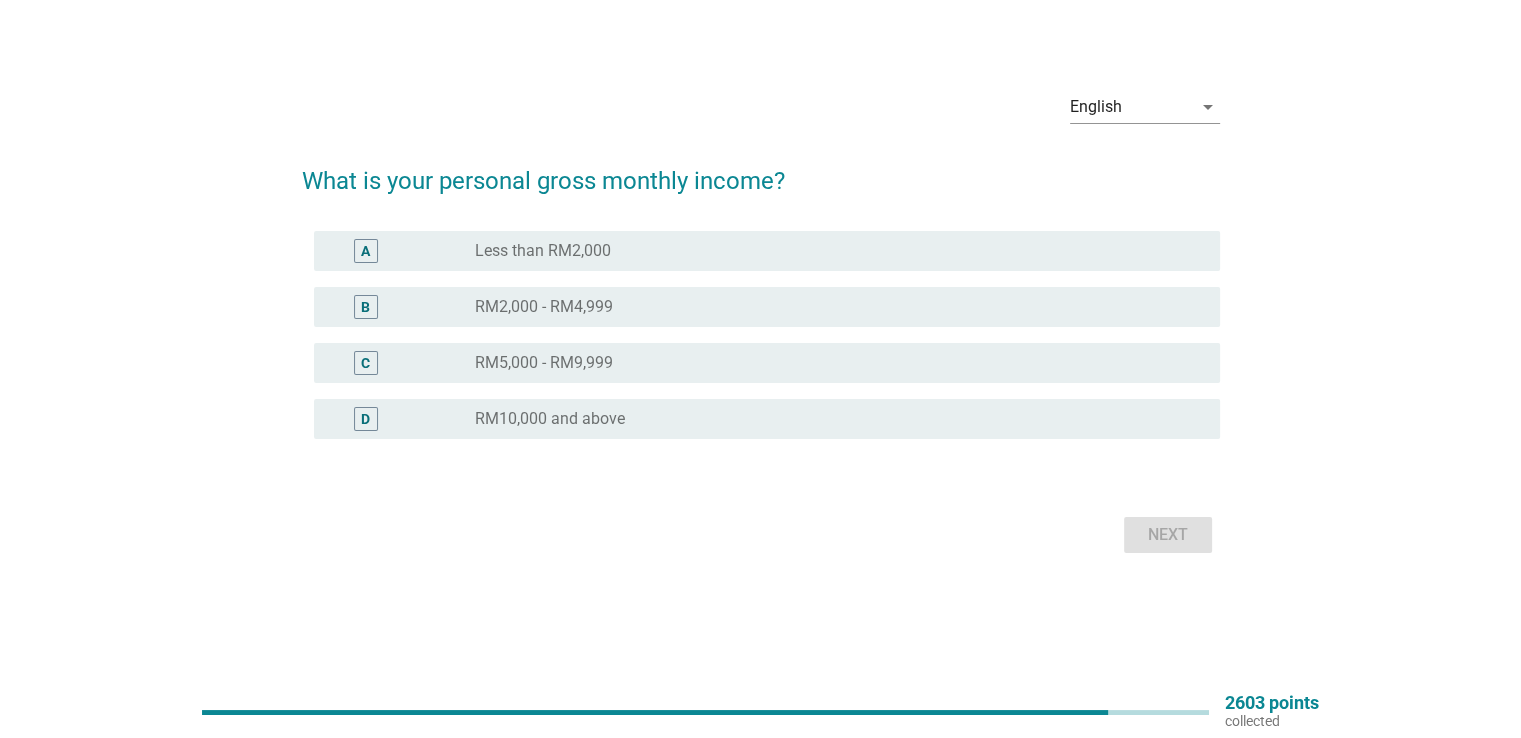 scroll, scrollTop: 0, scrollLeft: 0, axis: both 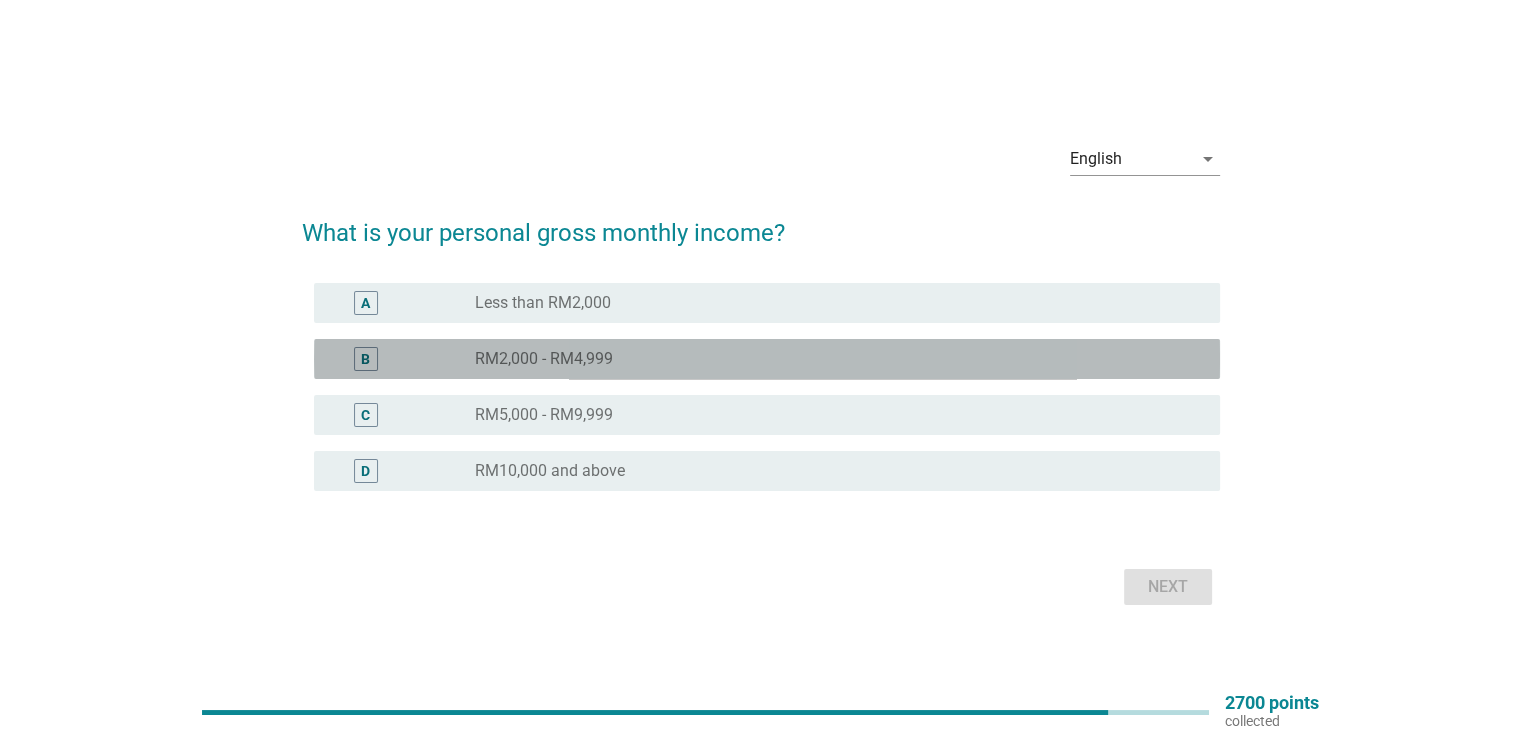 click on "radio_button_unchecked RM2,000 - RM4,999" at bounding box center [831, 359] 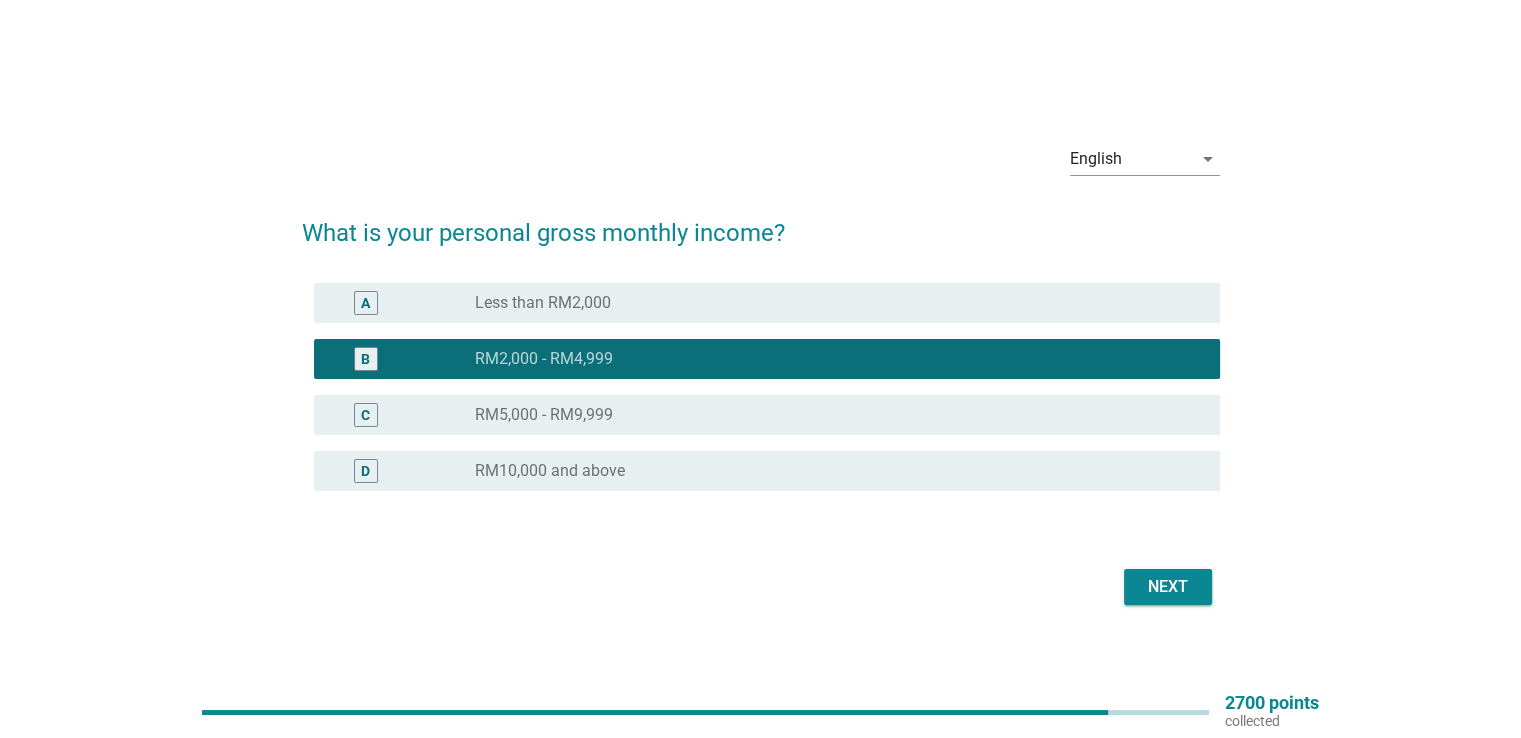 click on "Next" at bounding box center (1168, 587) 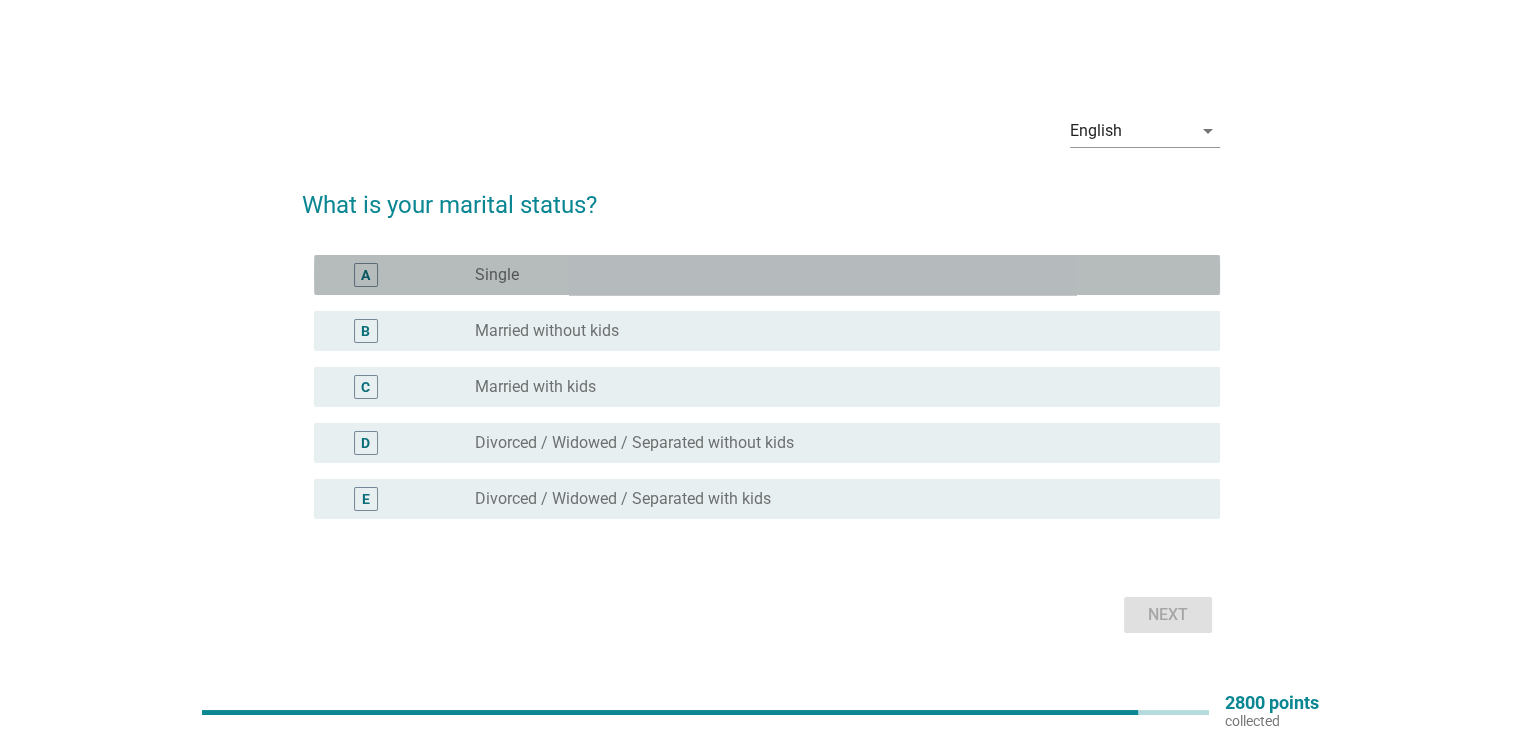 click on "A     radio_button_unchecked Single" at bounding box center (767, 275) 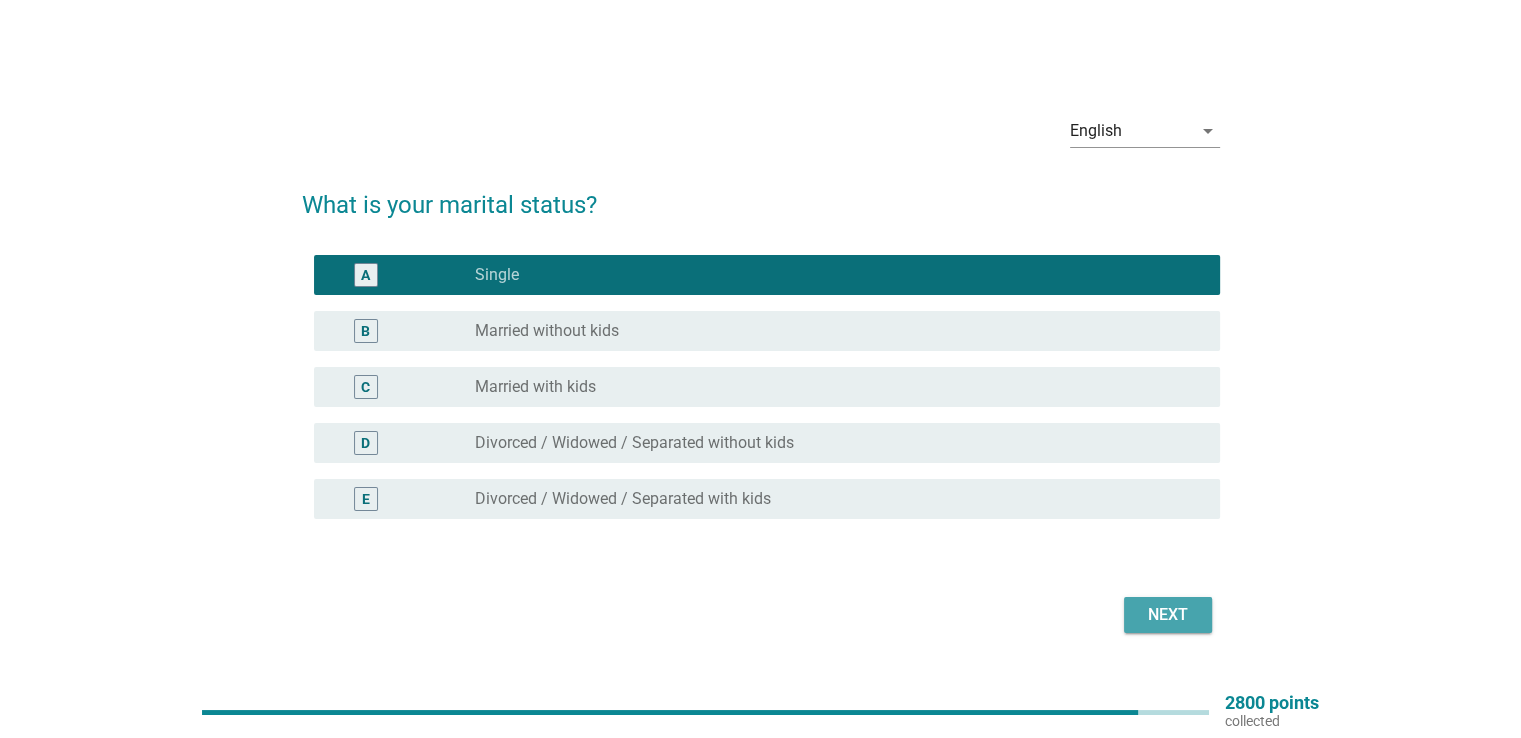 click on "Next" at bounding box center (1168, 615) 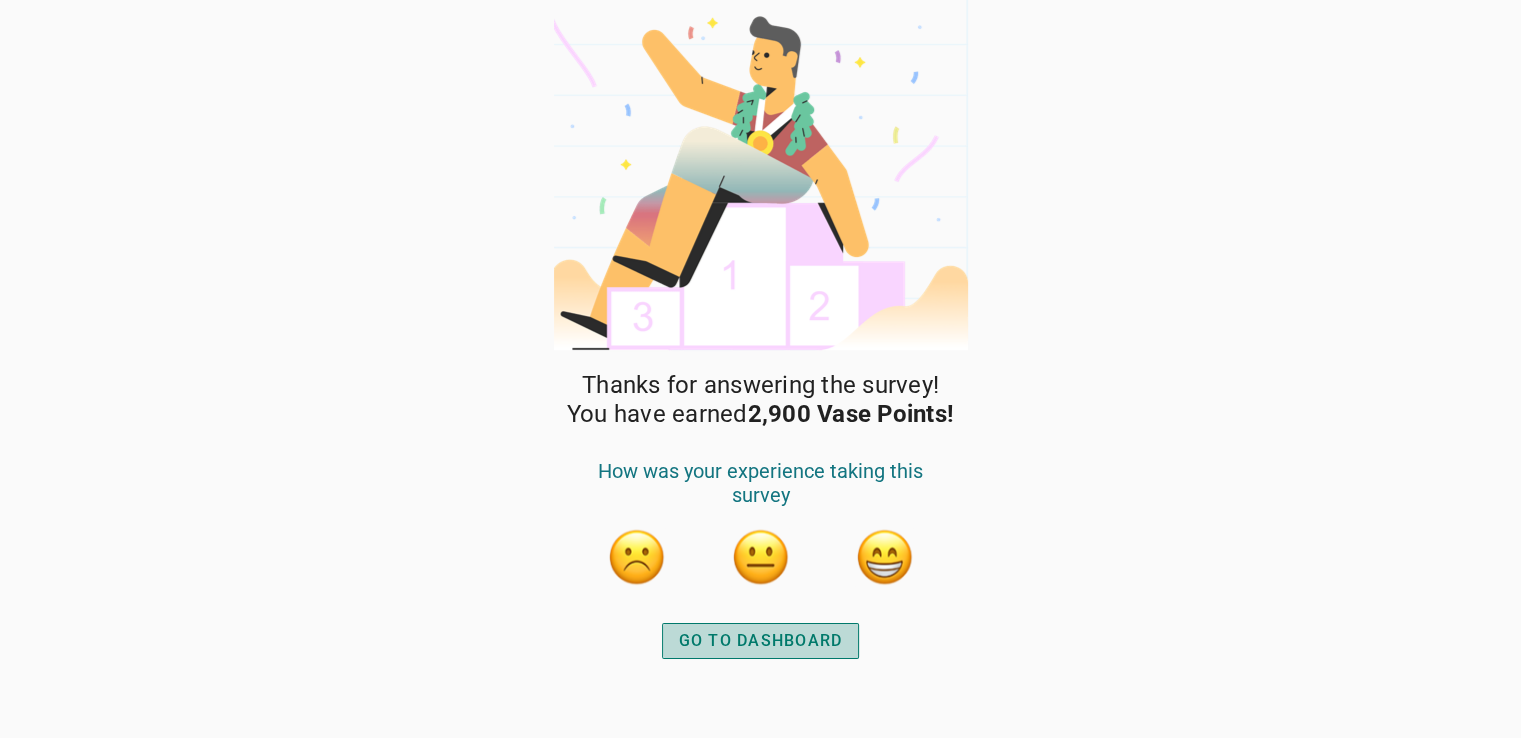 click on "GO TO DASHBOARD" at bounding box center [761, 641] 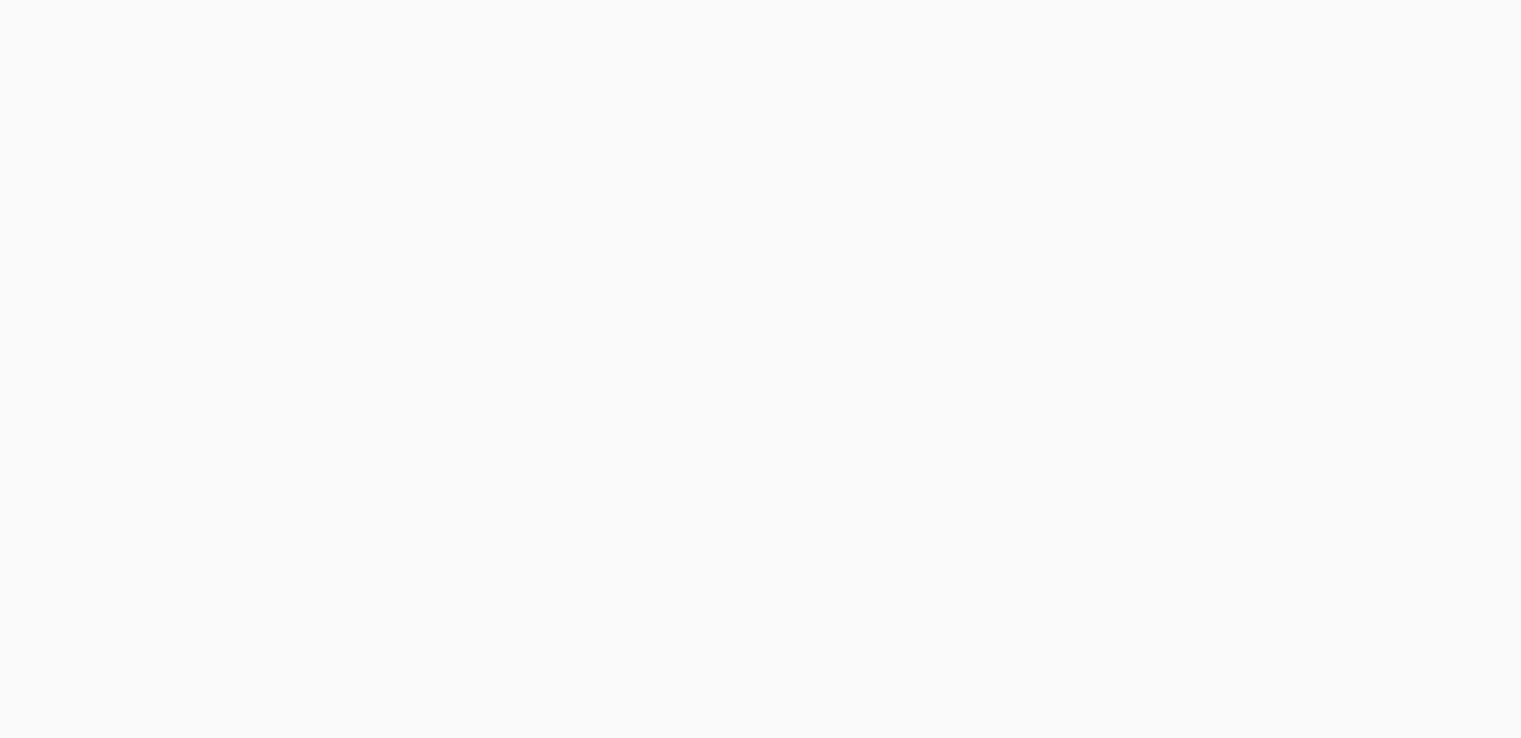 scroll, scrollTop: 0, scrollLeft: 0, axis: both 